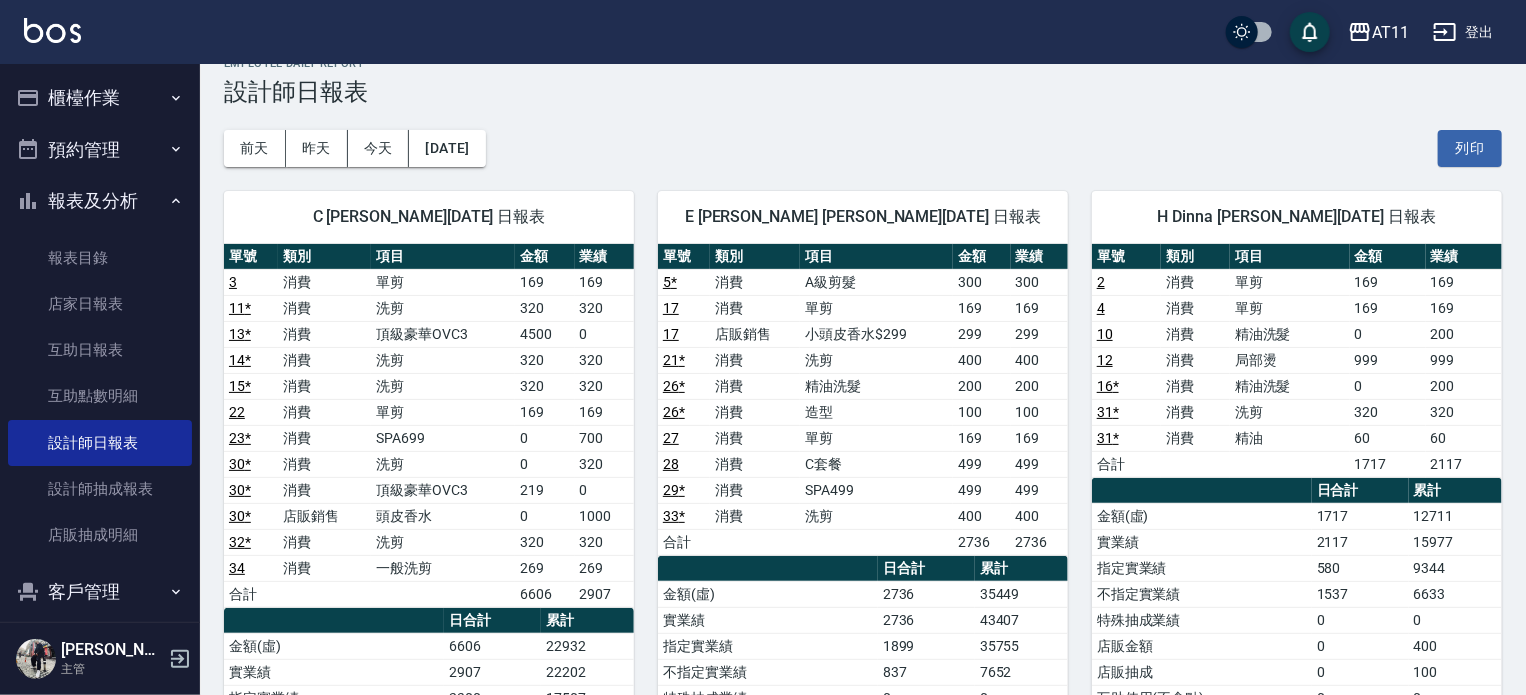 scroll, scrollTop: 0, scrollLeft: 0, axis: both 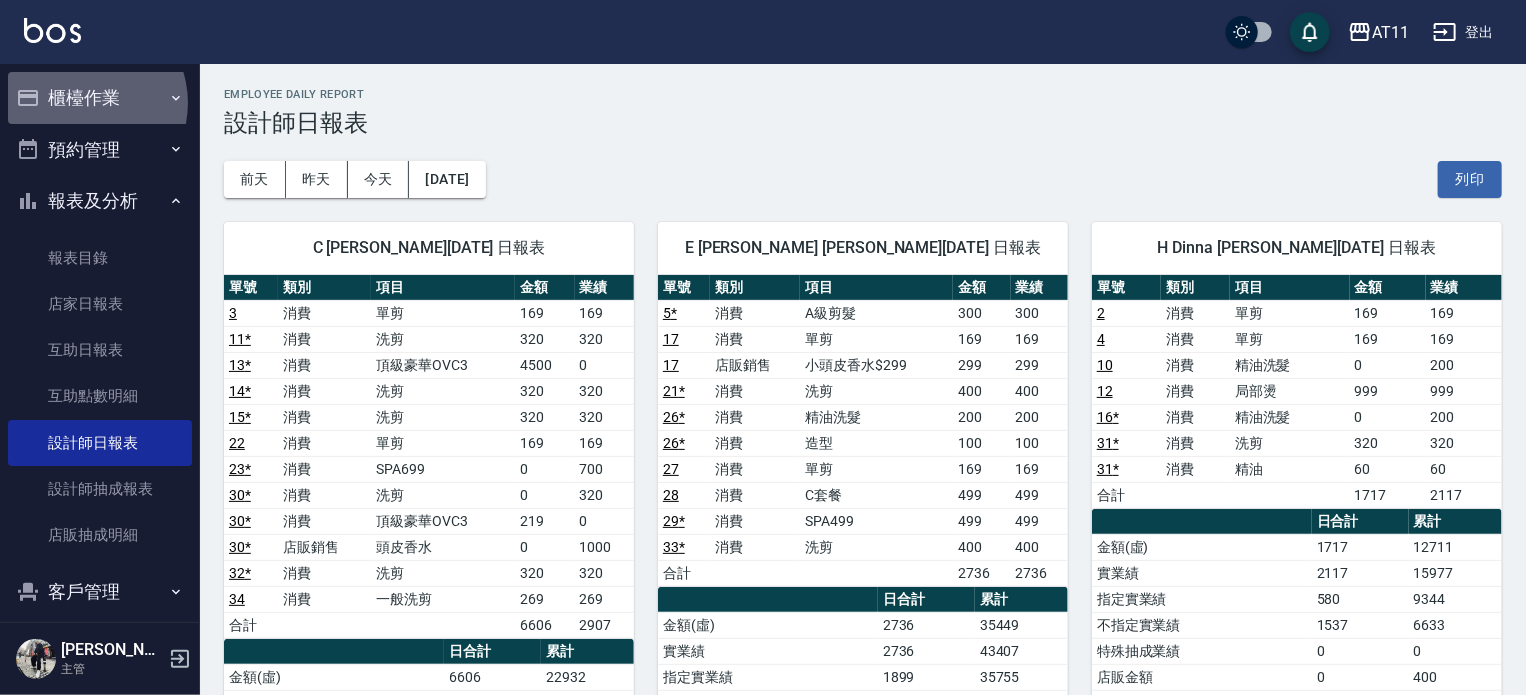 click on "櫃檯作業" at bounding box center [100, 98] 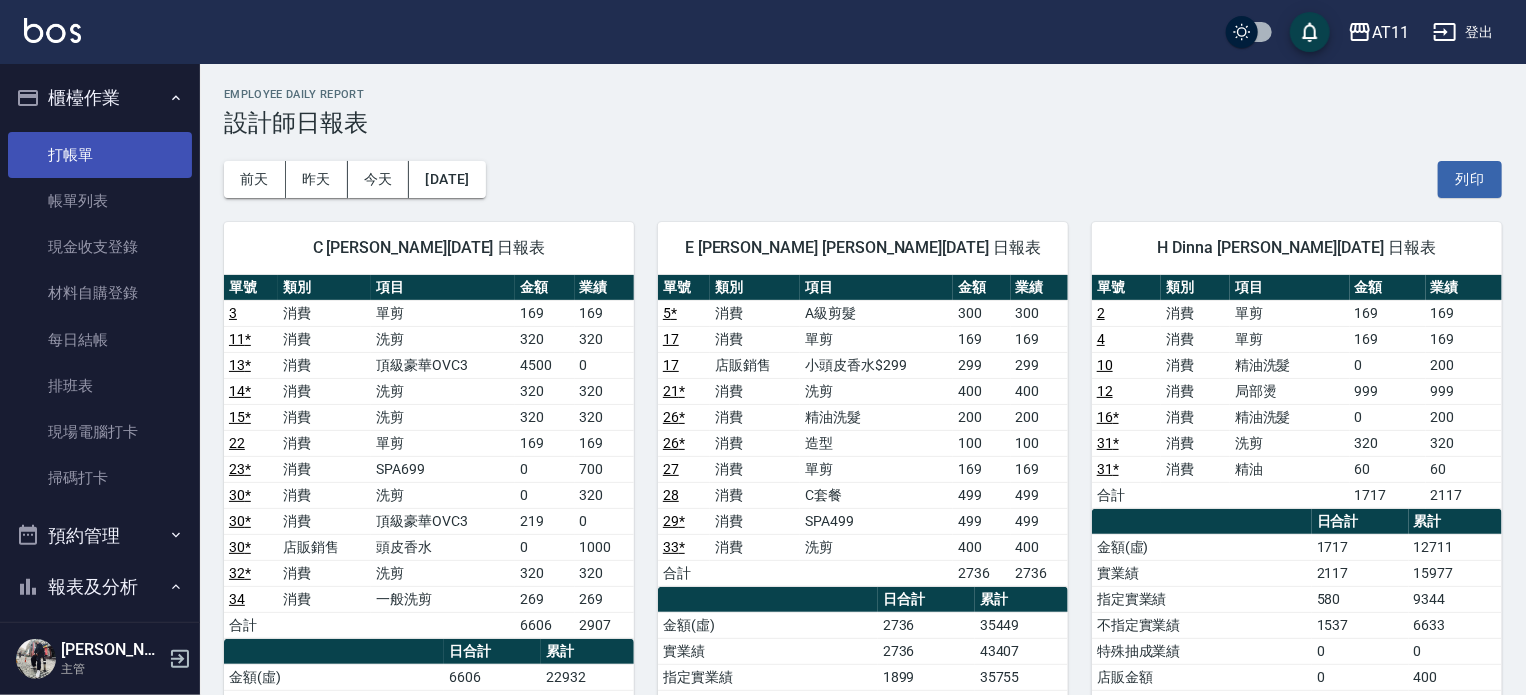 click on "打帳單" at bounding box center [100, 155] 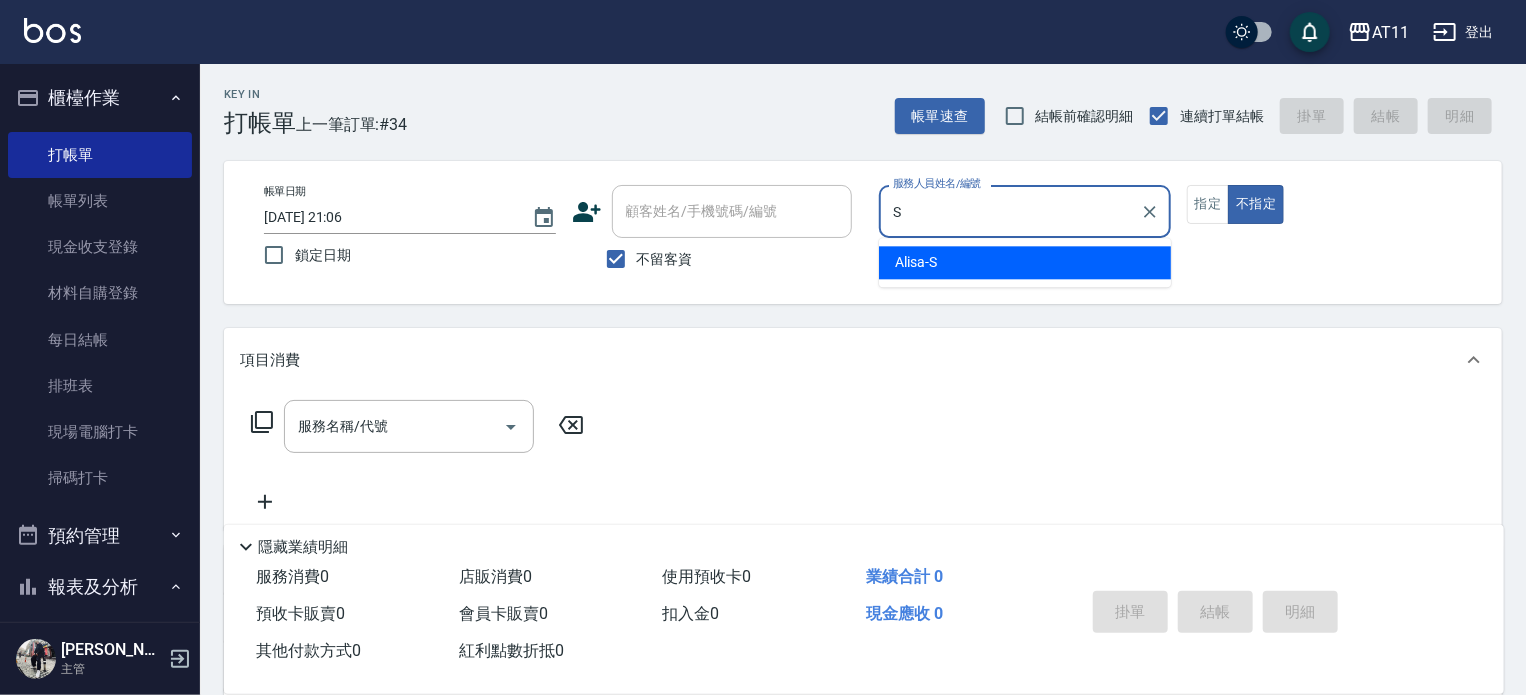 type on "Alisa-S" 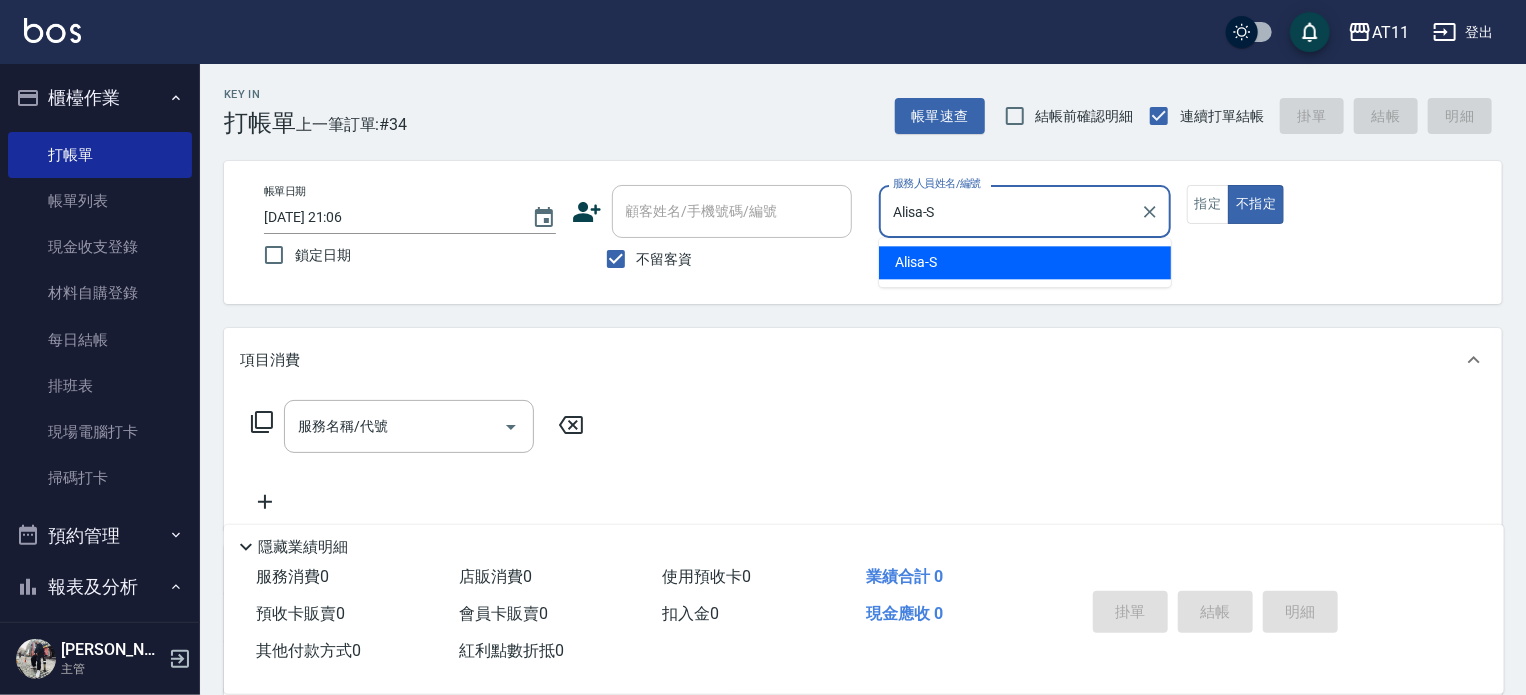 type on "false" 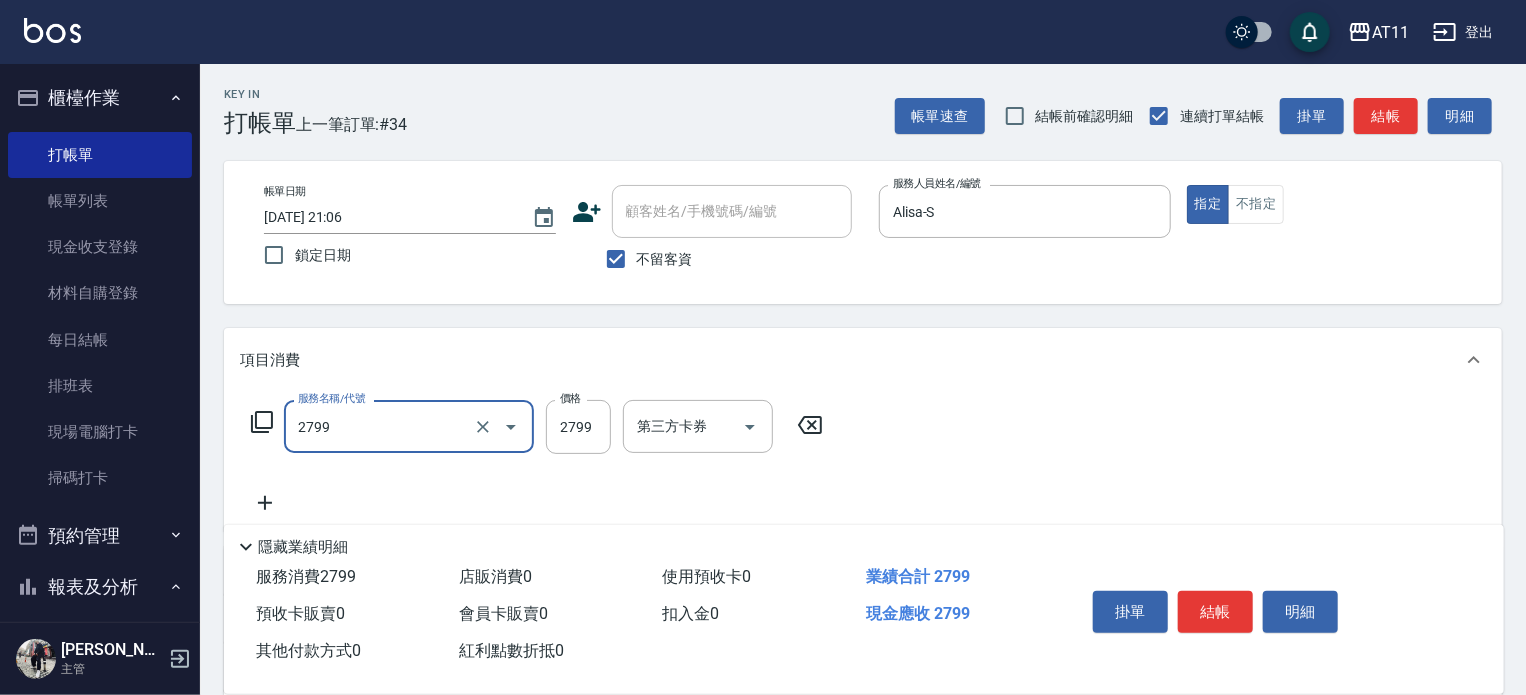 type on "過年燙髮C(2799)" 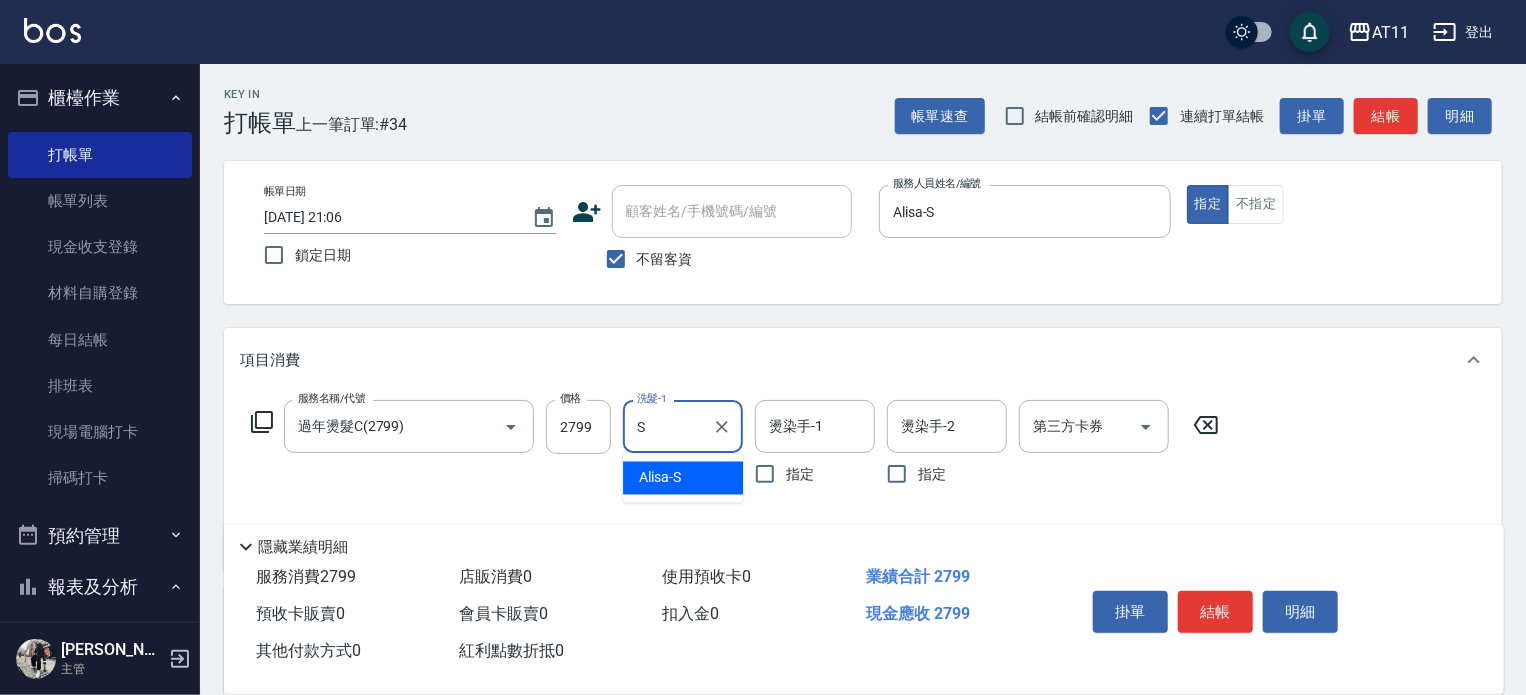 type on "Alisa-S" 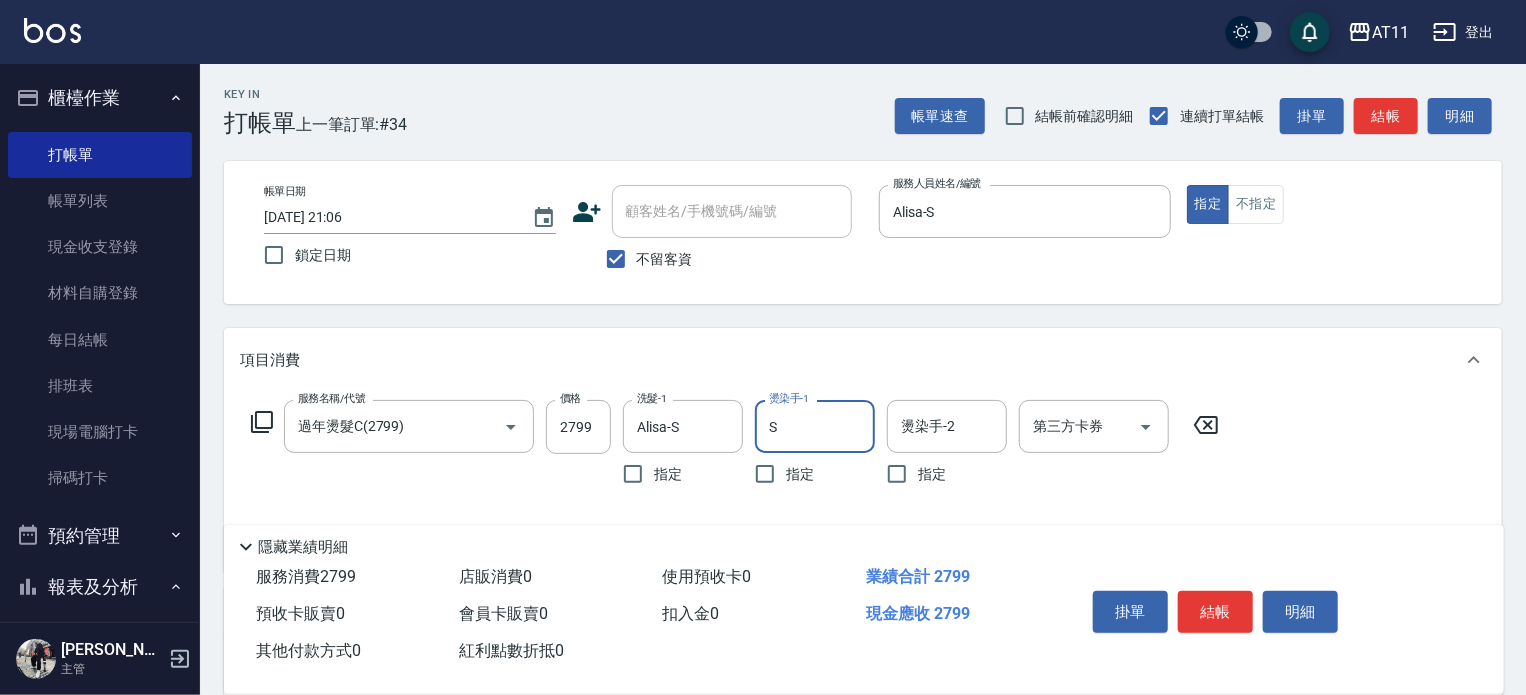 type on "Alisa-S" 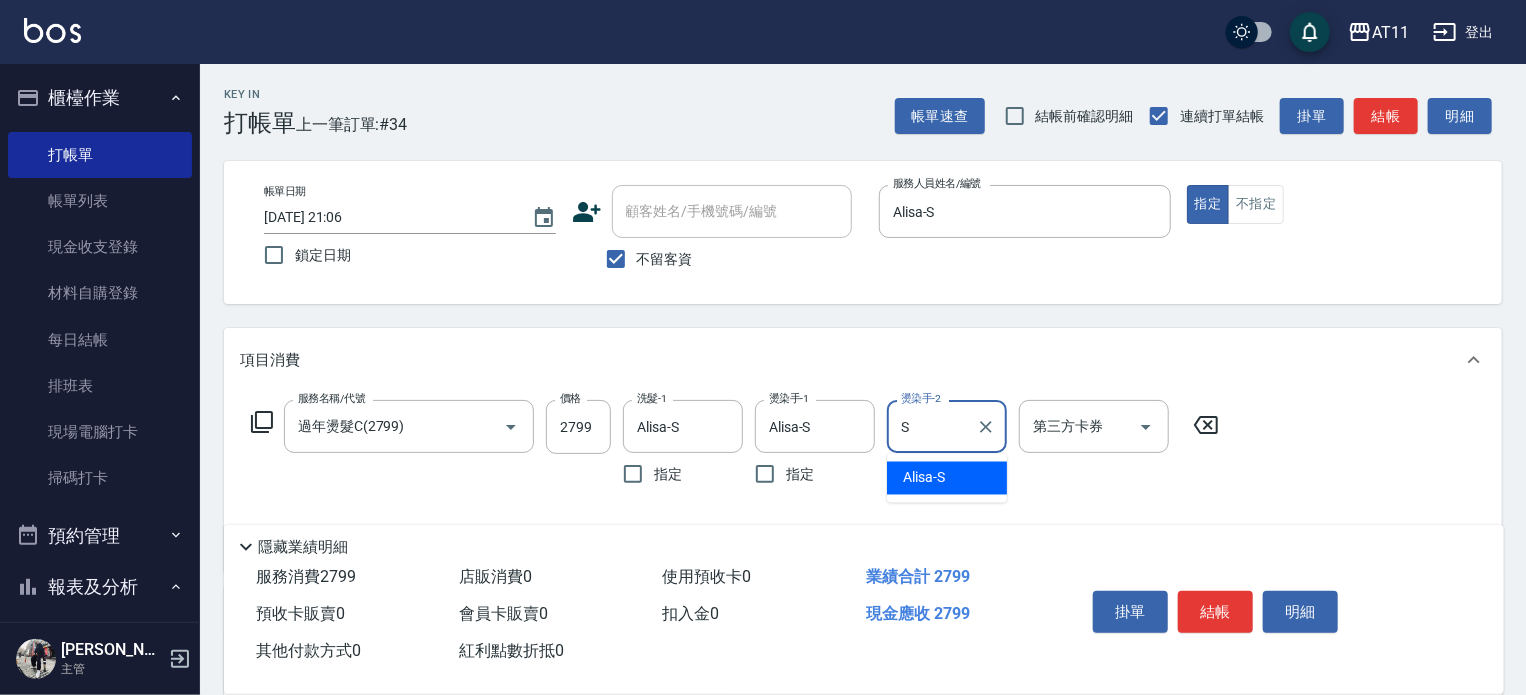 type on "Alisa-S" 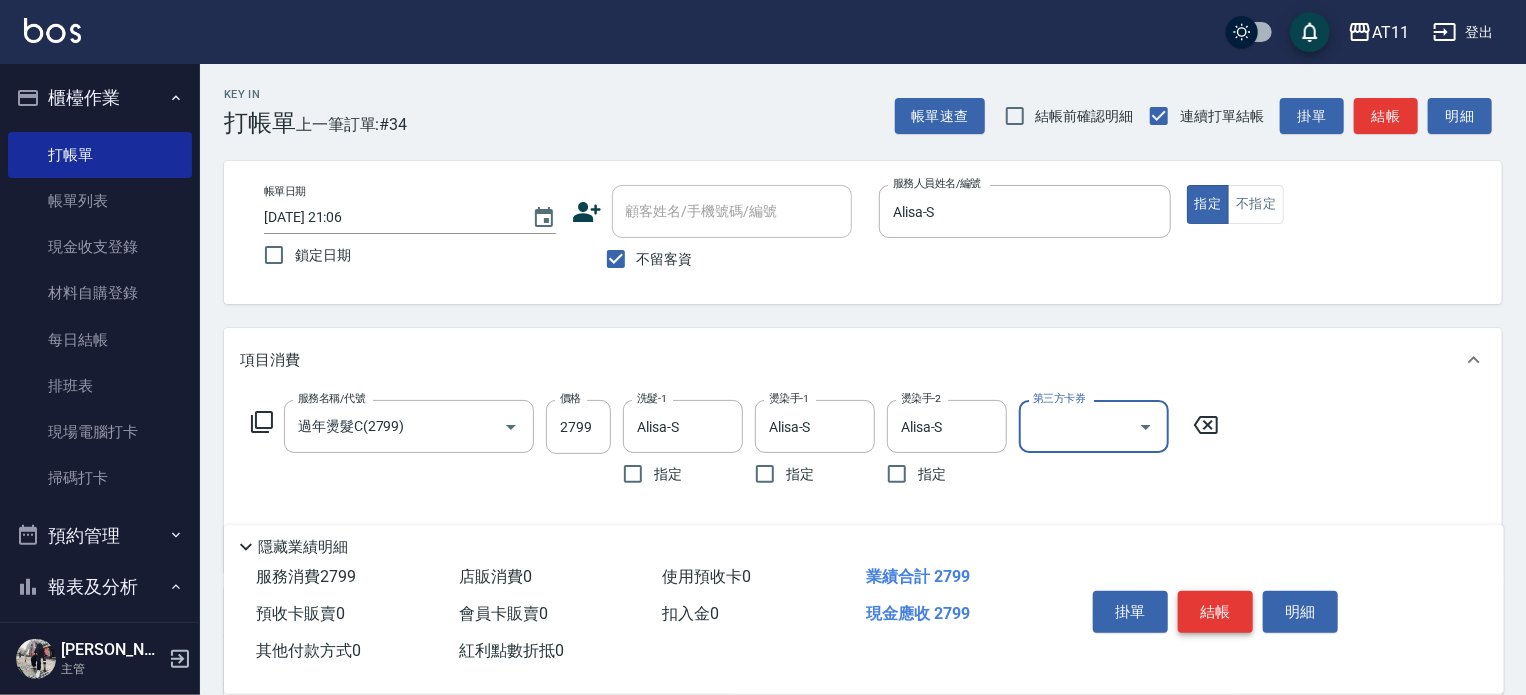 click on "結帳" at bounding box center [1215, 612] 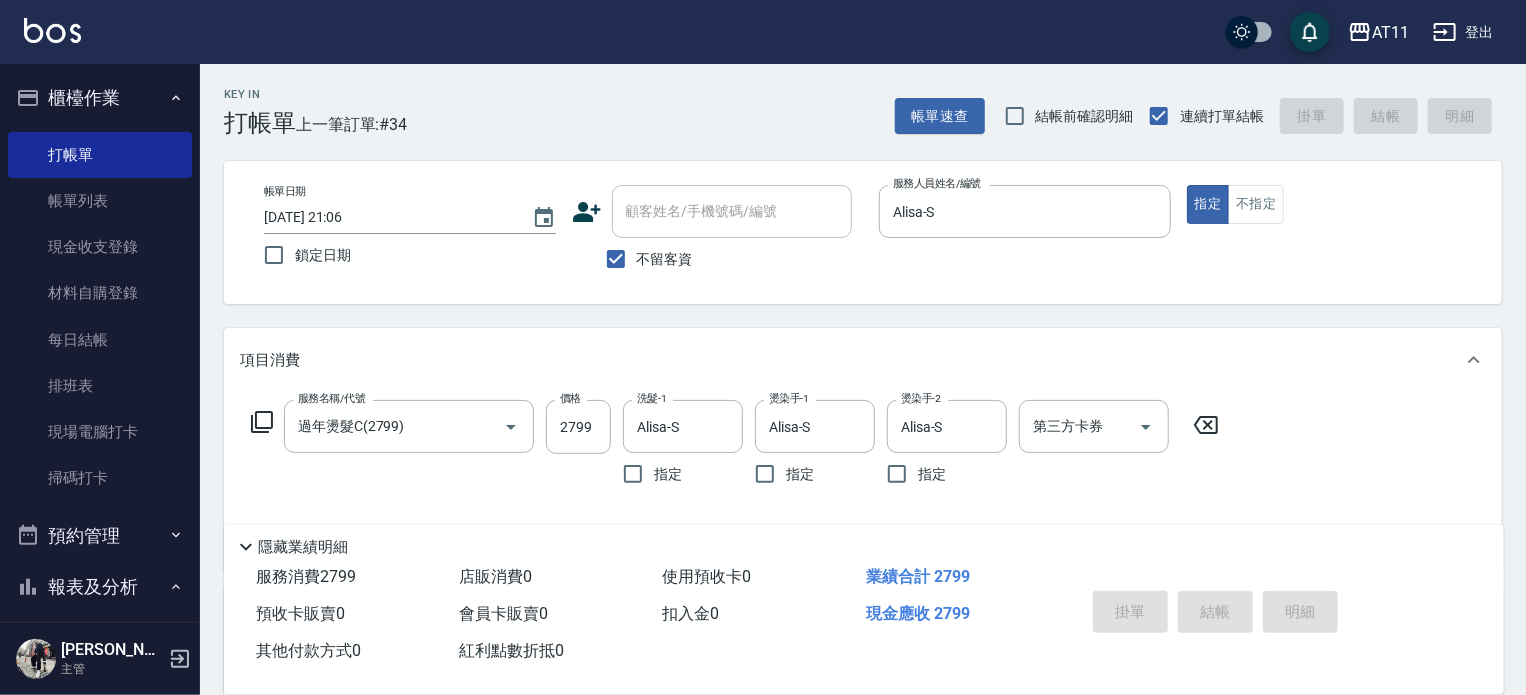 type on "[DATE] 21:08" 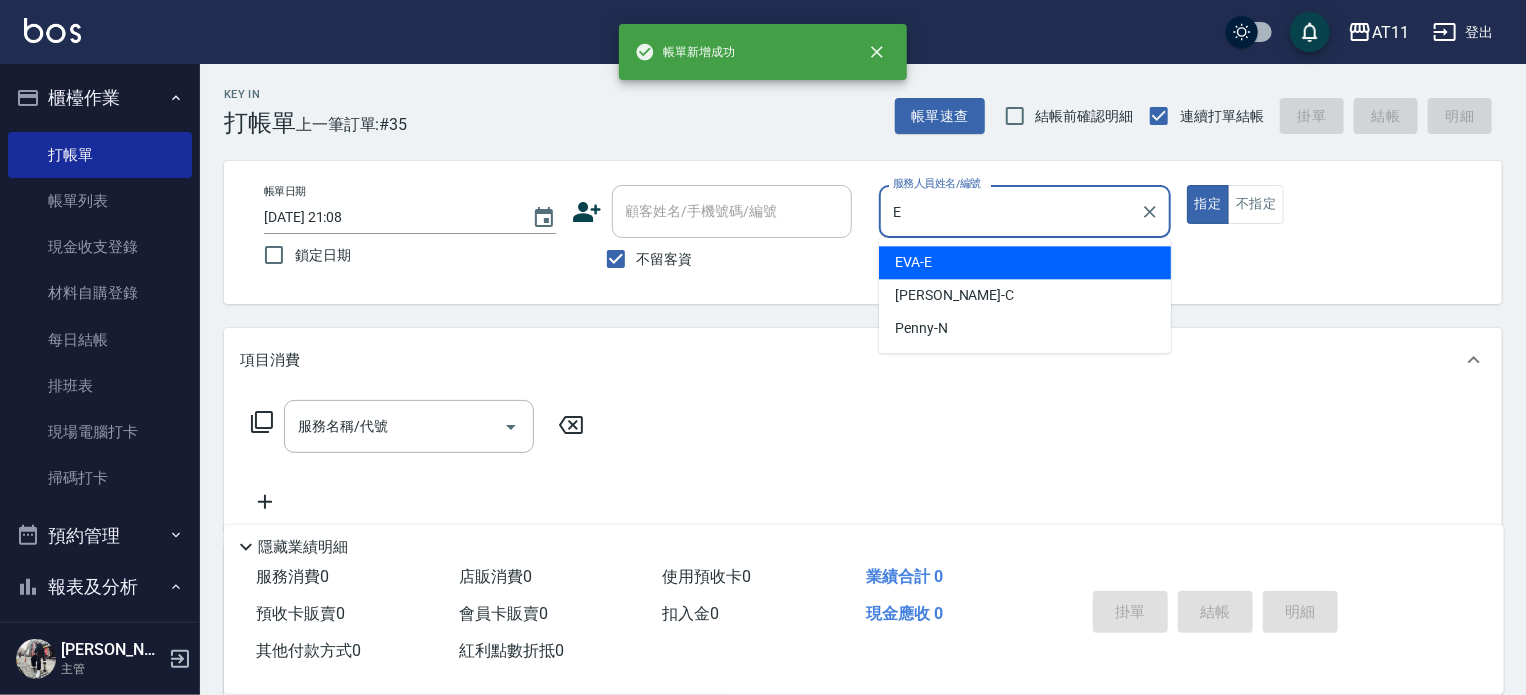 type on "[PERSON_NAME]-E" 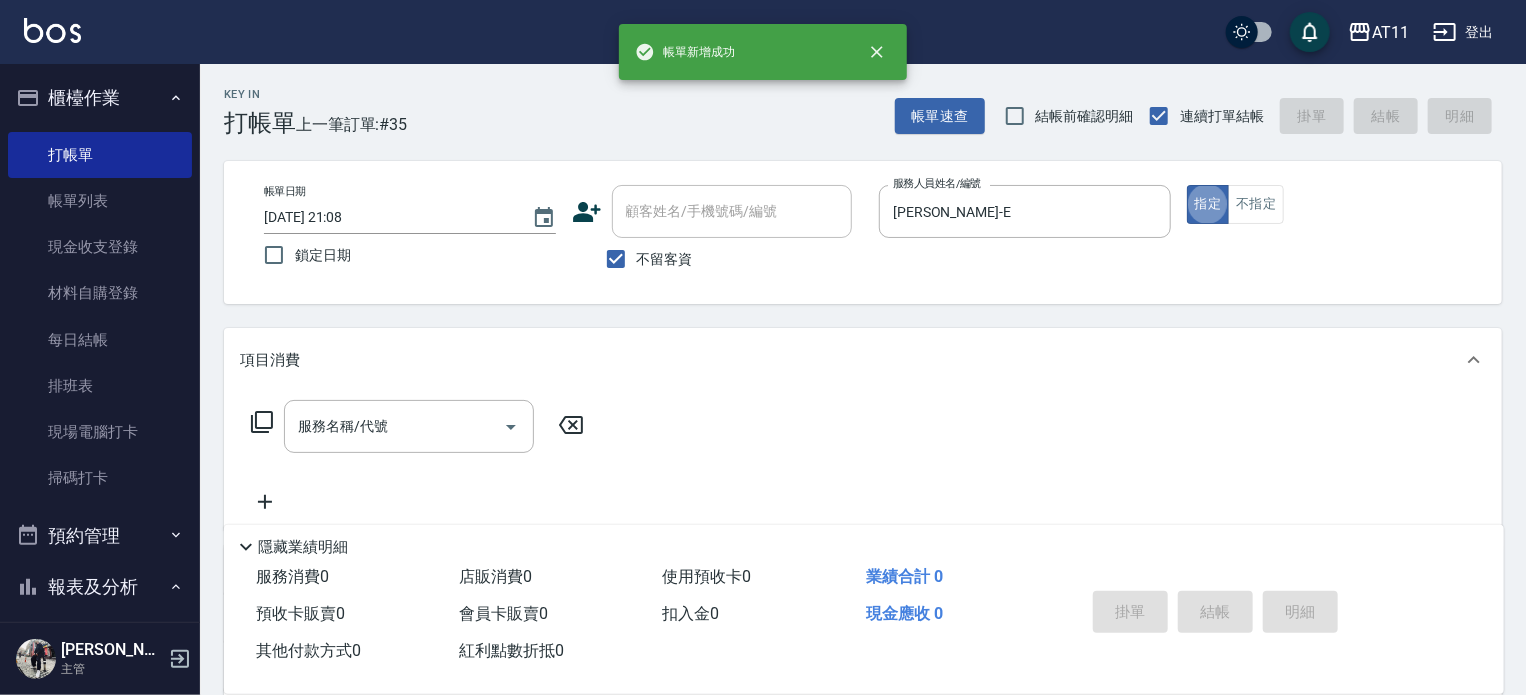 type on "true" 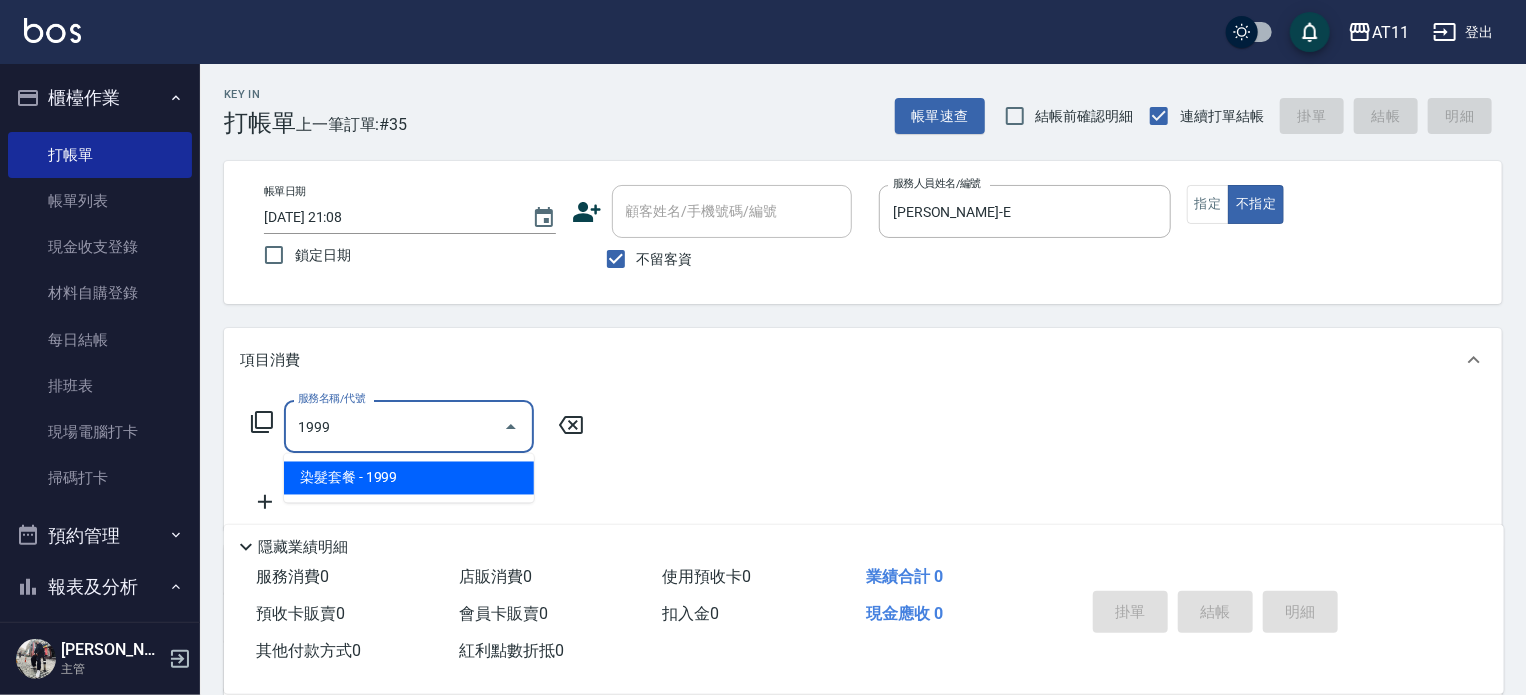 type on "染髮套餐(1999)" 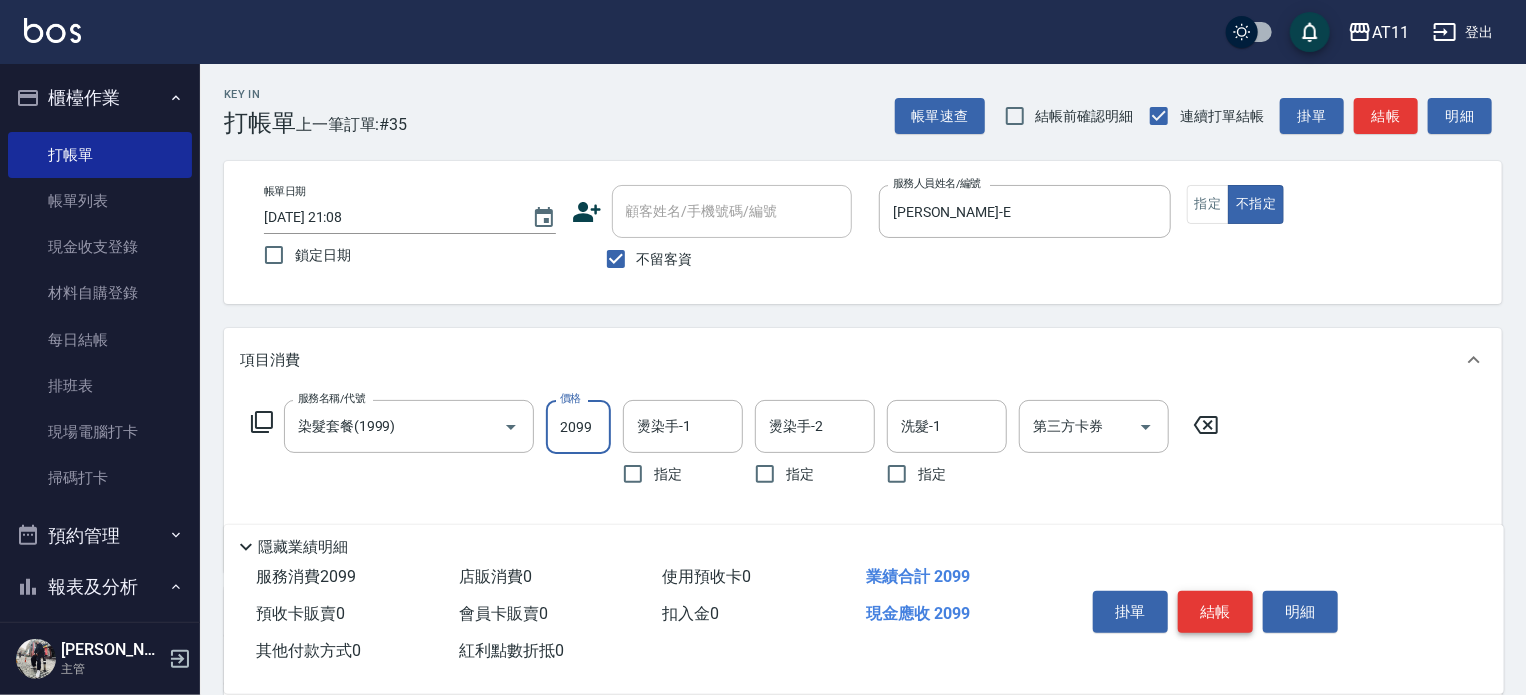 type on "2099" 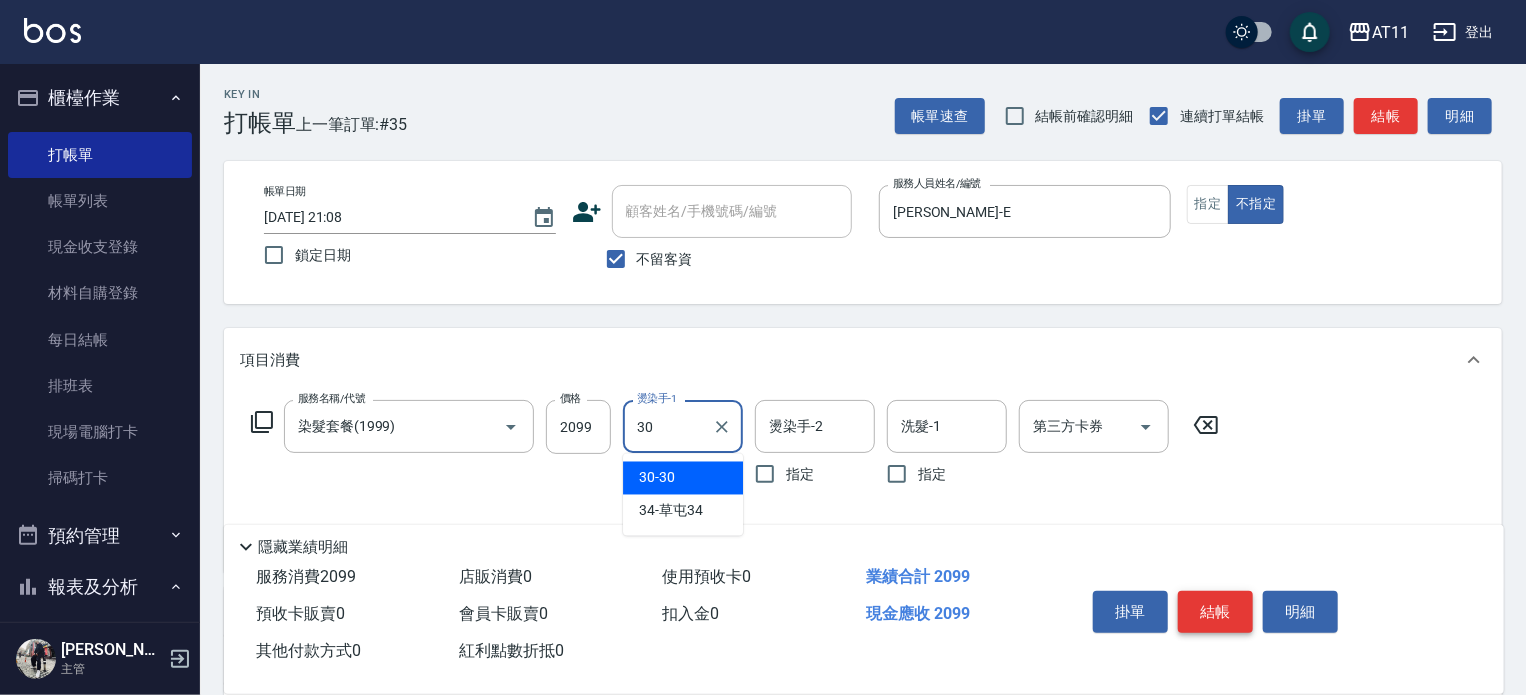 type on "30-30" 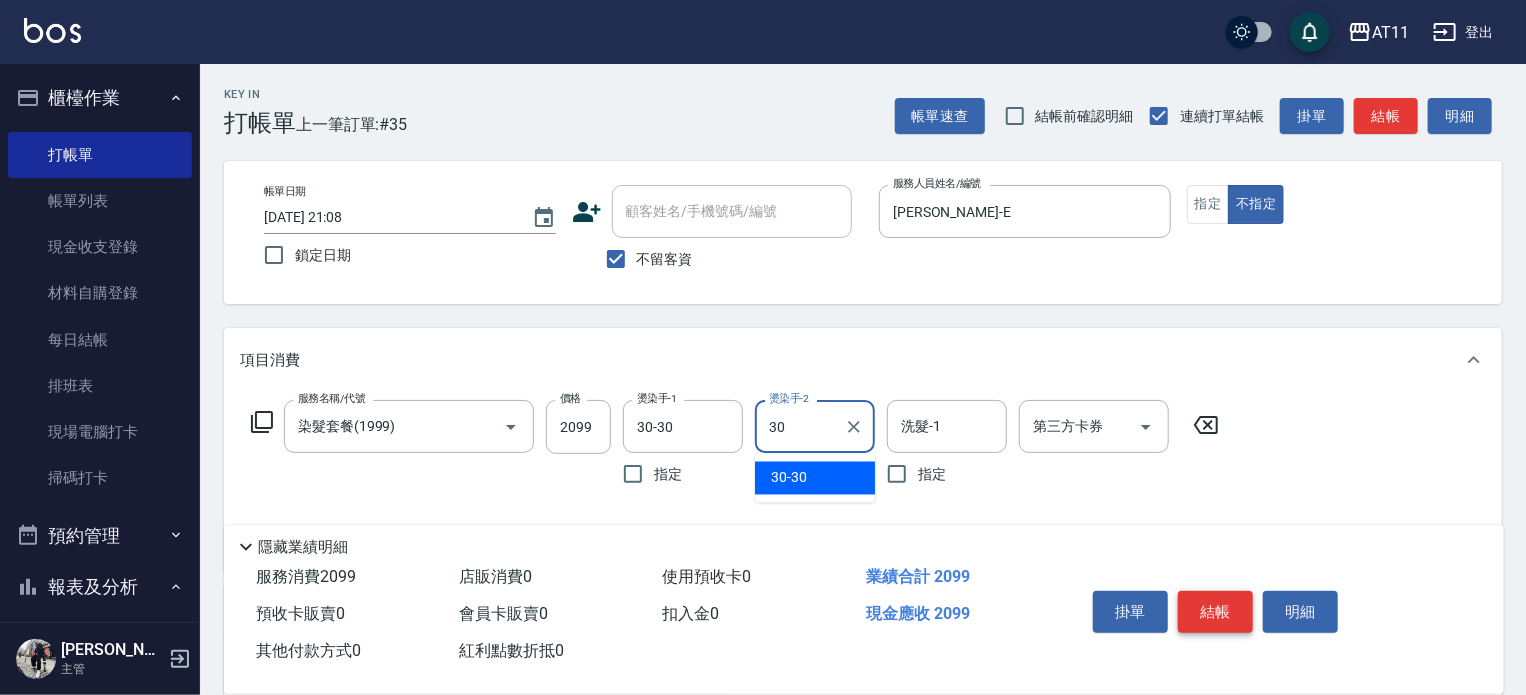type on "30-30" 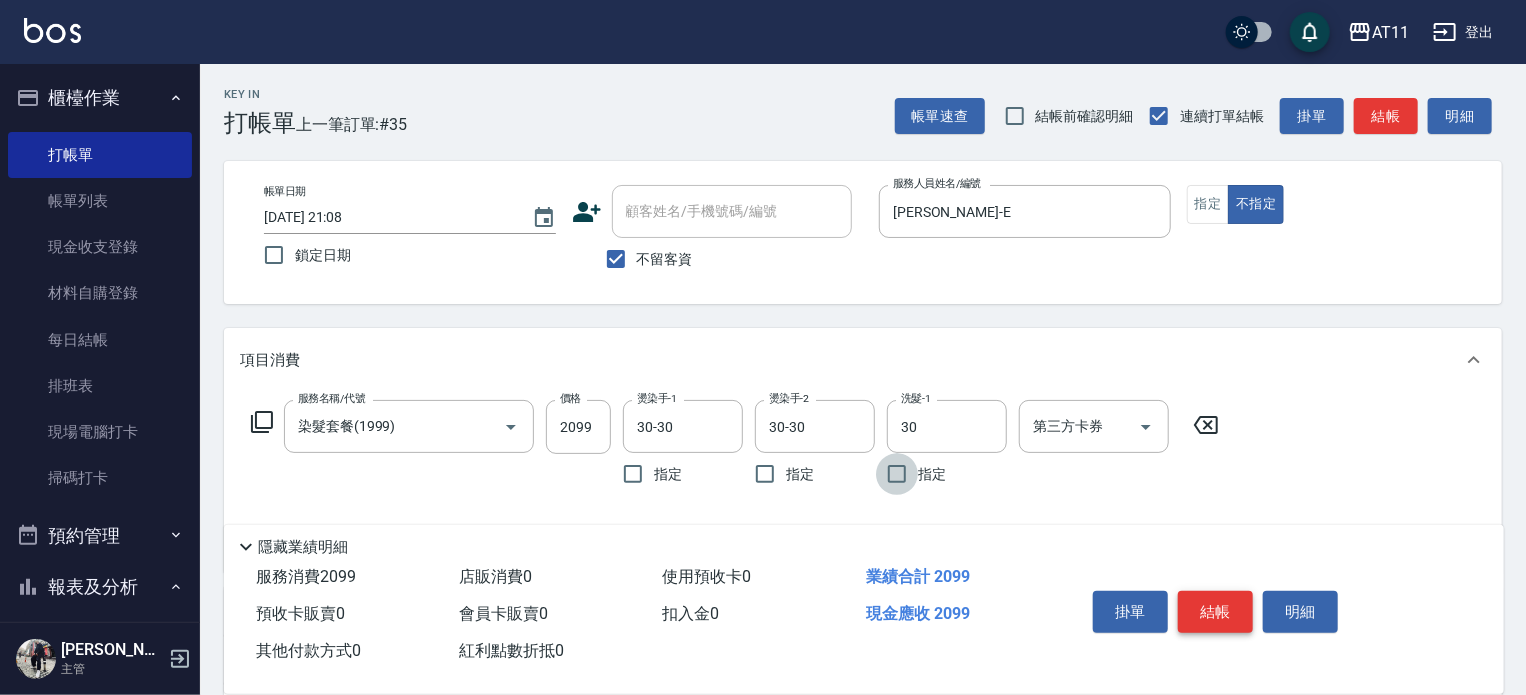 type on "30-30" 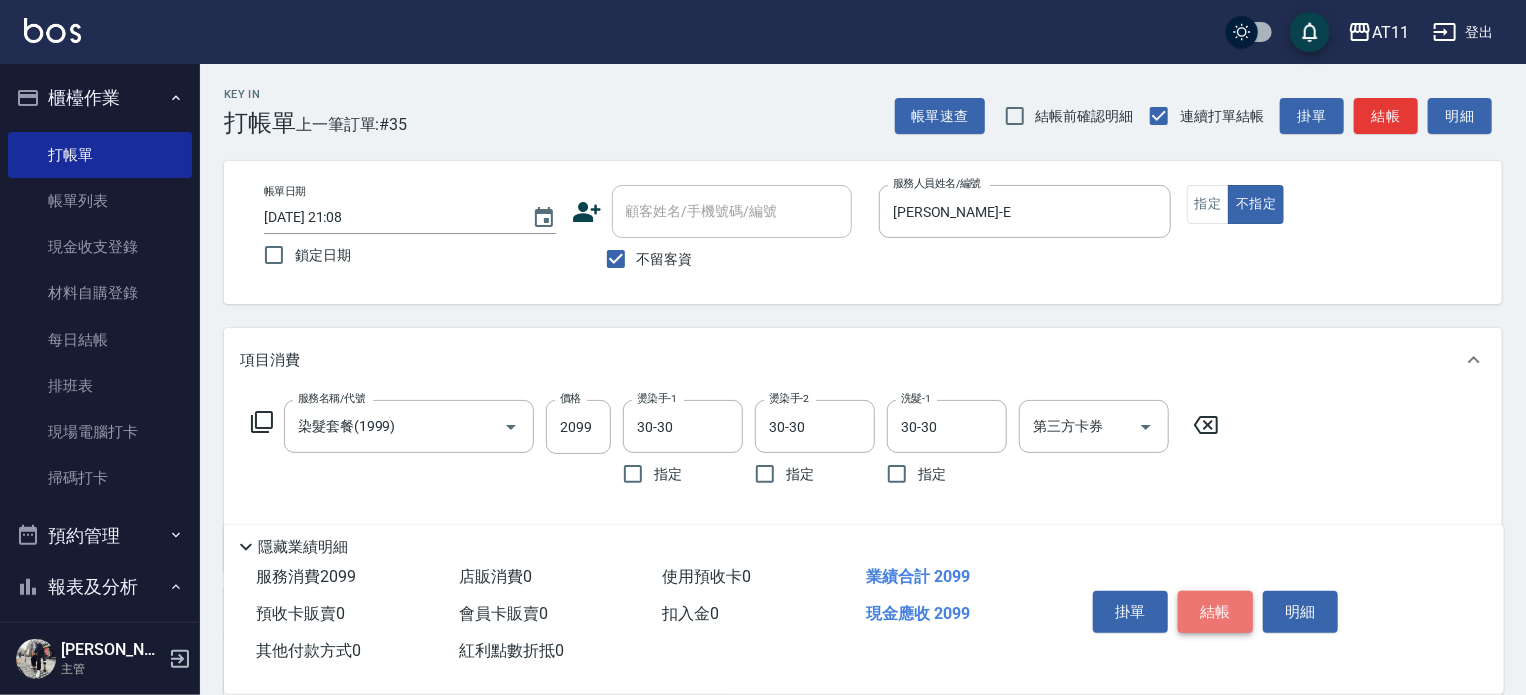 click on "結帳" at bounding box center [1215, 612] 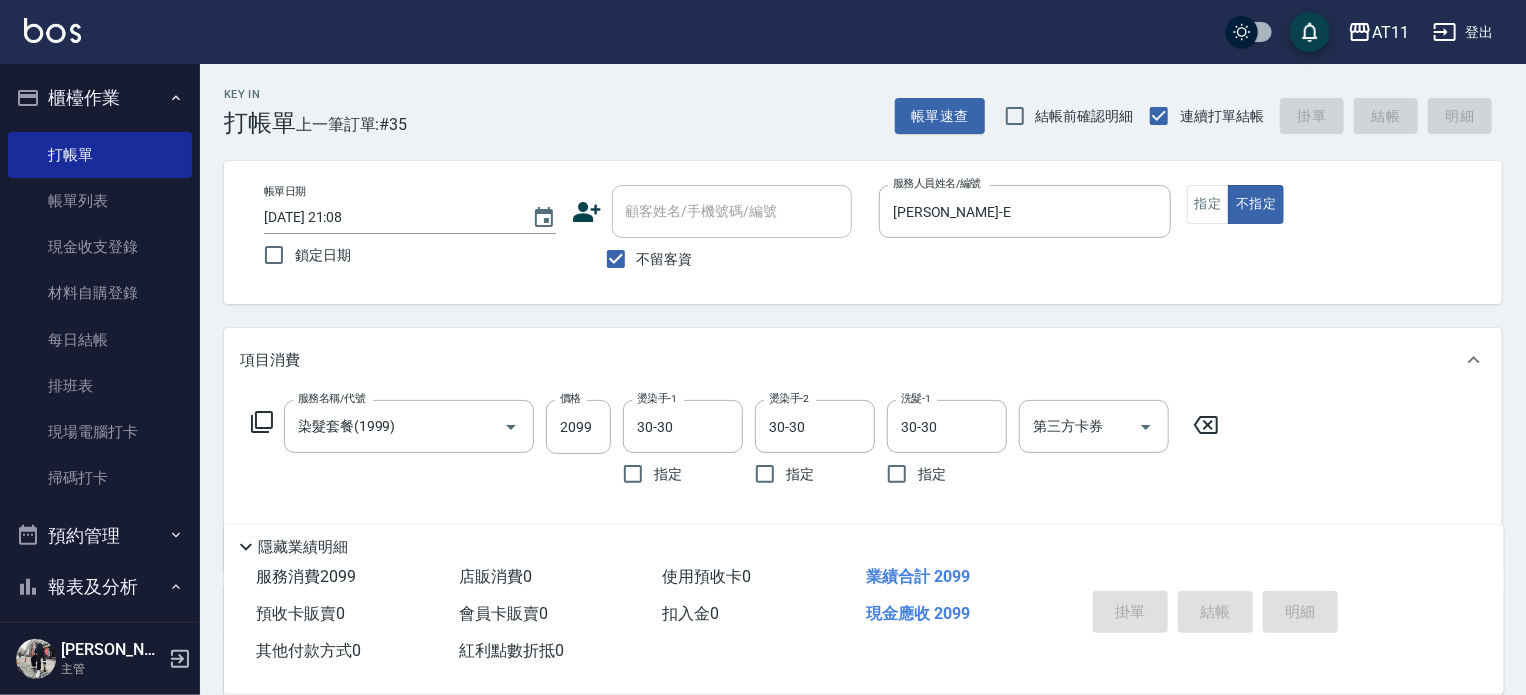 type 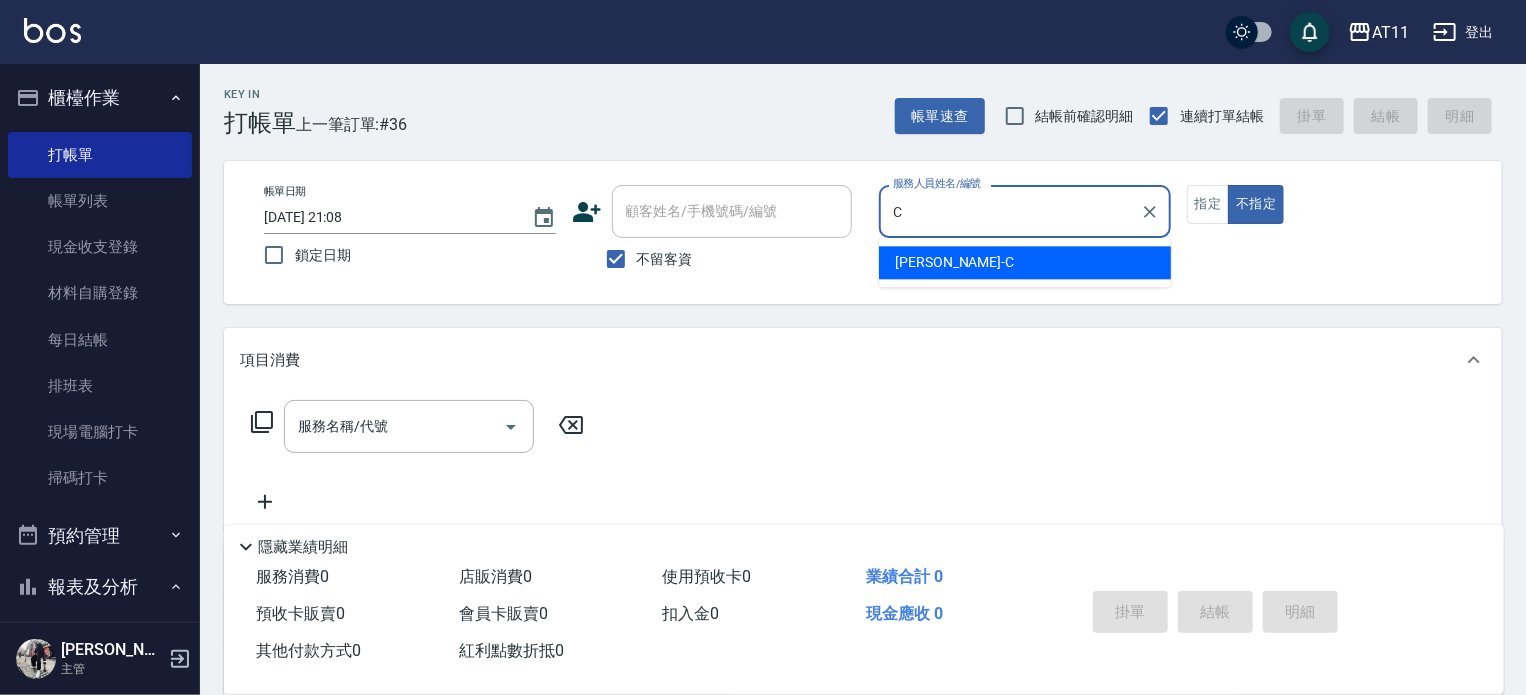 type on "[PERSON_NAME]" 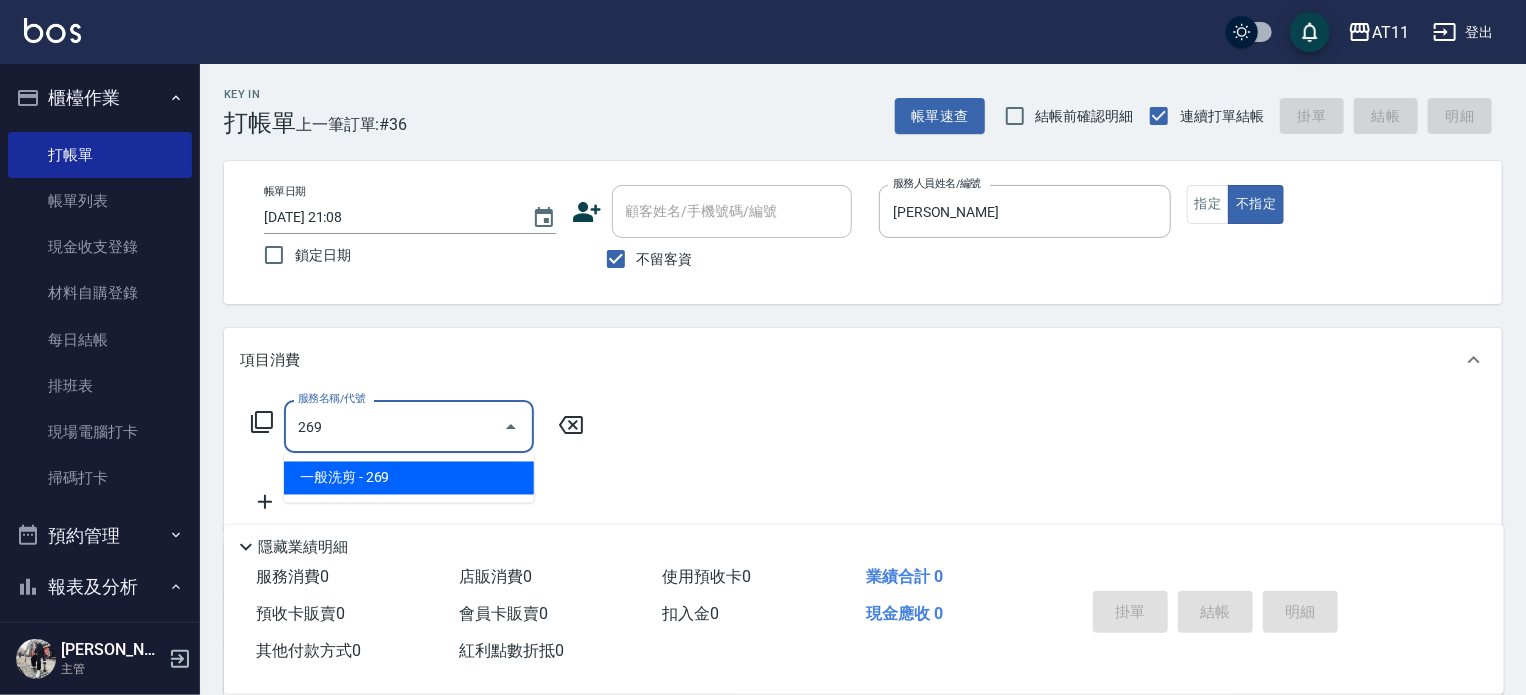 type on "一般洗剪(269)" 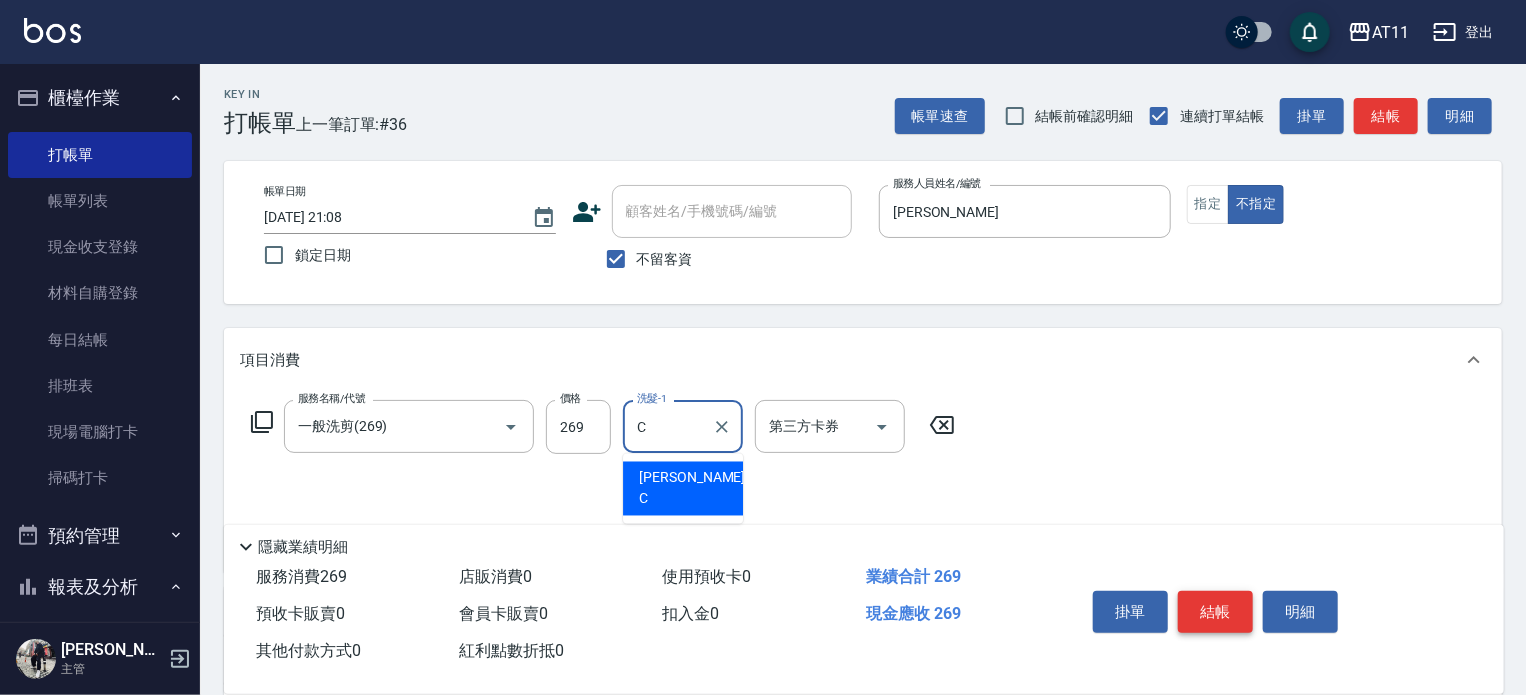 type on "[PERSON_NAME]" 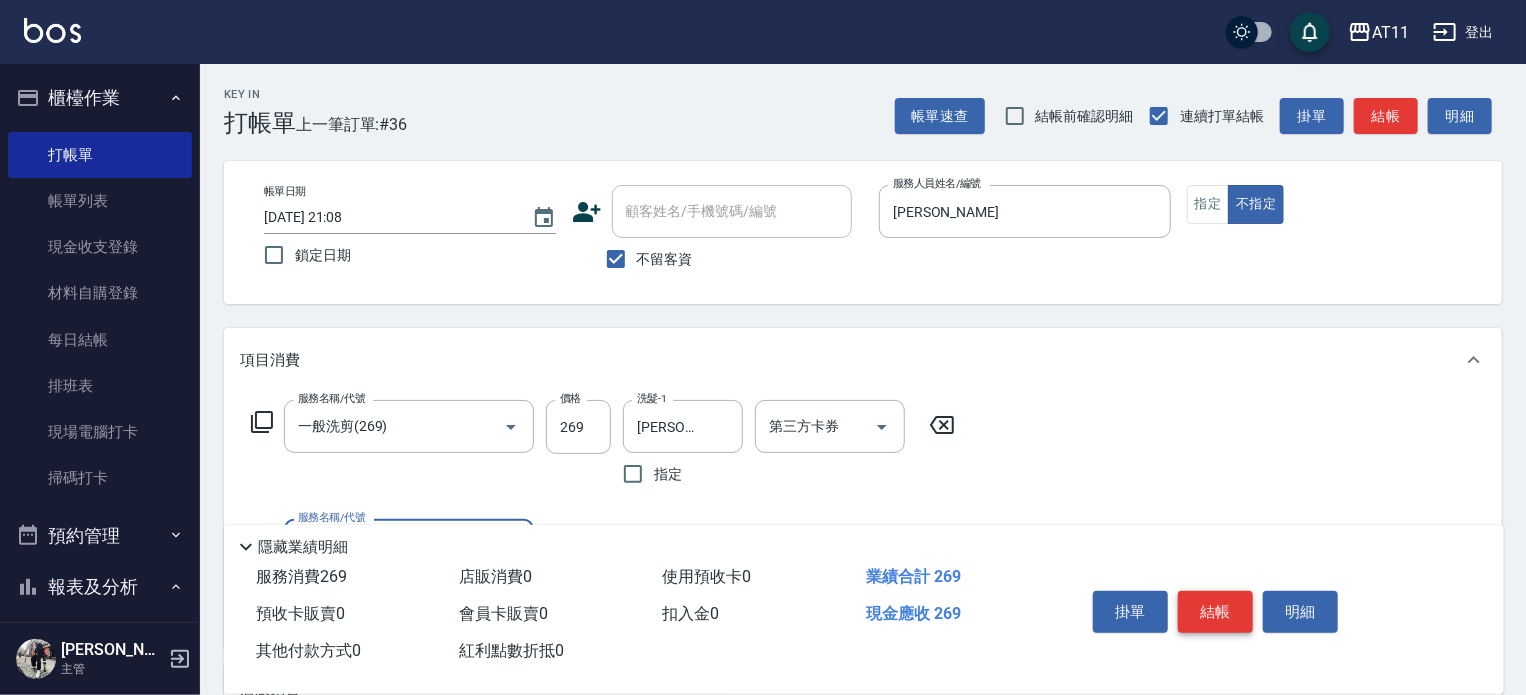 click on "結帳" at bounding box center (1215, 612) 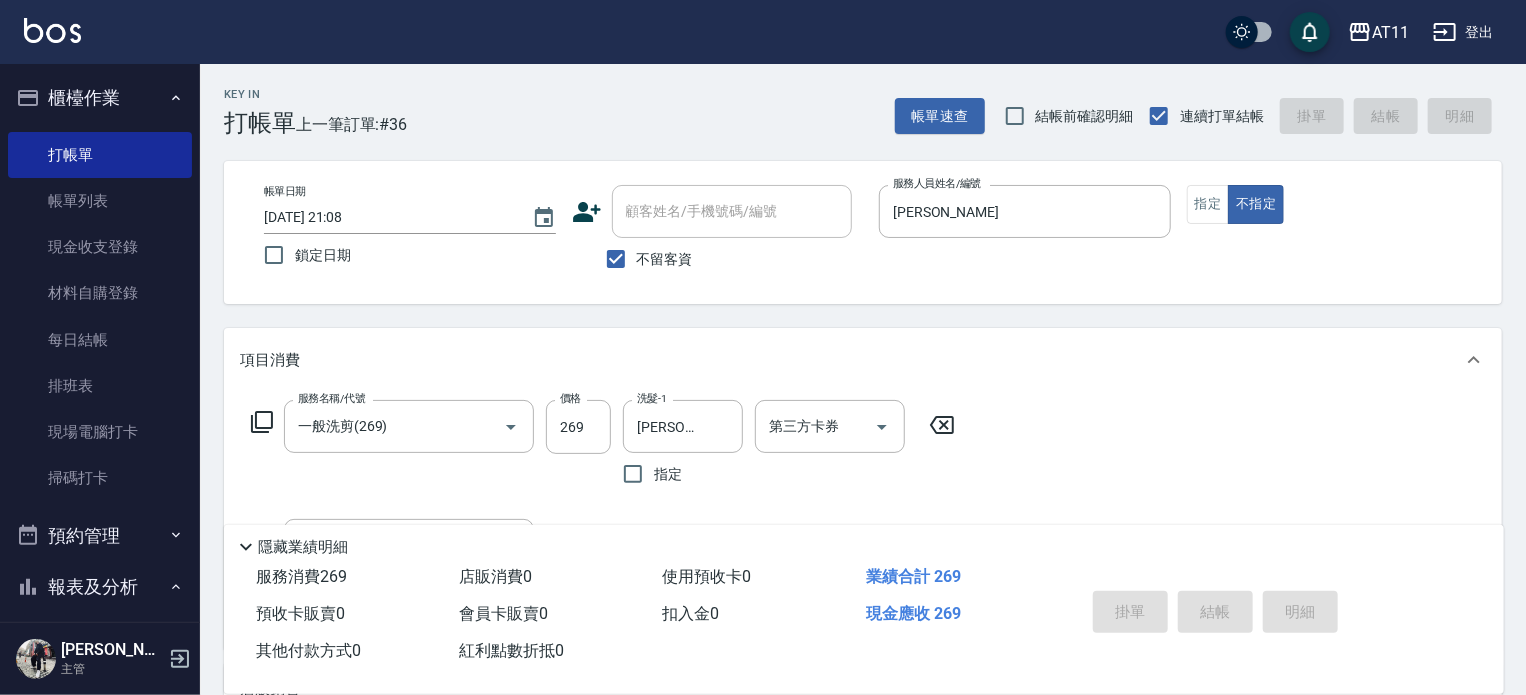 type 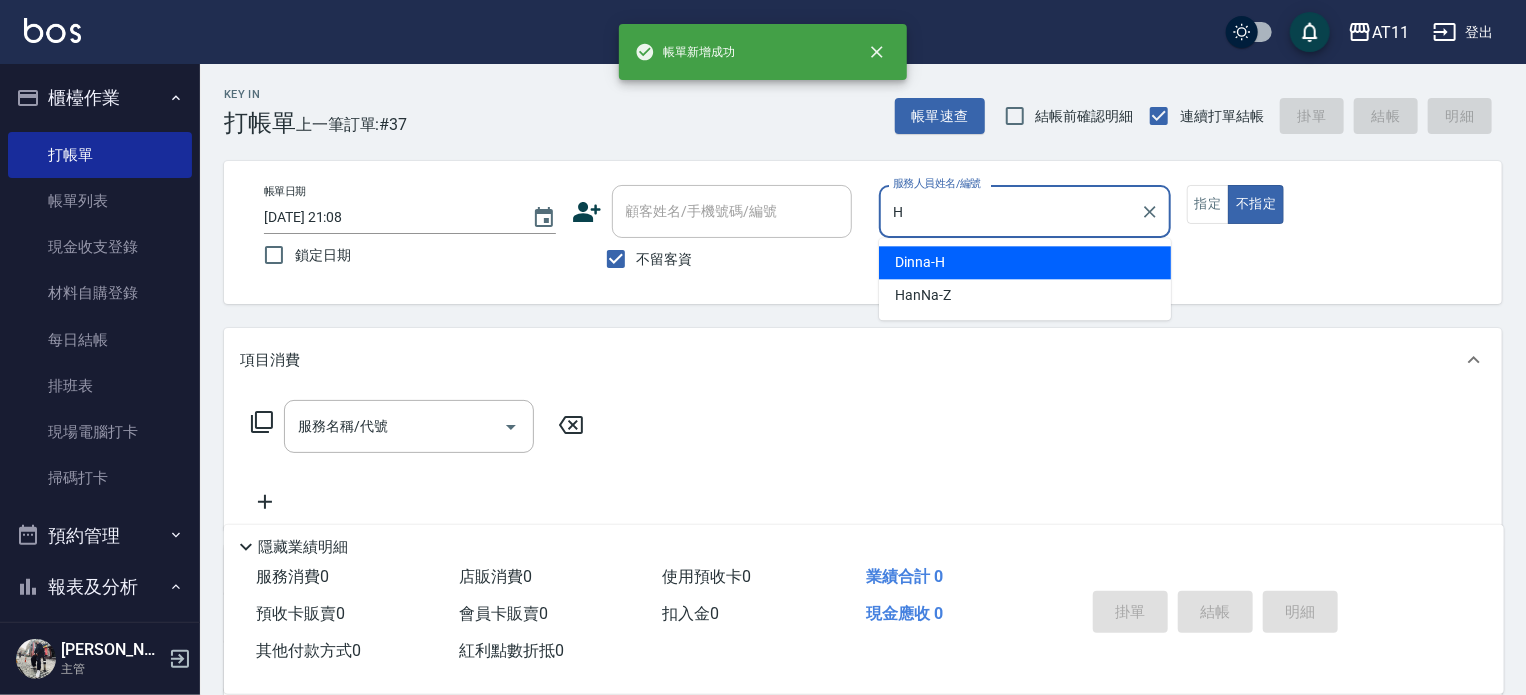 type on "Dinna-H" 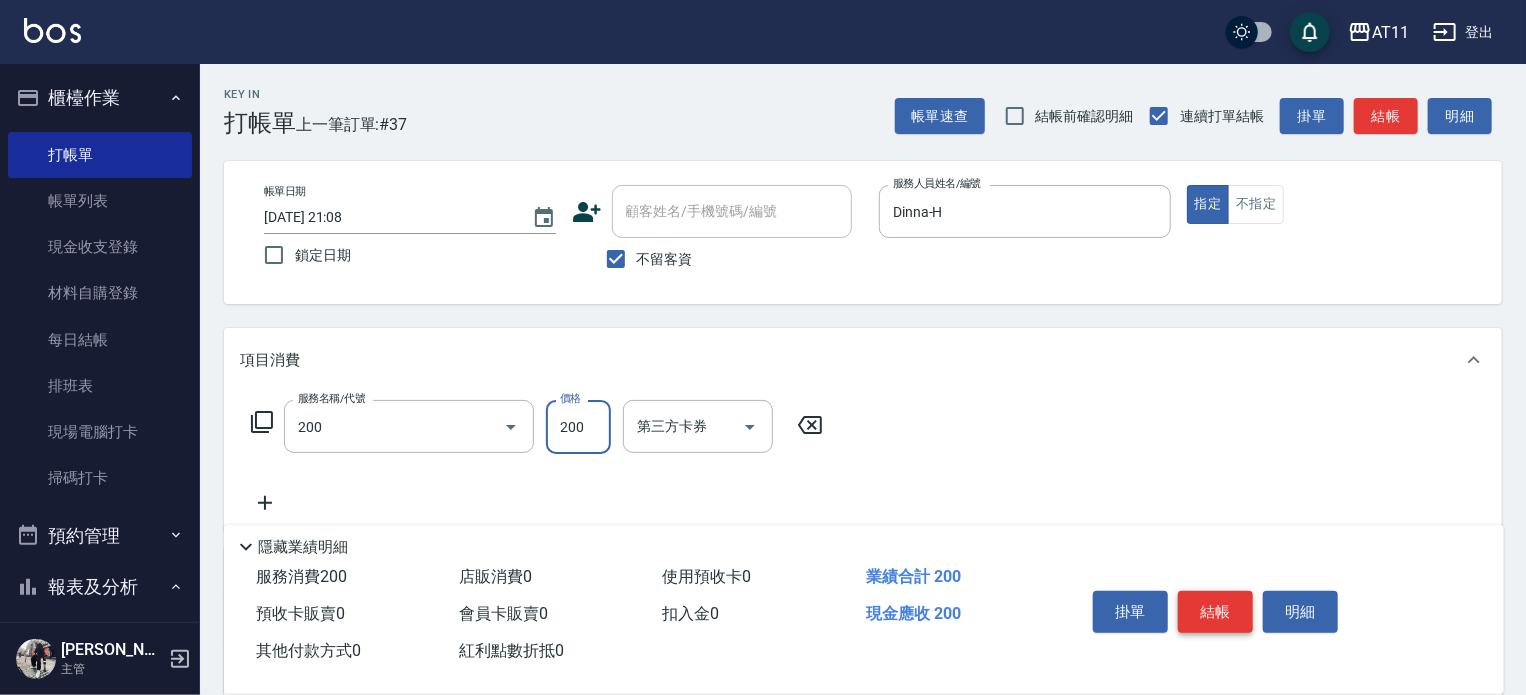 type on "剪髮(200)" 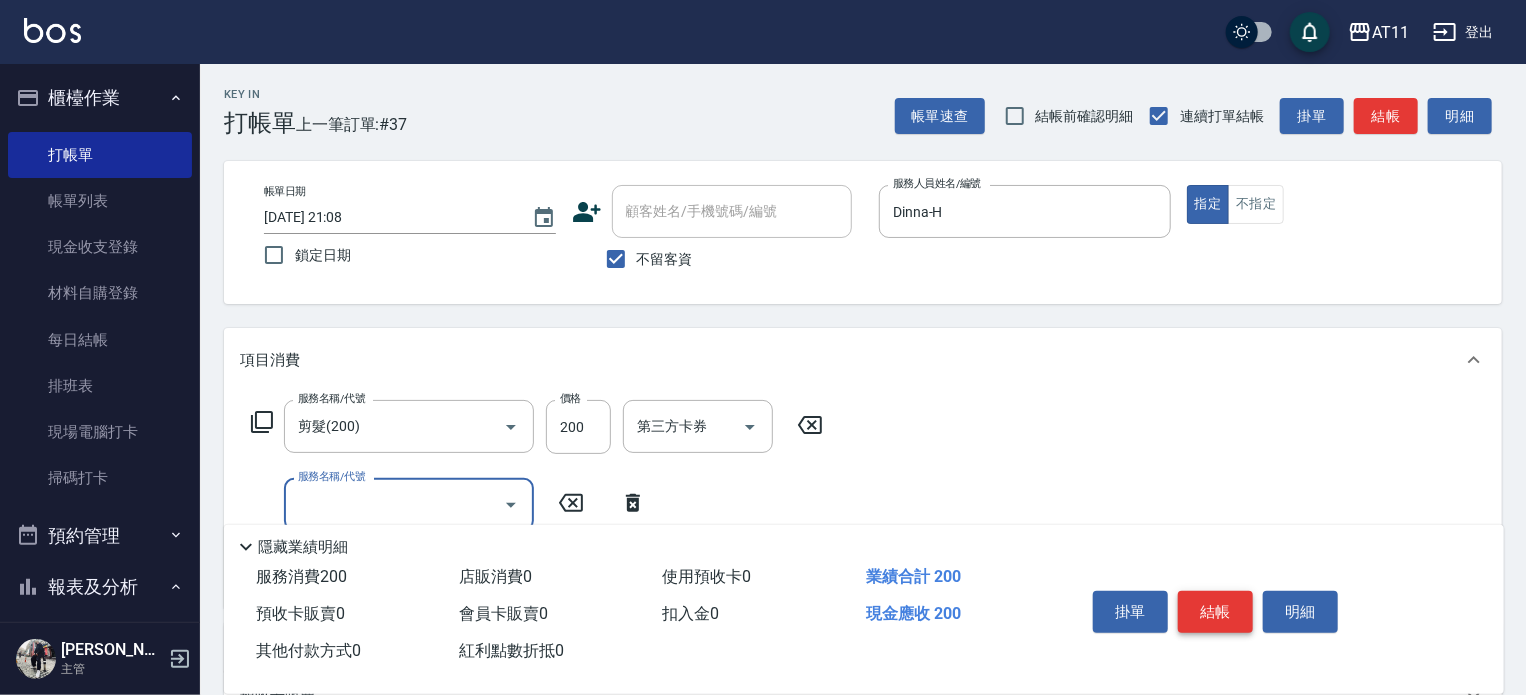click on "結帳" at bounding box center [1215, 612] 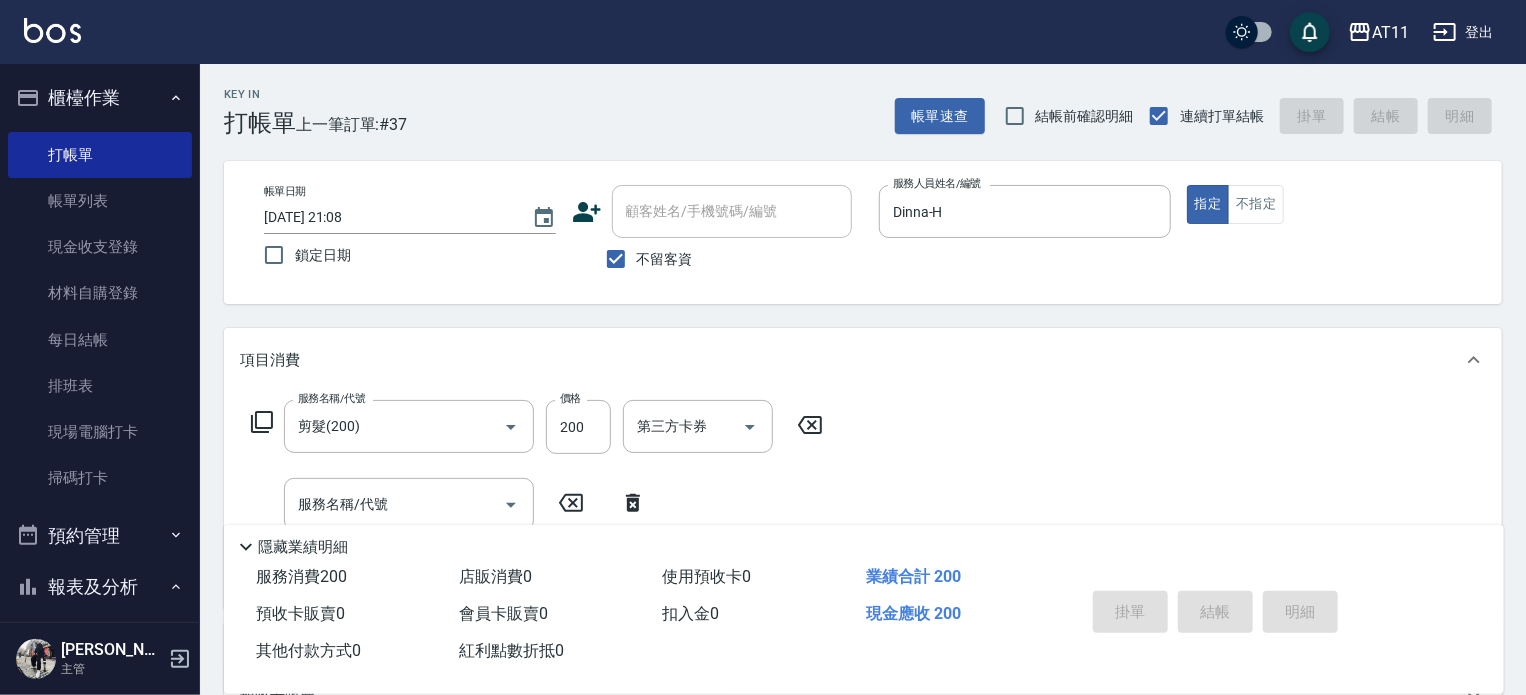 type 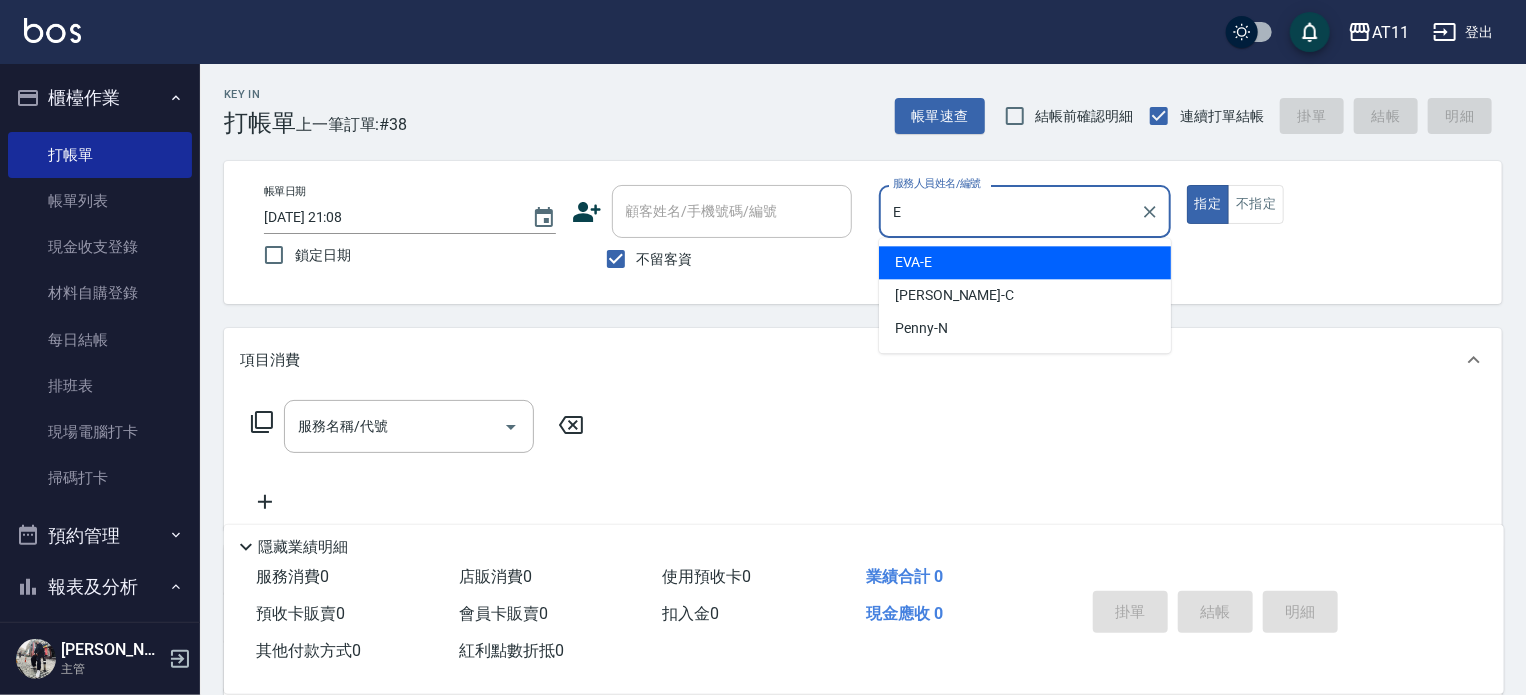 type on "[PERSON_NAME]-E" 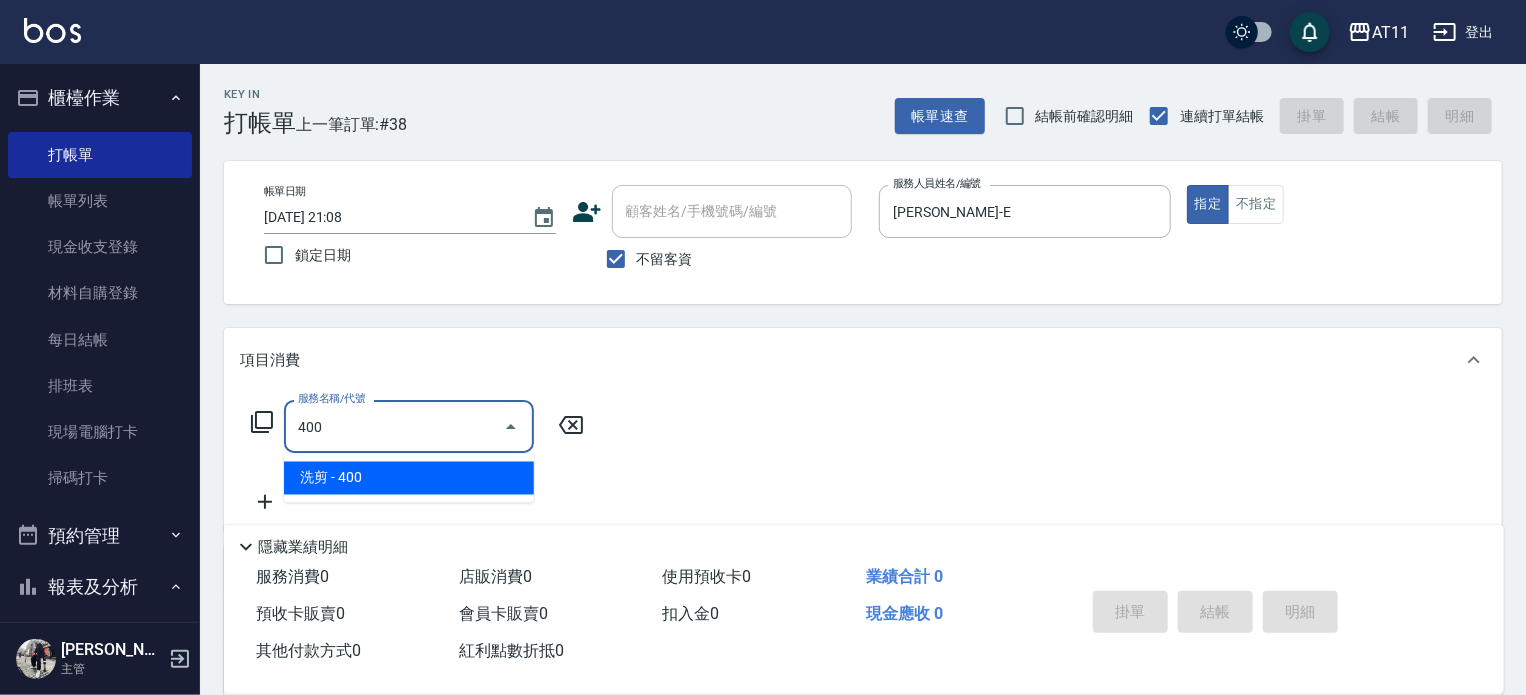 type on "洗剪(400)" 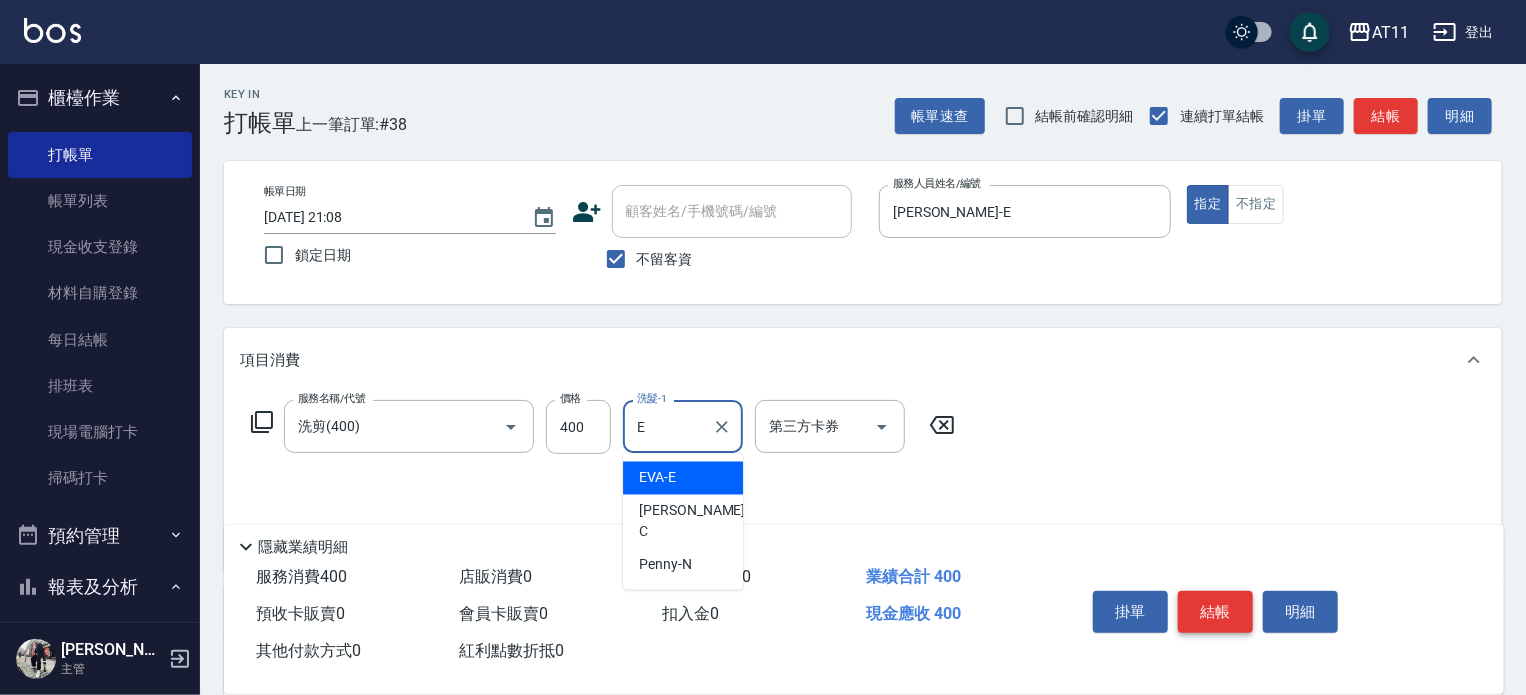 type on "[PERSON_NAME]-E" 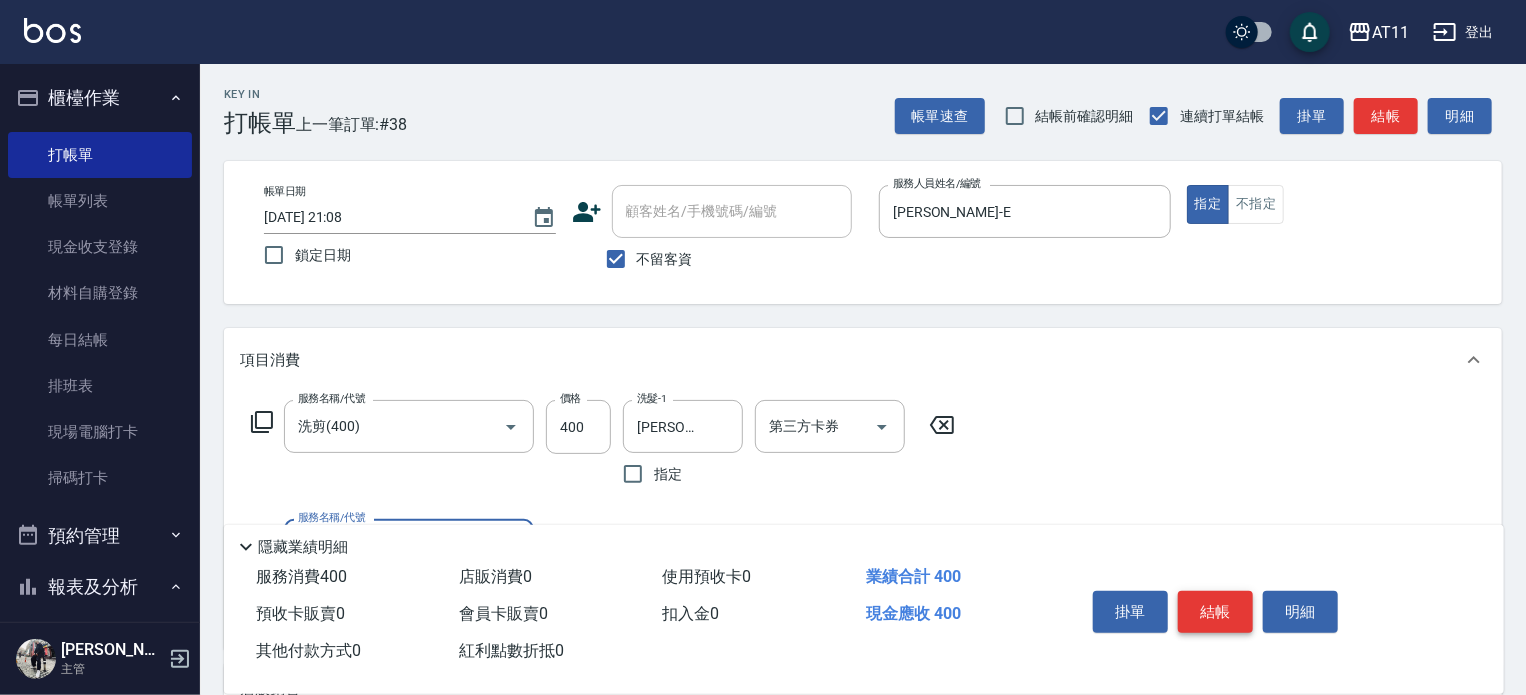 click on "結帳" at bounding box center [1215, 612] 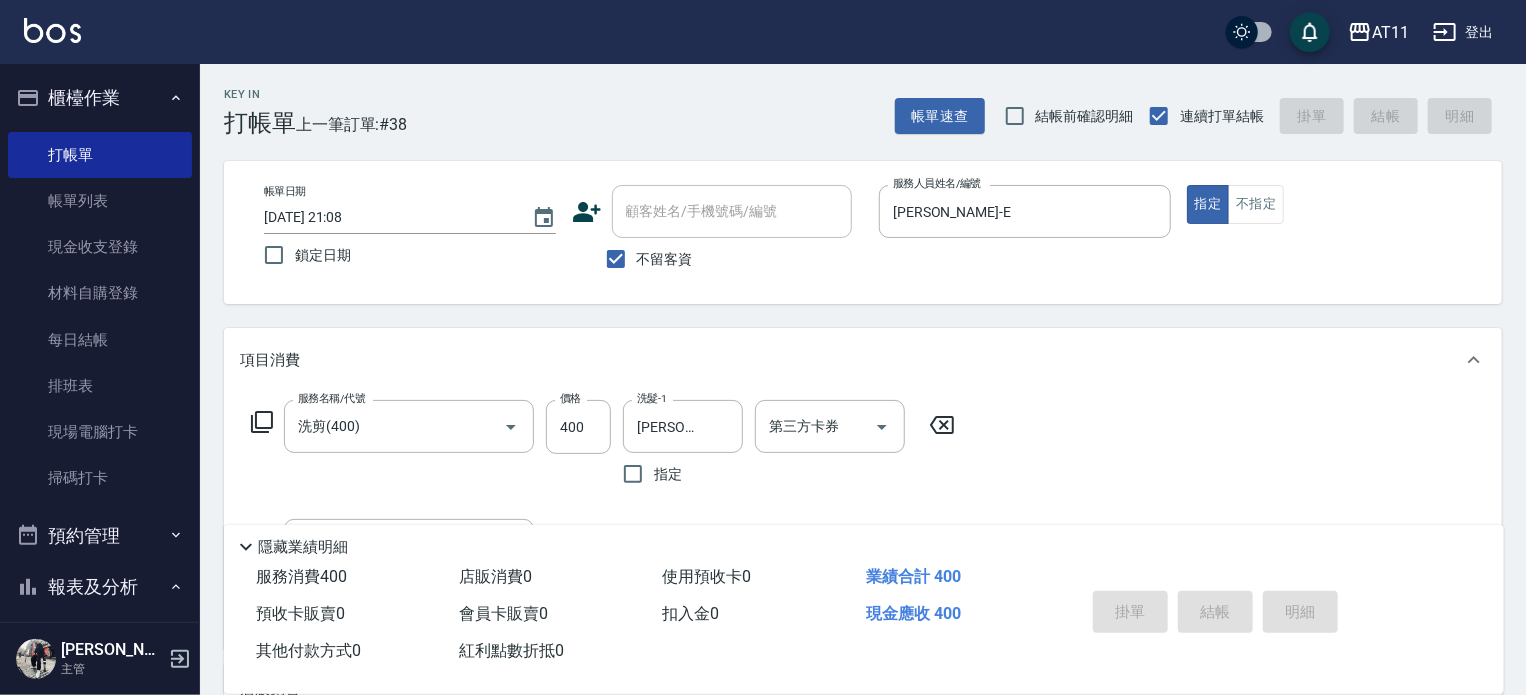 type 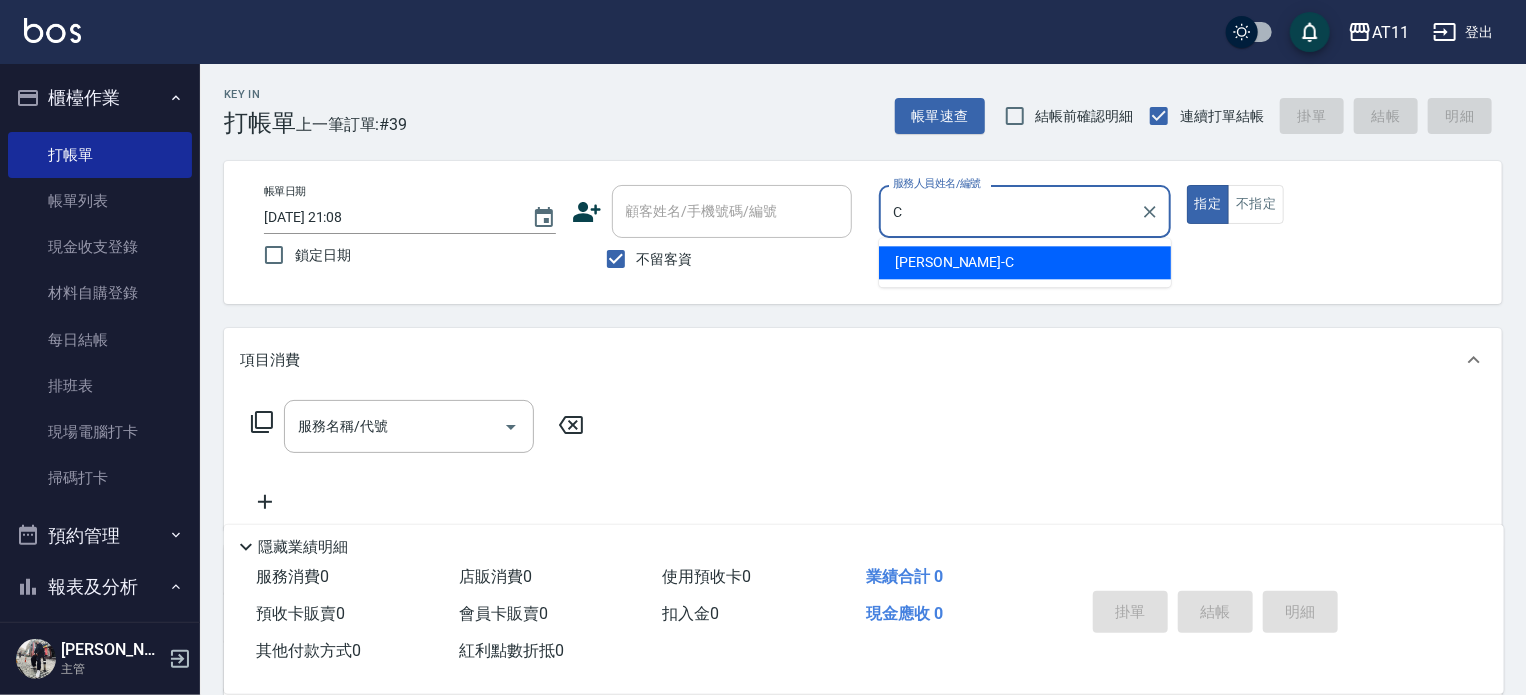 type on "[PERSON_NAME]" 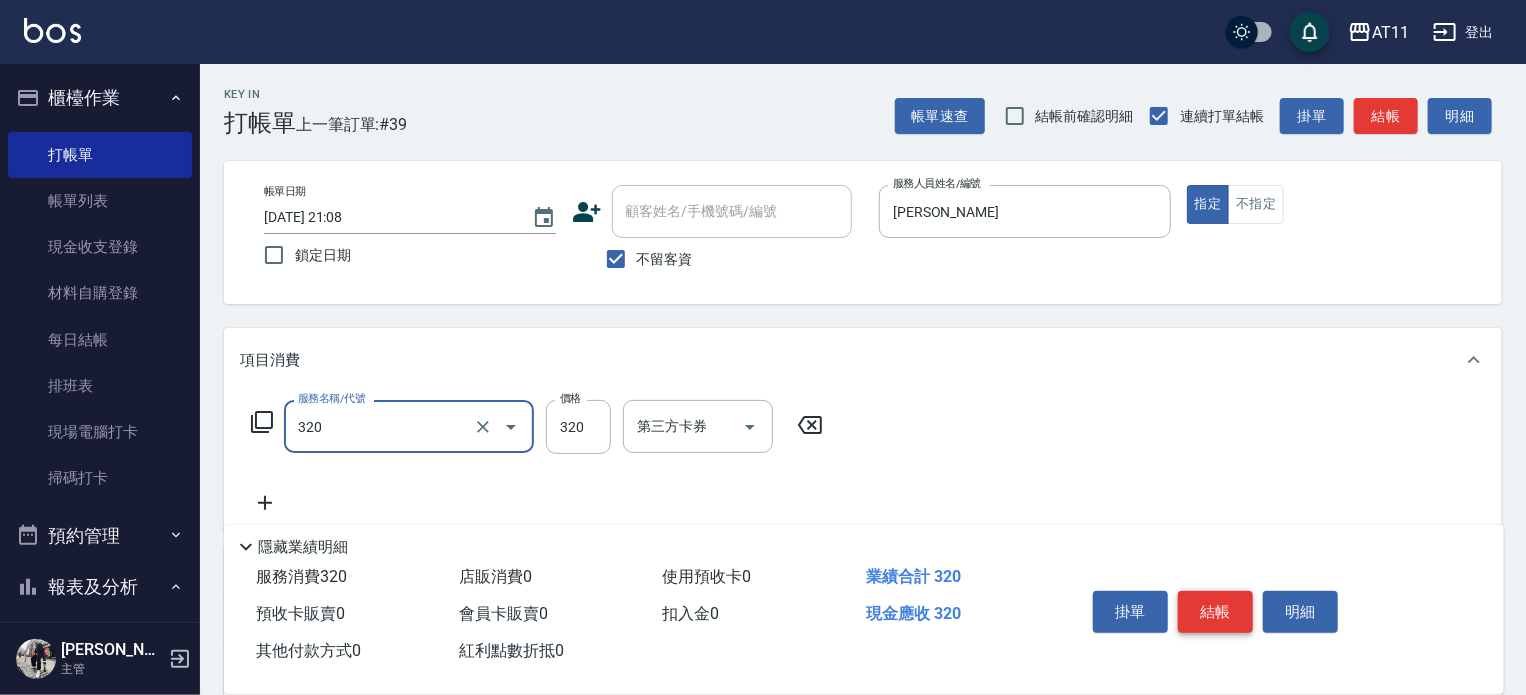 type on "洗剪(320)" 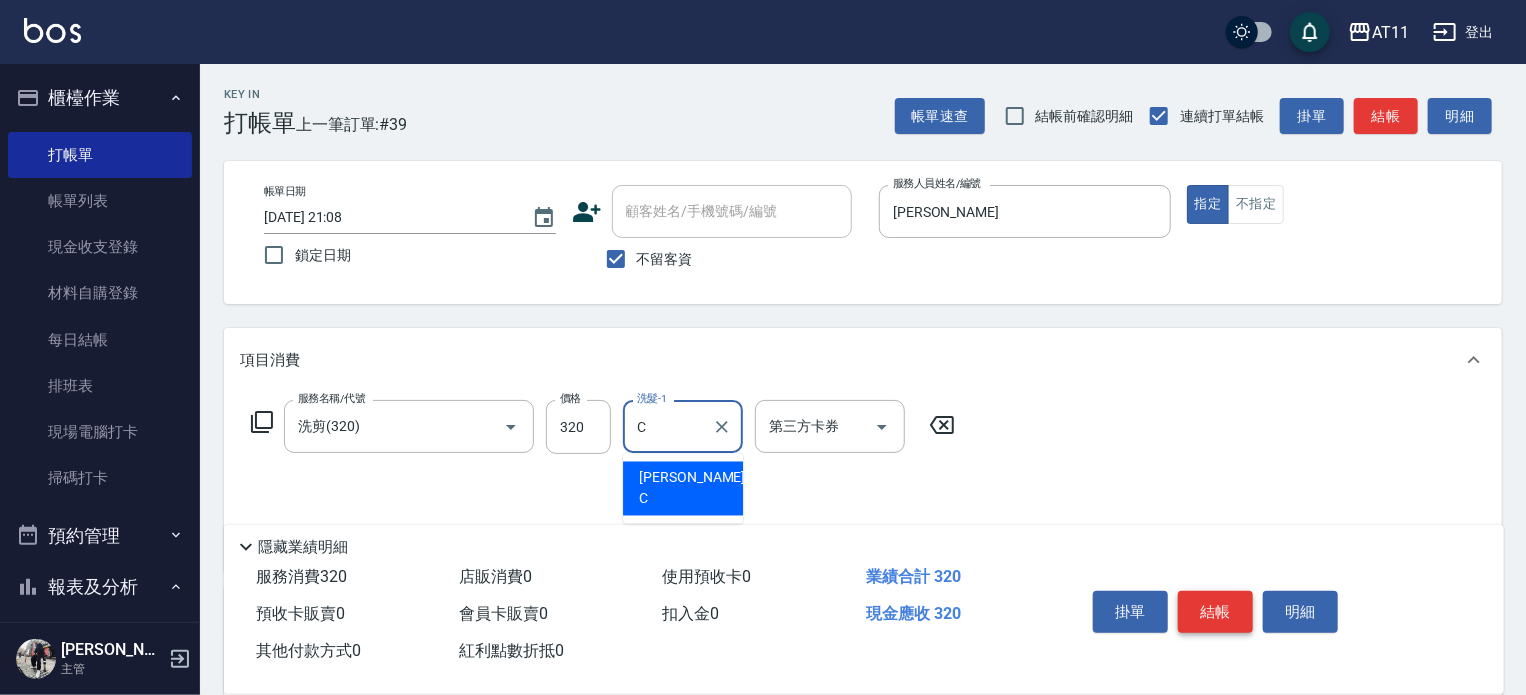type on "[PERSON_NAME]" 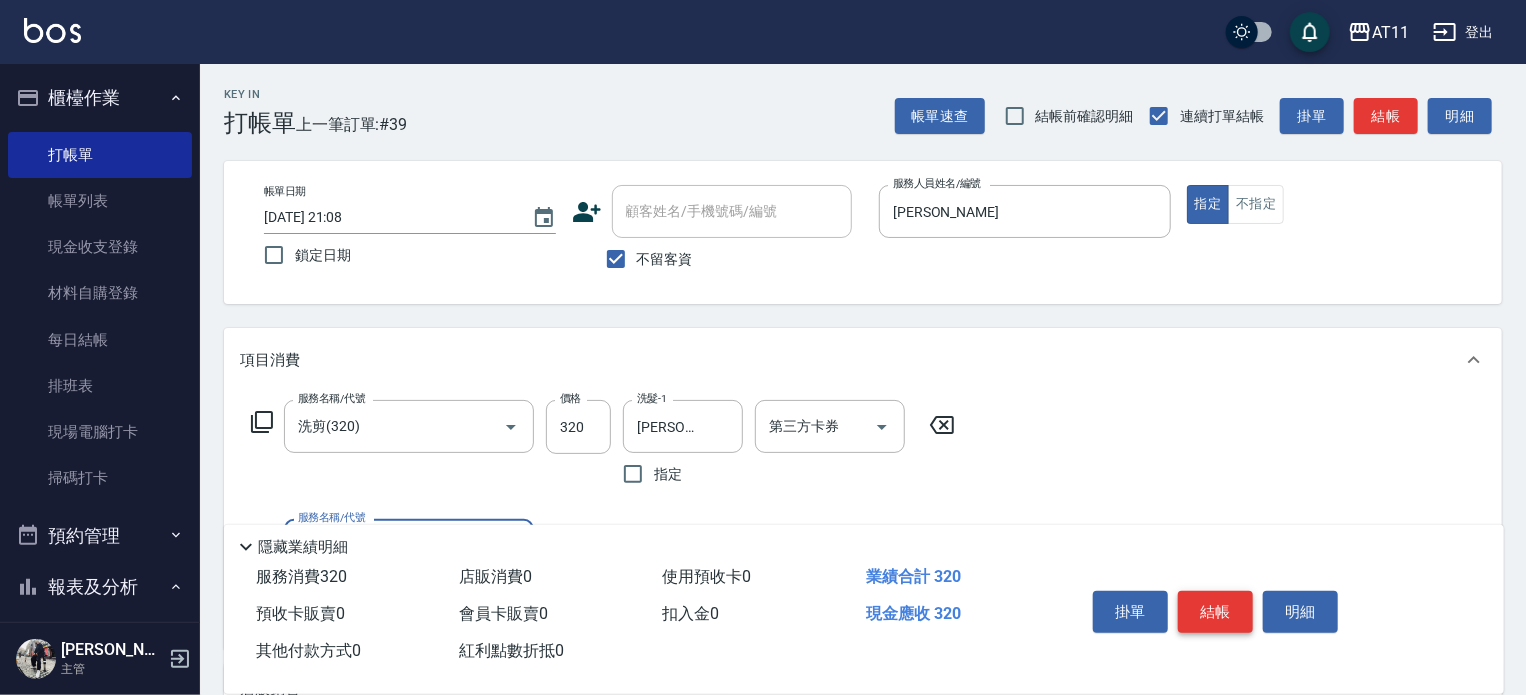 click on "結帳" at bounding box center (1215, 612) 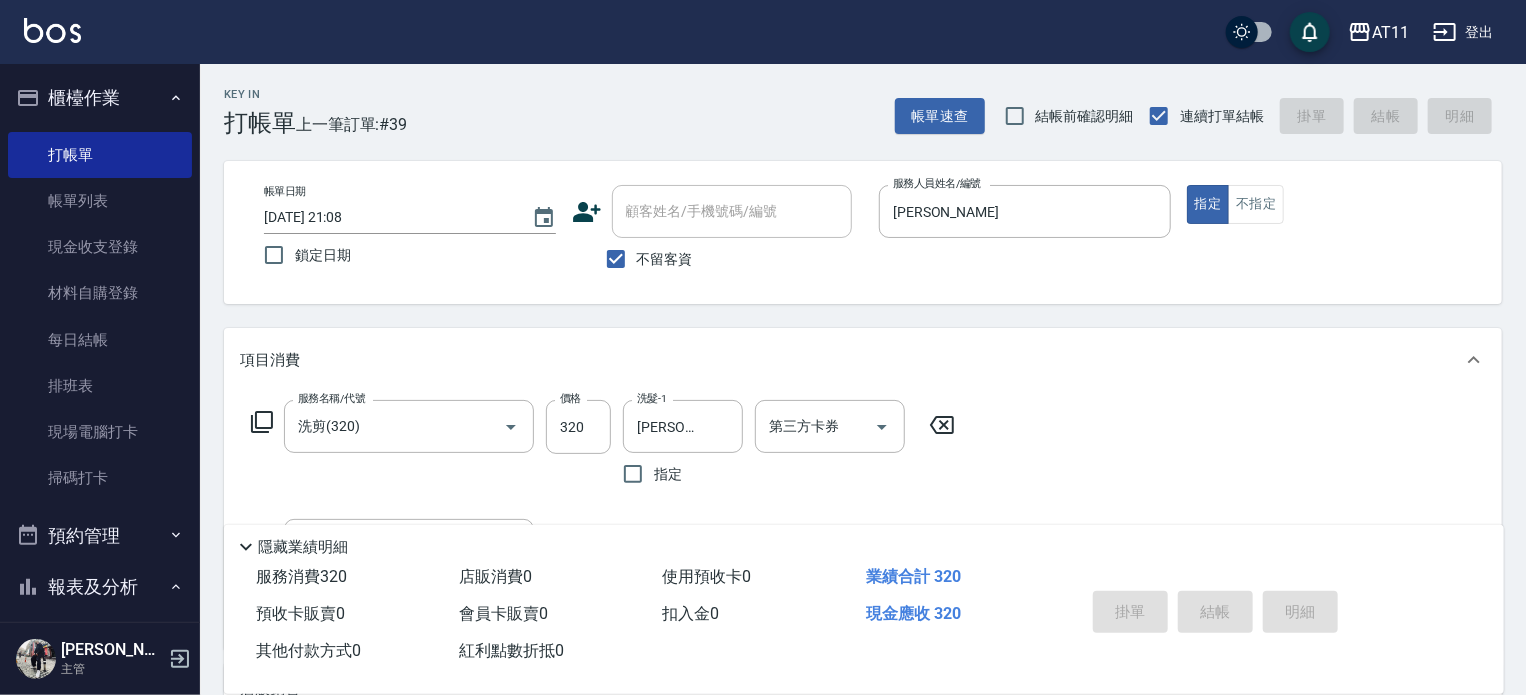 type on "[DATE] 21:12" 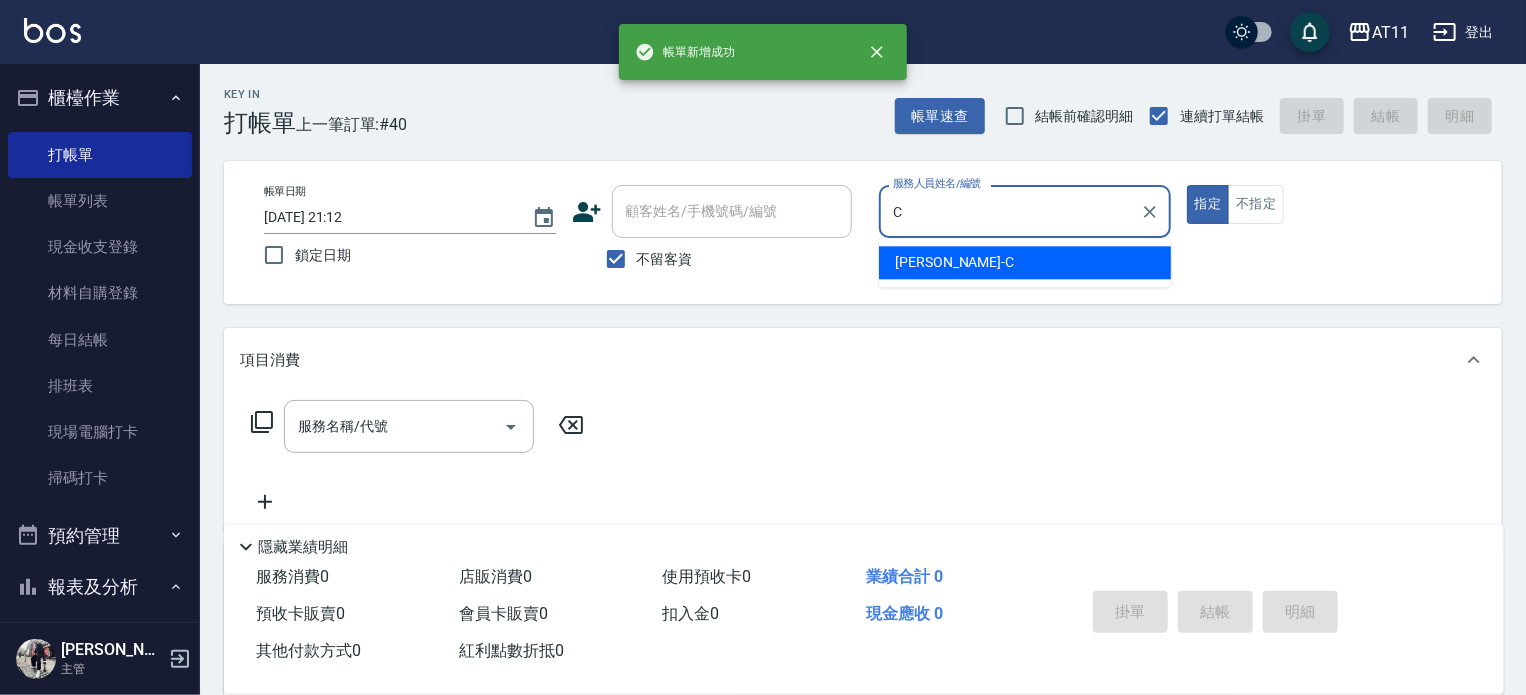 type on "[PERSON_NAME]" 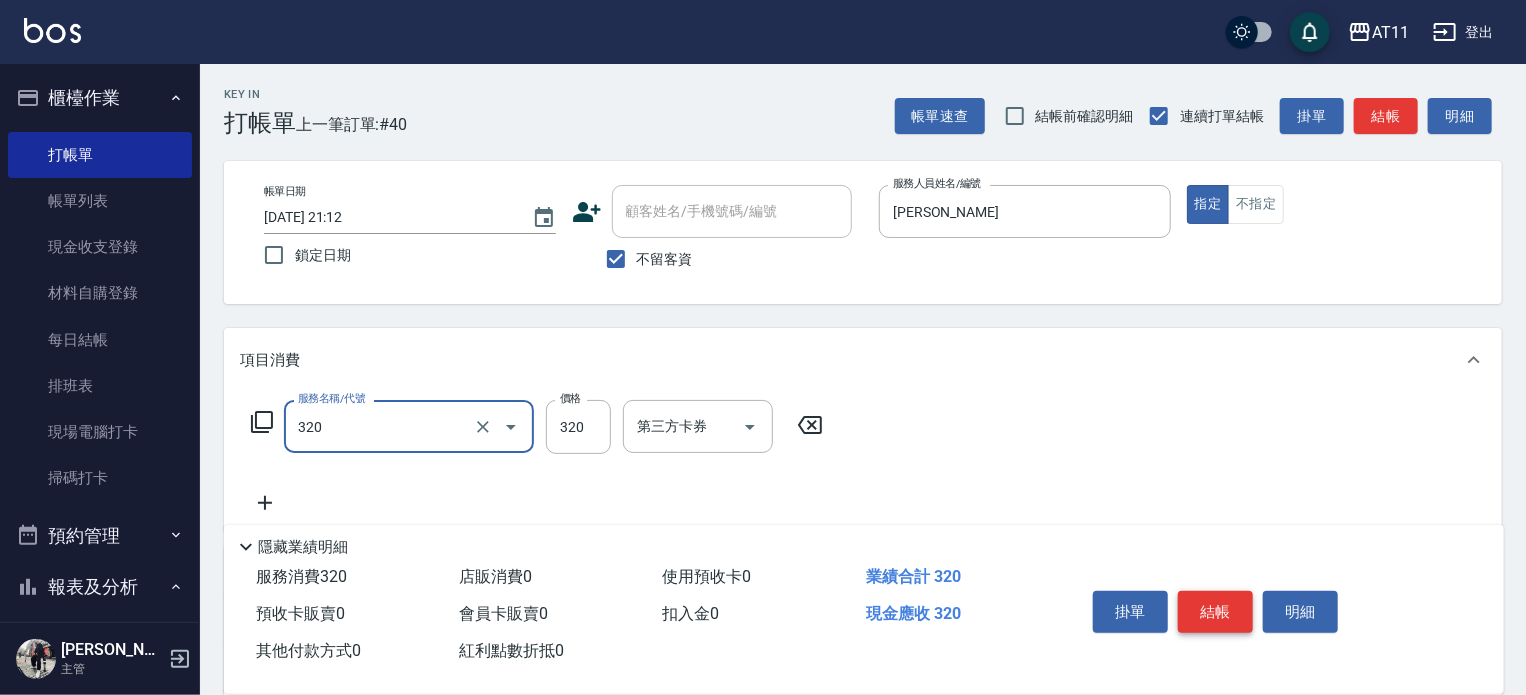 type on "洗剪(320)" 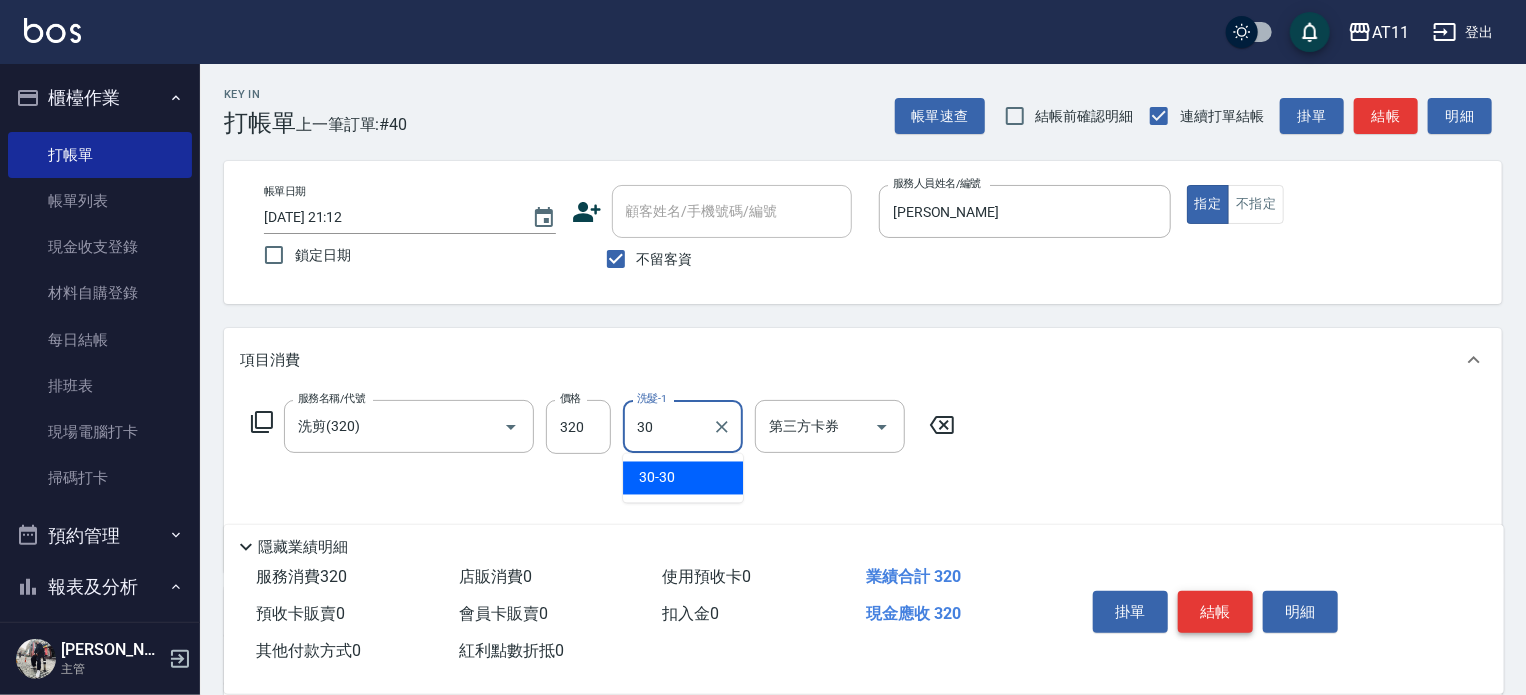 type on "30-30" 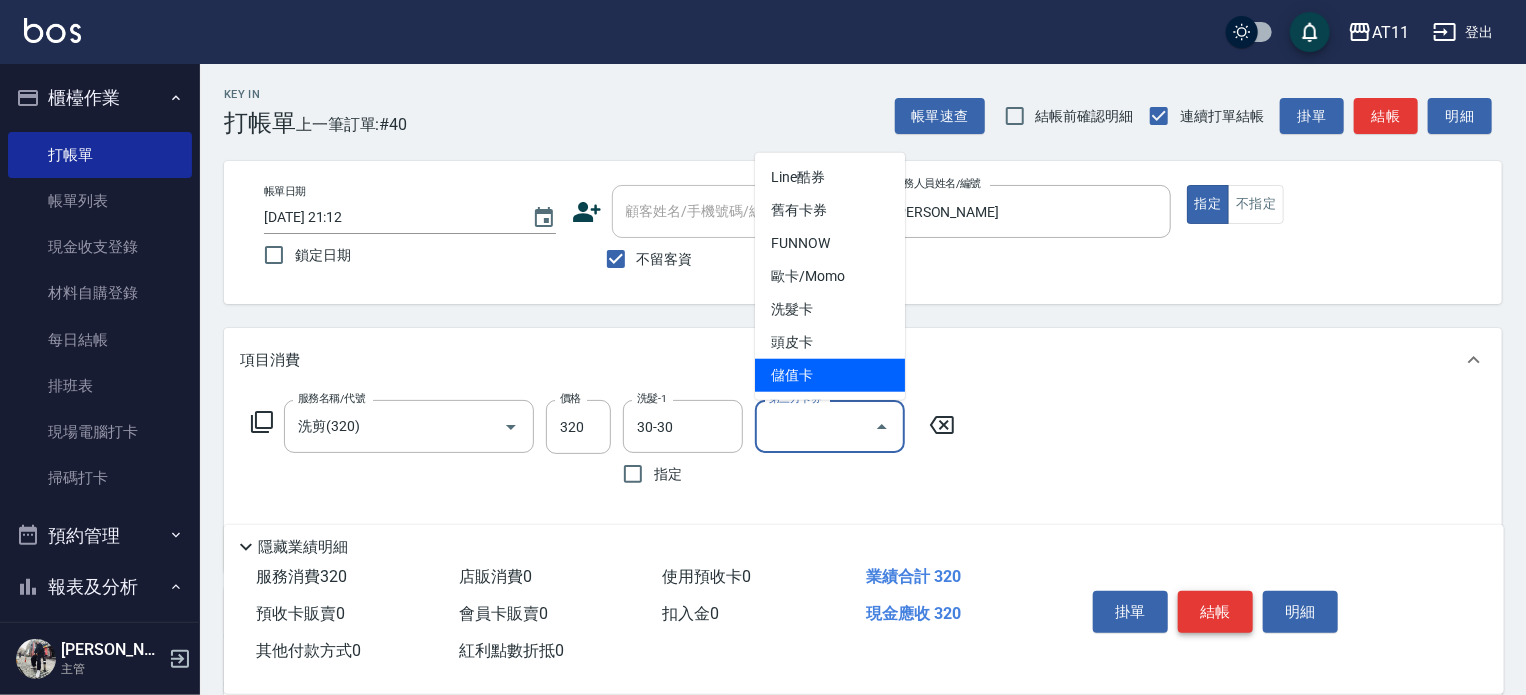 type on "儲值卡" 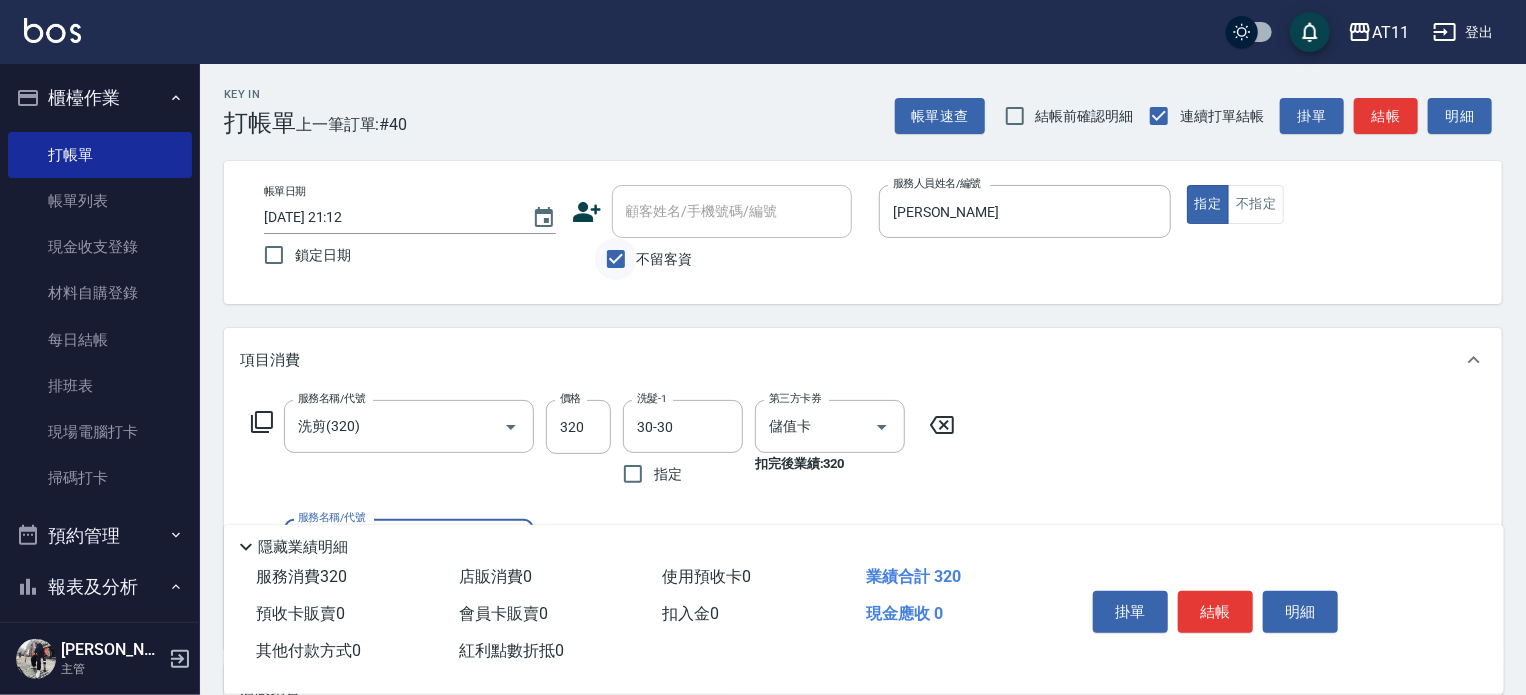 click on "不留客資" at bounding box center [616, 259] 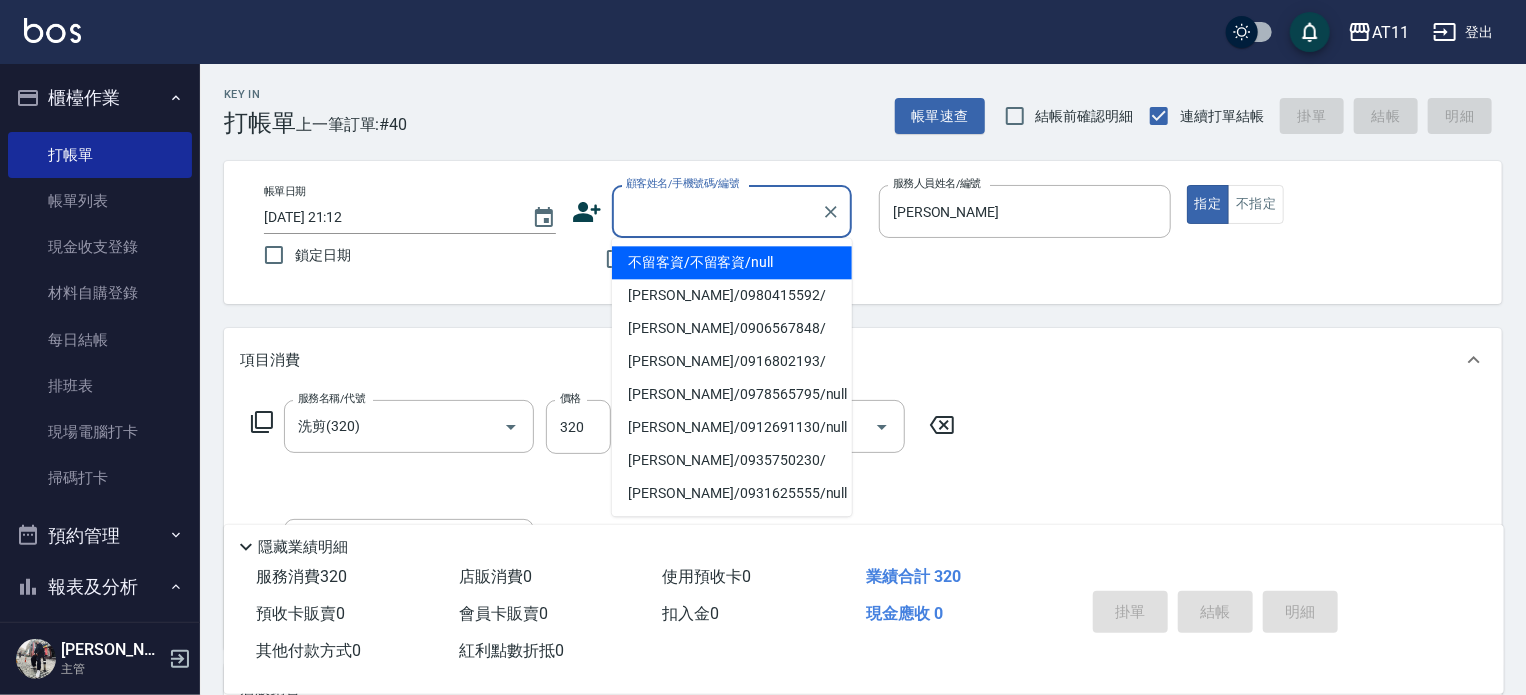 click on "顧客姓名/手機號碼/編號" at bounding box center (717, 211) 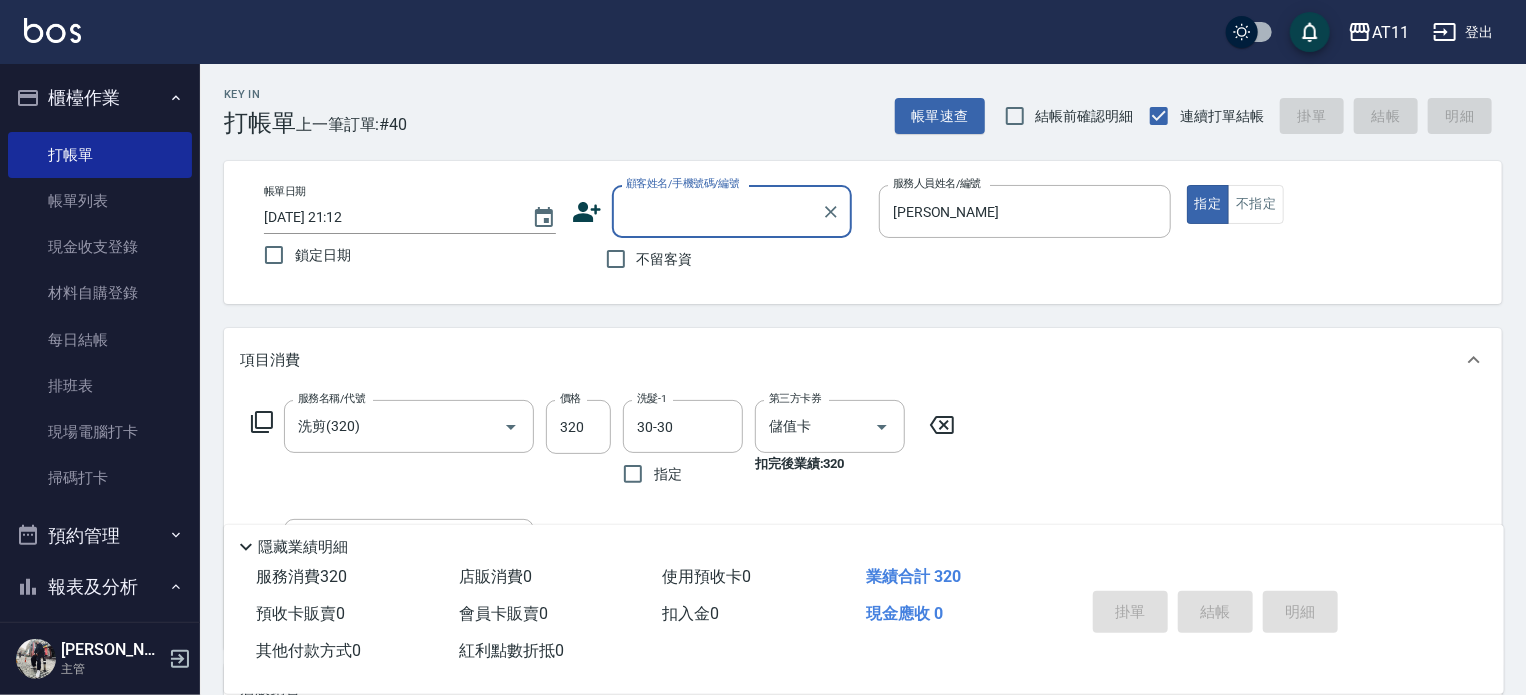 paste on "0912625281" 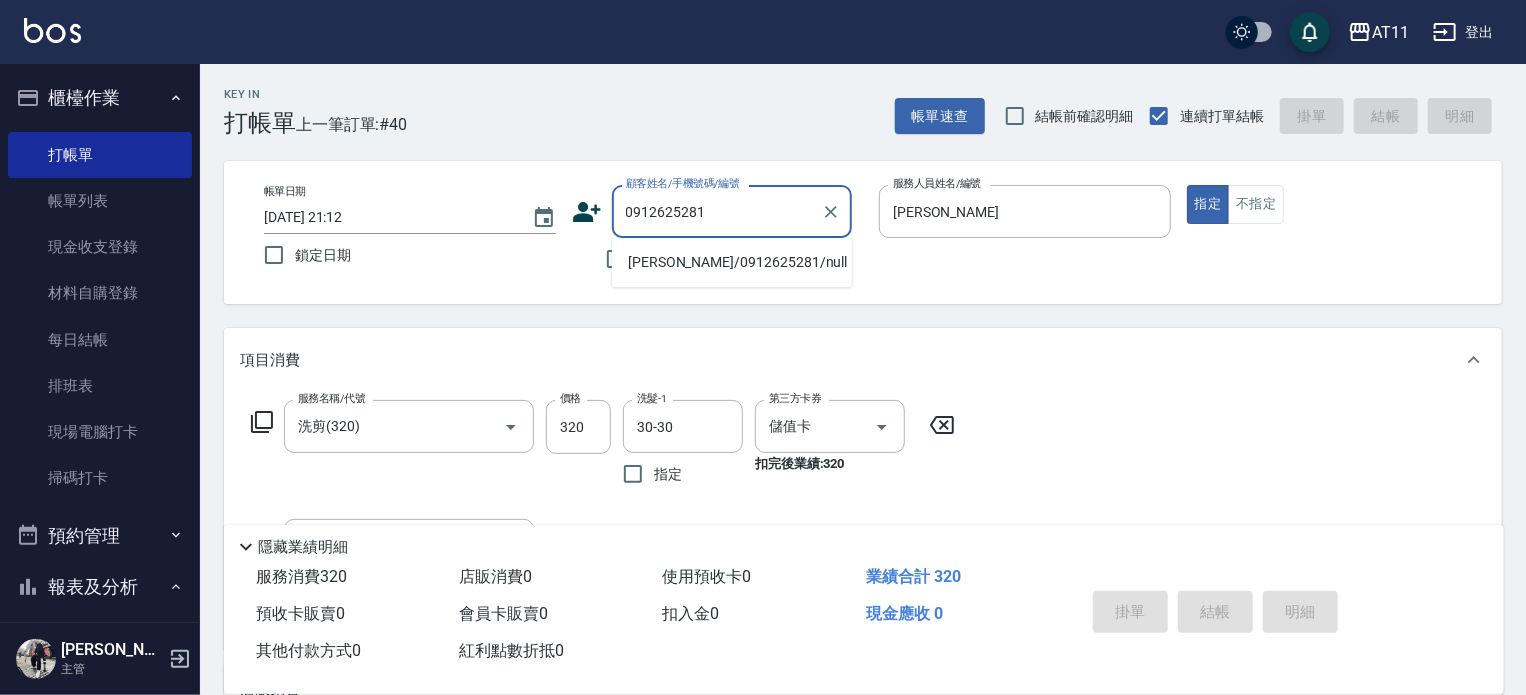 click on "[PERSON_NAME]/0912625281/null" at bounding box center [732, 262] 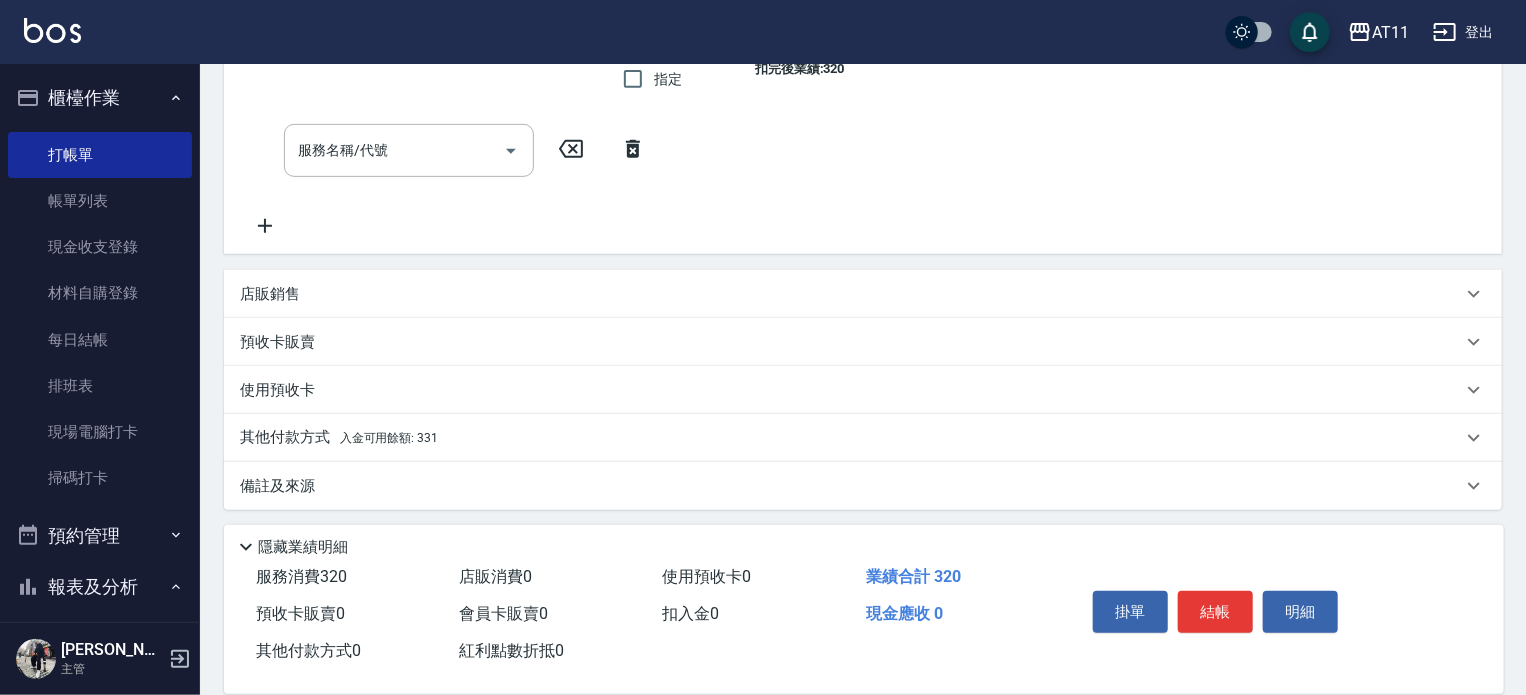 scroll, scrollTop: 400, scrollLeft: 0, axis: vertical 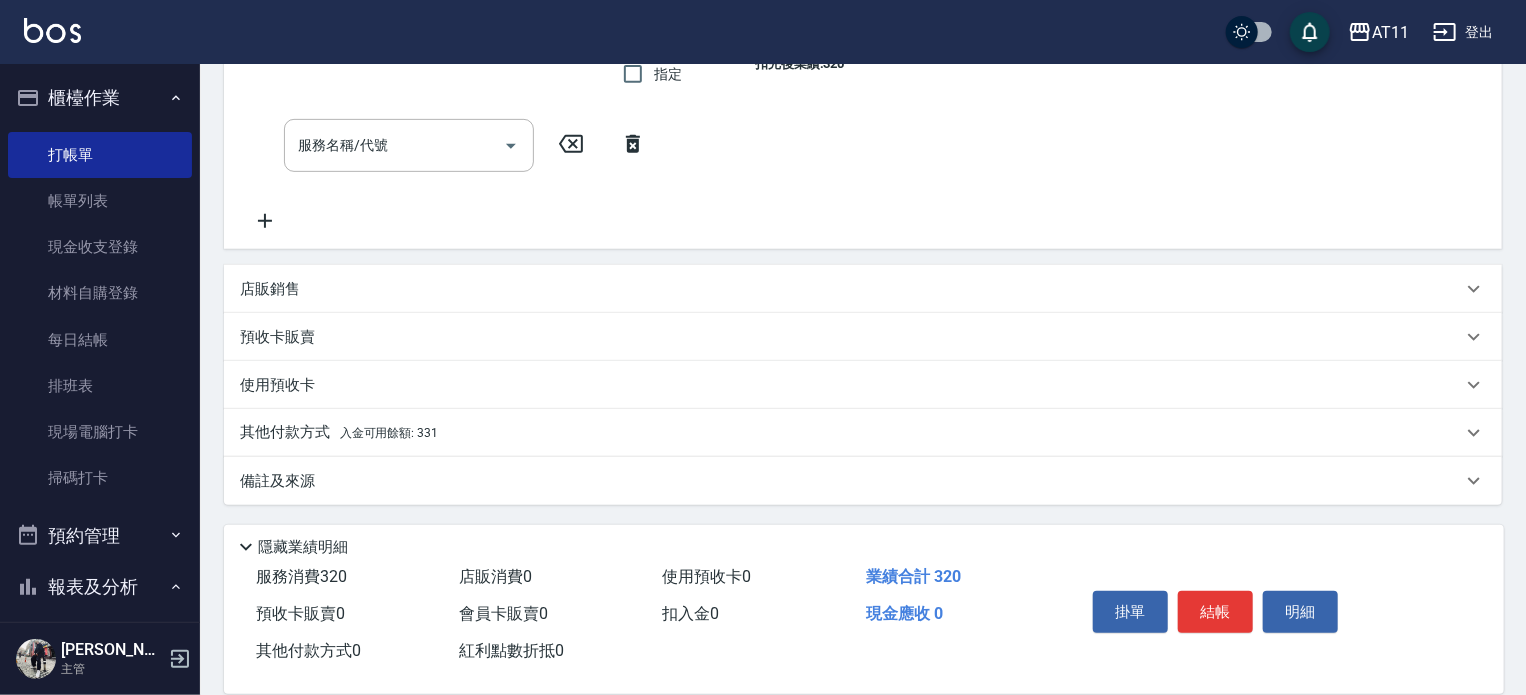 click on "其他付款方式 入金可用餘額: 331" at bounding box center (851, 433) 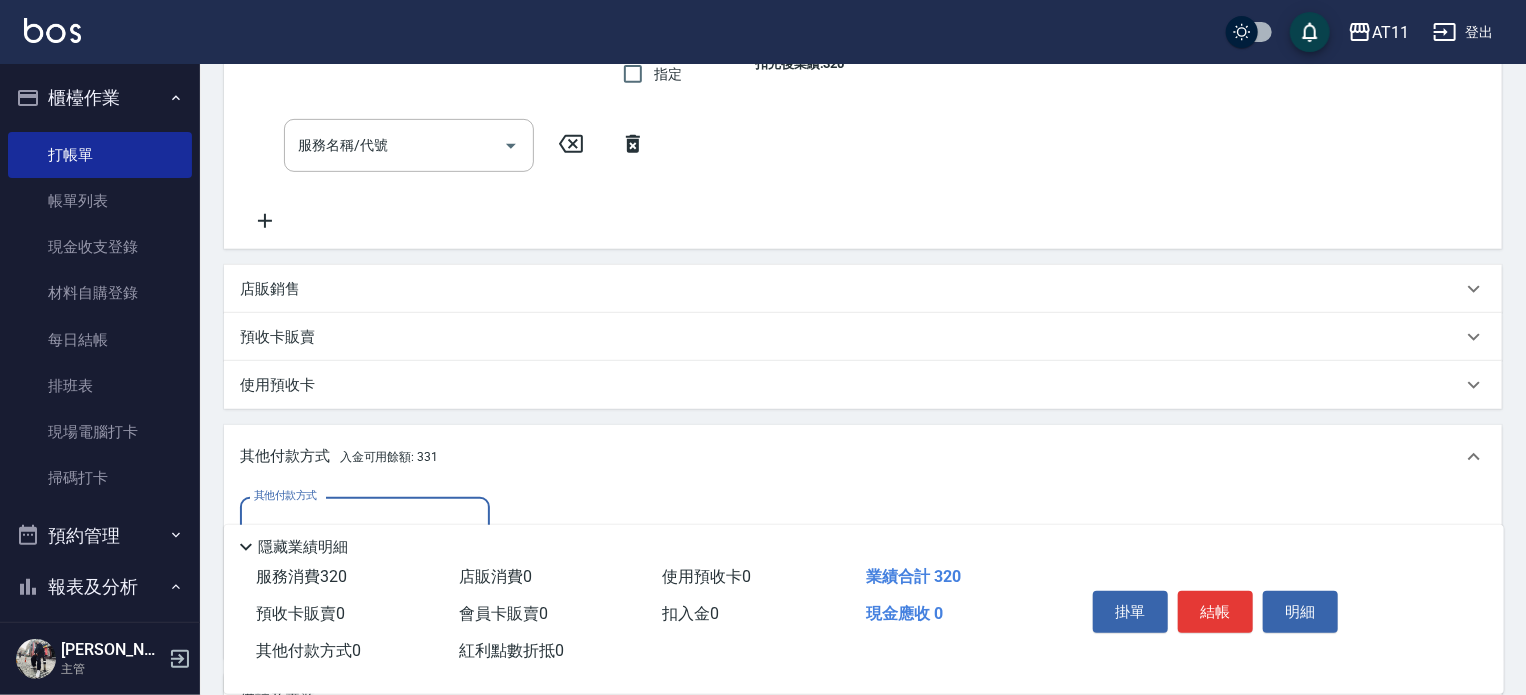 scroll, scrollTop: 0, scrollLeft: 0, axis: both 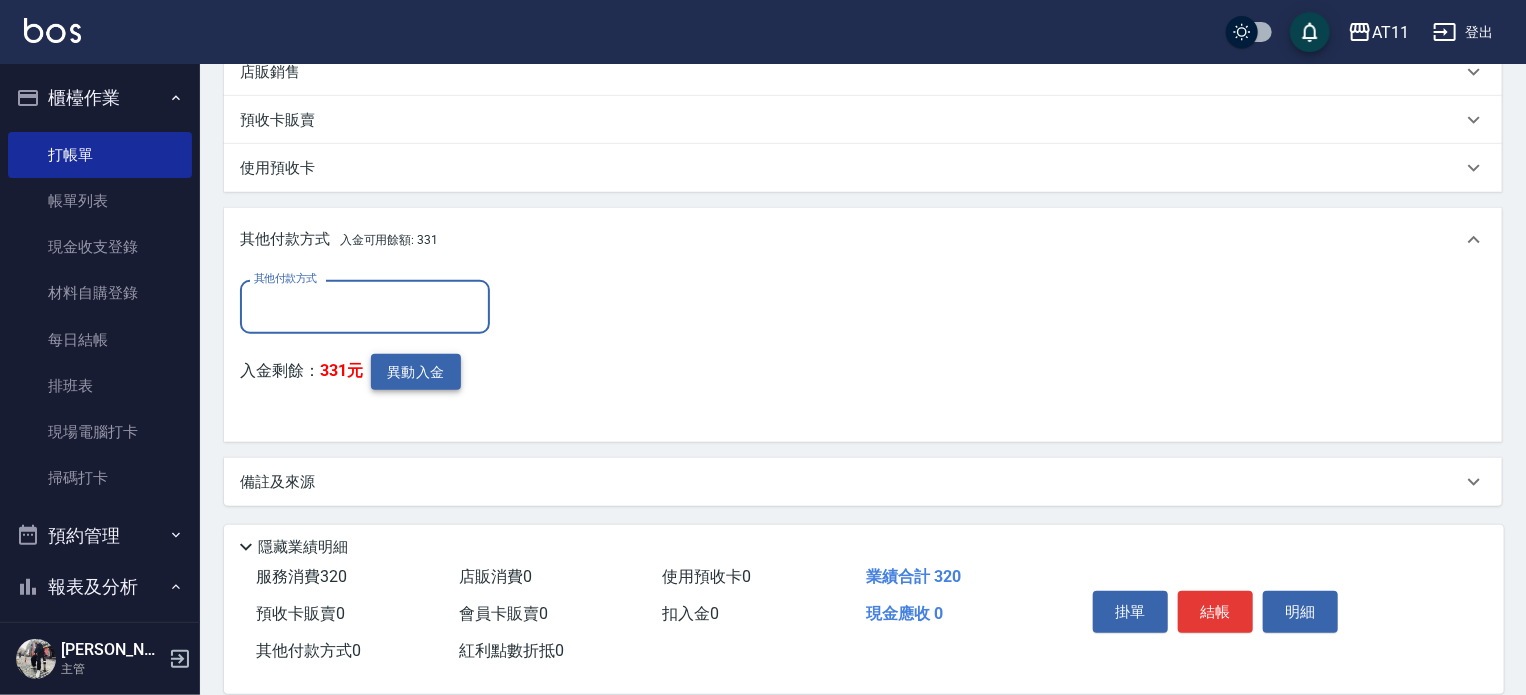 click on "異動入金" at bounding box center [416, 372] 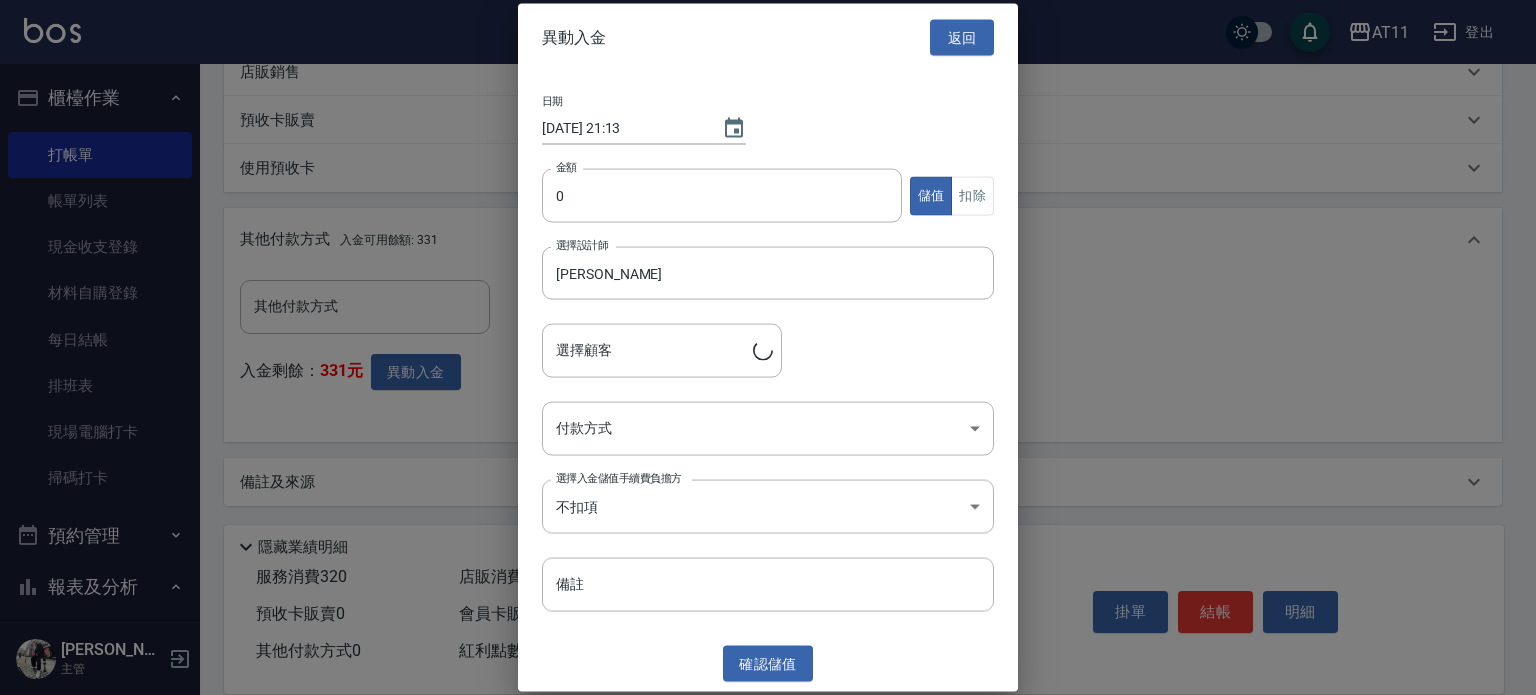 type on "[PERSON_NAME]/0912625281" 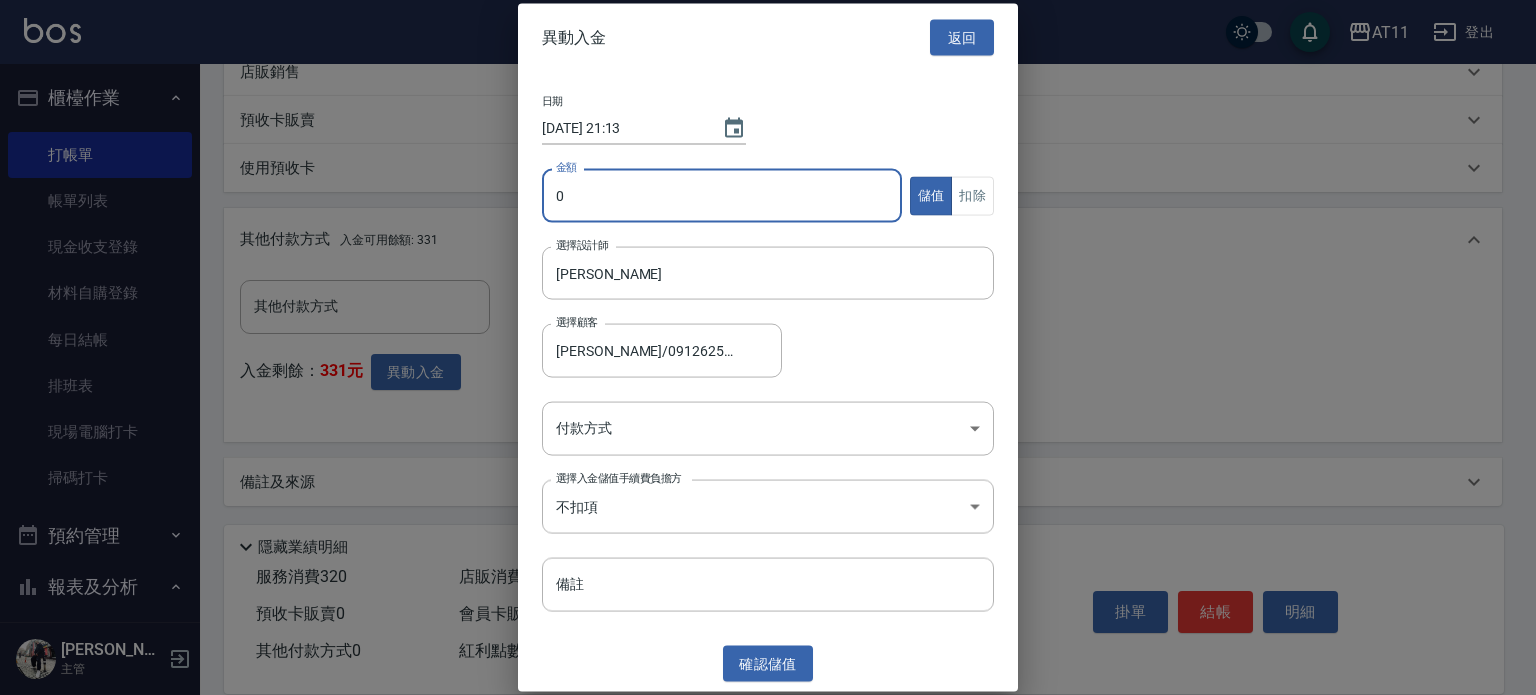 drag, startPoint x: 804, startPoint y: 204, endPoint x: 820, endPoint y: 198, distance: 17.088007 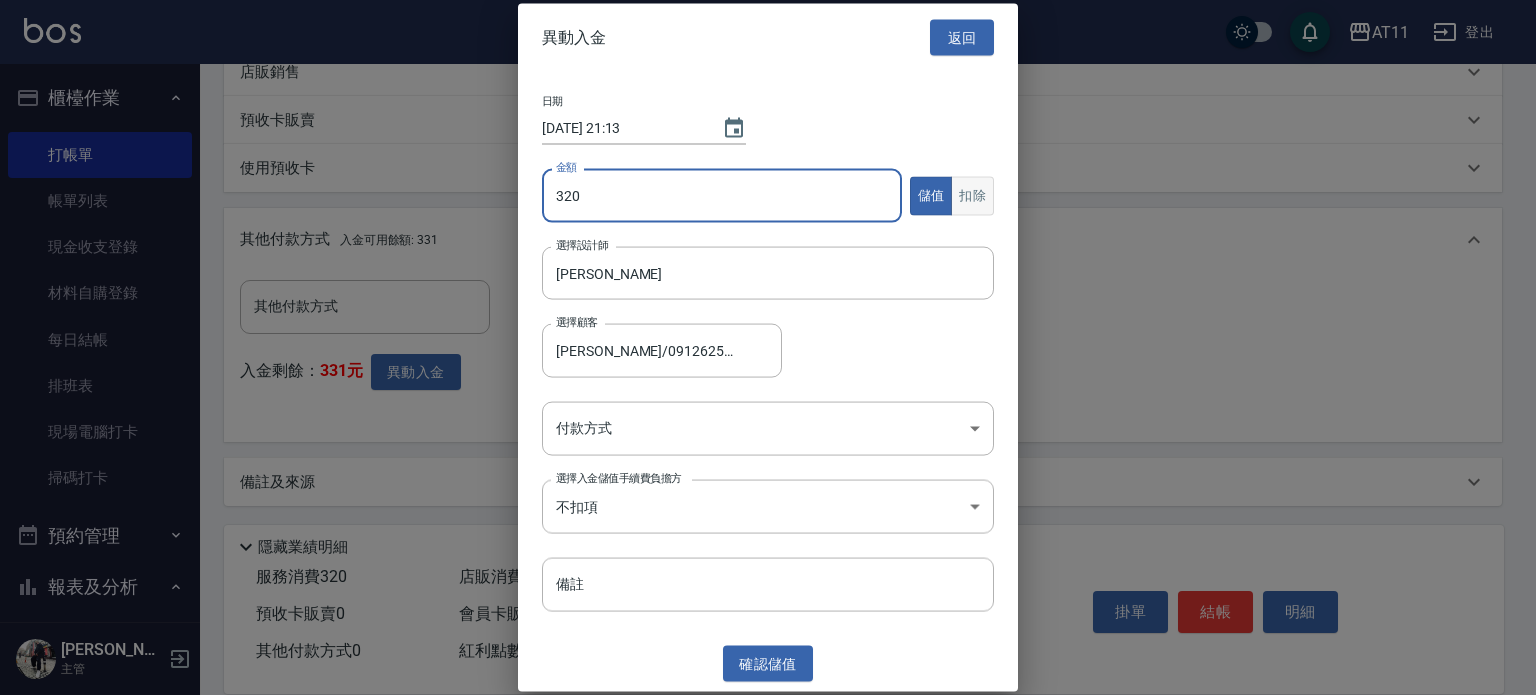 type on "320" 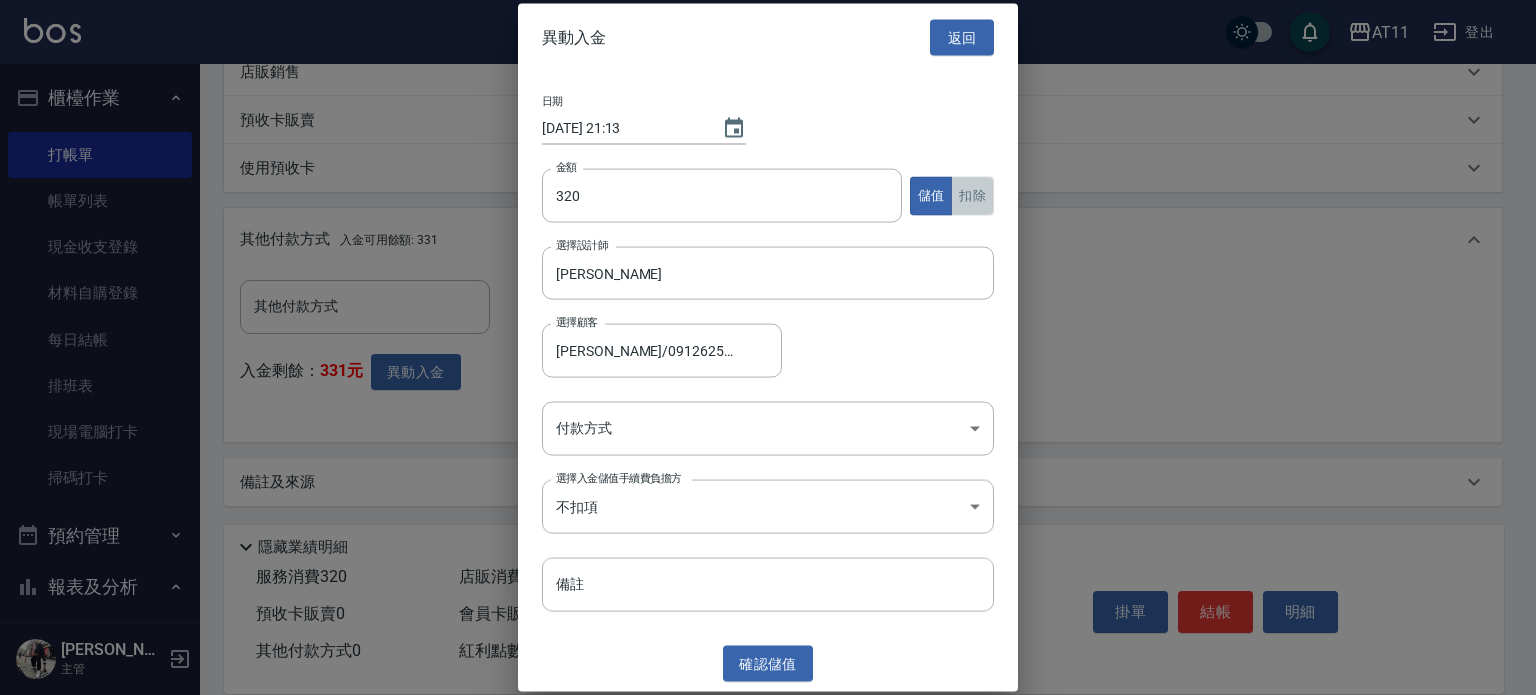 click on "扣除" at bounding box center [972, 195] 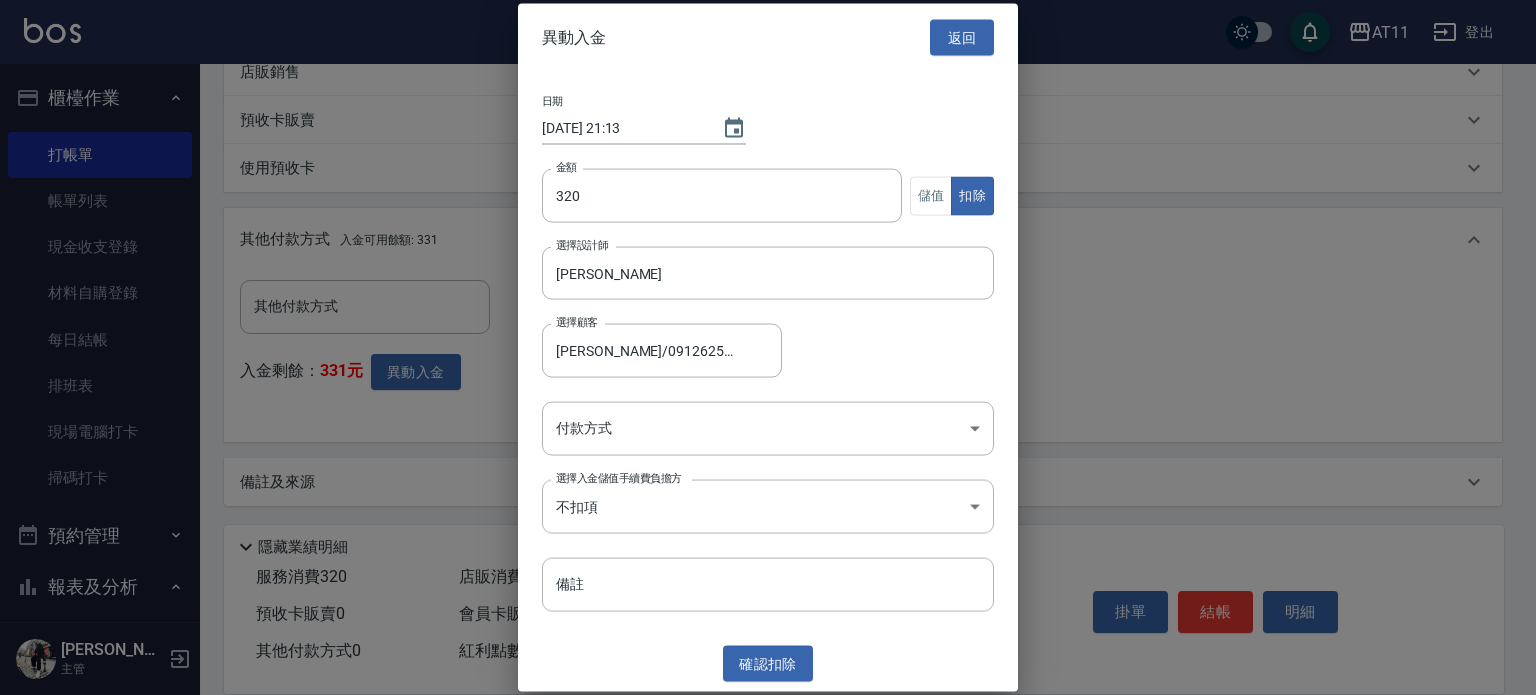 click on "付款方式 ​ 付款方式" at bounding box center [768, 428] 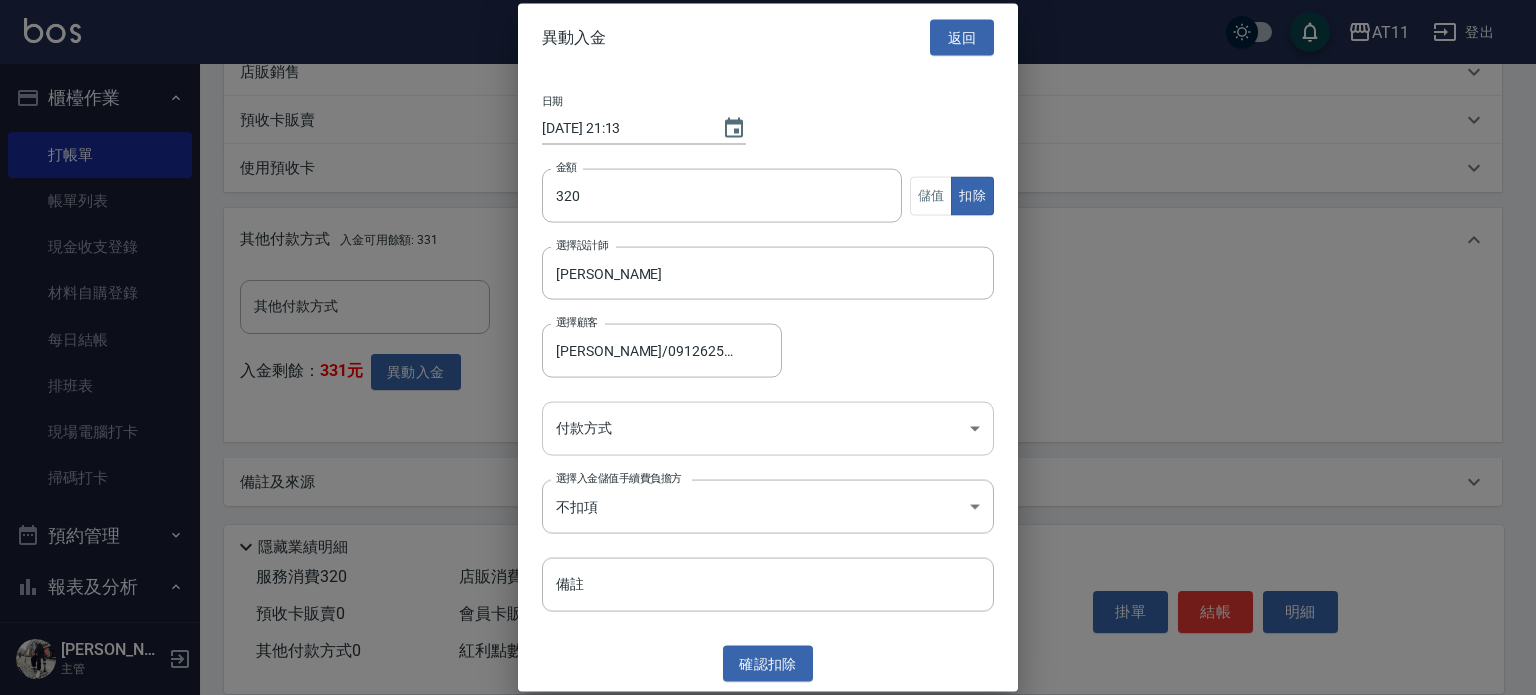 click on "AT11 登出 櫃檯作業 打帳單 帳單列表 現金收支登錄 材料自購登錄 每日結帳 排班表 現場電腦打卡 掃碼打卡 預約管理 預約管理 單日預約紀錄 單週預約紀錄 報表及分析 報表目錄 店家日報表 互助日報表 互助點數明細 設計師日報表 設計師抽成報表 店販抽成明細 客戶管理 客戶列表 卡券管理 入金管理 員工及薪資 員工列表 全店打卡記錄 商品管理 商品分類設定 商品列表 資料設定 服務分類設定 服務項目設定 預收卡設定 支付方式設定 第三方卡券設定 林宗易 主管 Key In 打帳單 上一筆訂單:#40 帳單速查 結帳前確認明細 連續打單結帳 掛單 結帳 明細 帳單日期 [DATE] 21:12 鎖定日期 顧客姓名/手機號碼/編號 [PERSON_NAME]/0912625281/null 顧客姓名/手機號碼/編號 不留客資 服務人員姓名/編號 [PERSON_NAME]-C 服務人員姓名/編號 指定 不指定 項目消費 服務名稱/代號 洗剪(320) 服務名稱/代號 價格" at bounding box center (768, 39) 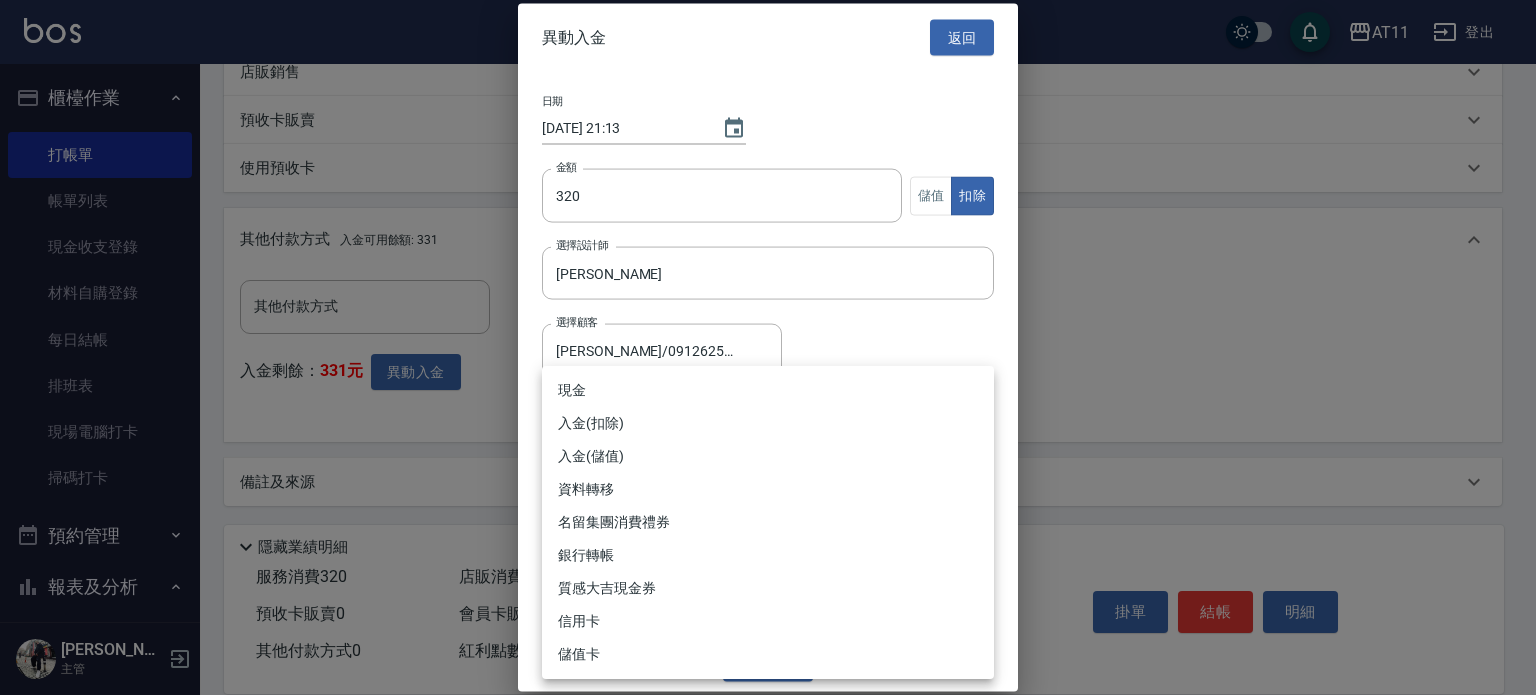 click on "入金(扣除)" at bounding box center (768, 423) 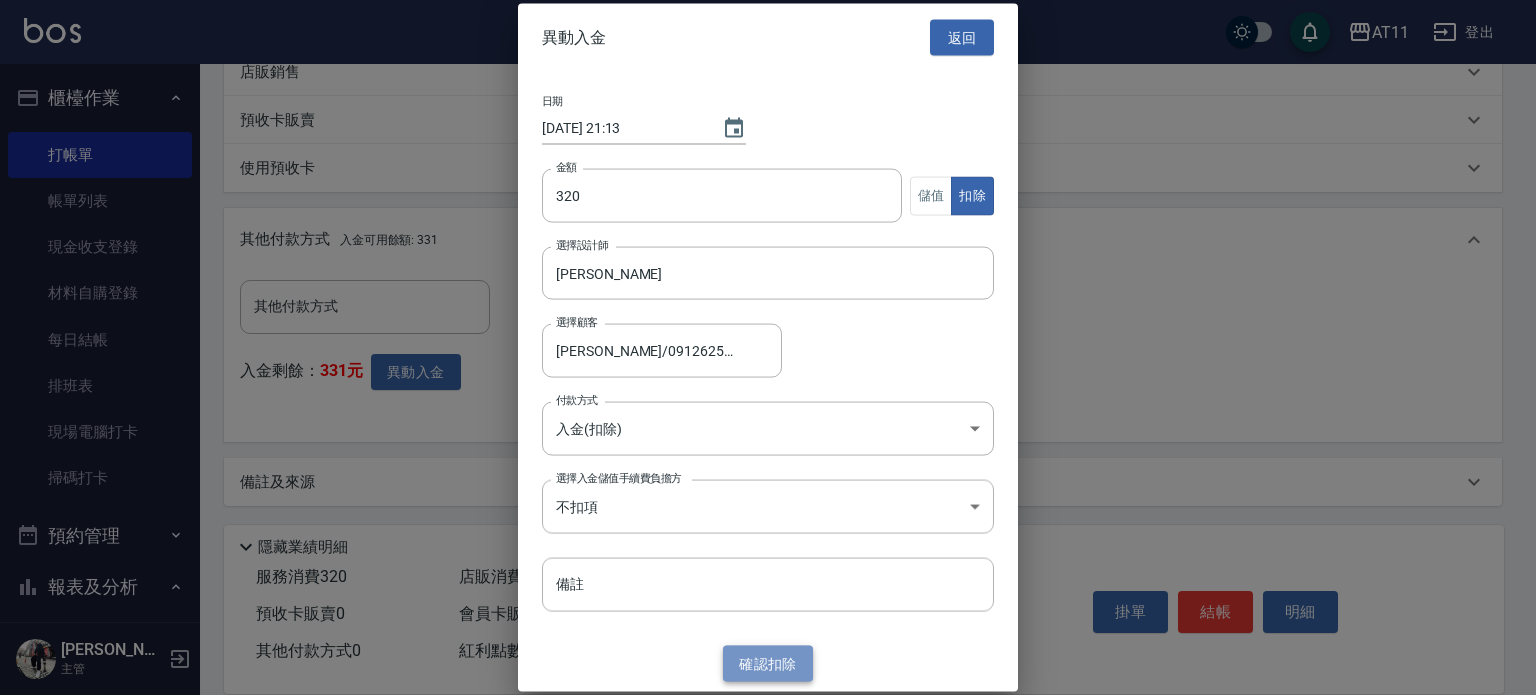 click on "確認 扣除" at bounding box center (768, 663) 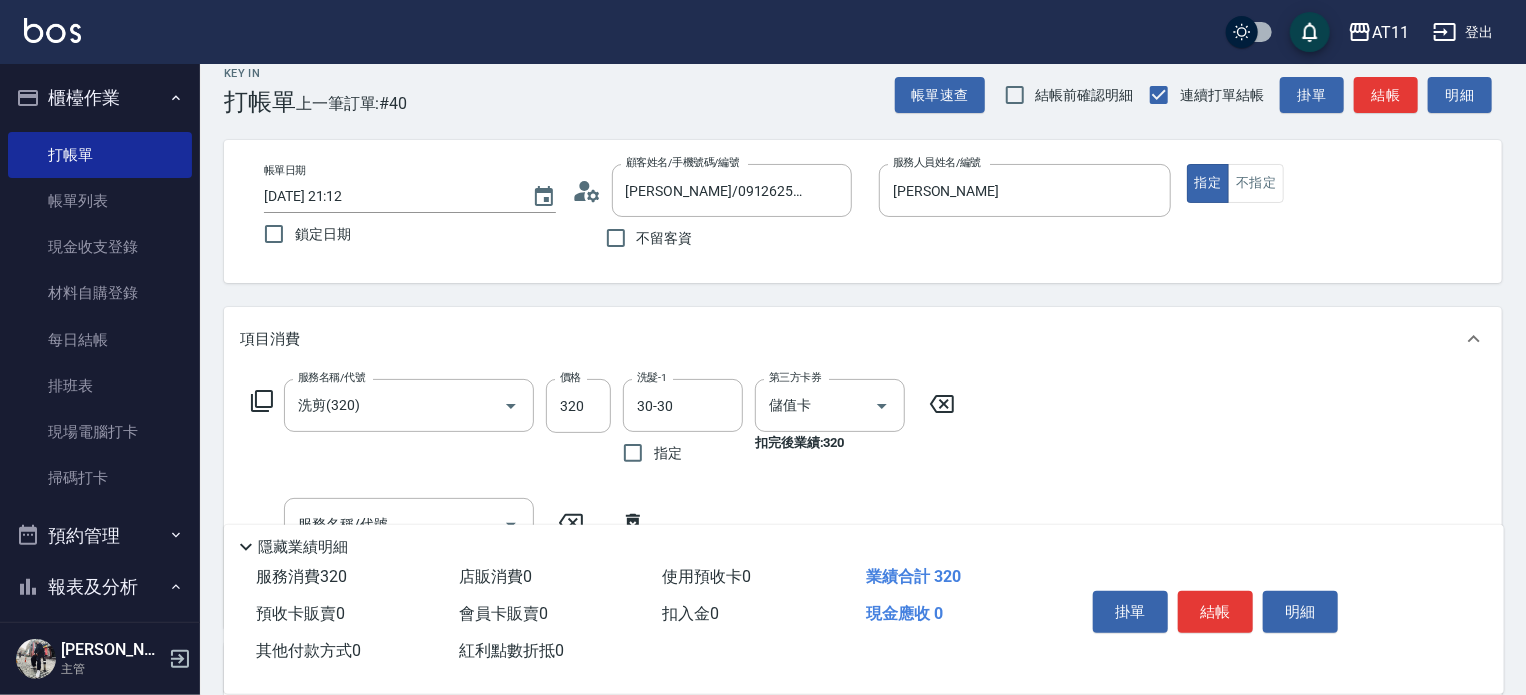 scroll, scrollTop: 0, scrollLeft: 0, axis: both 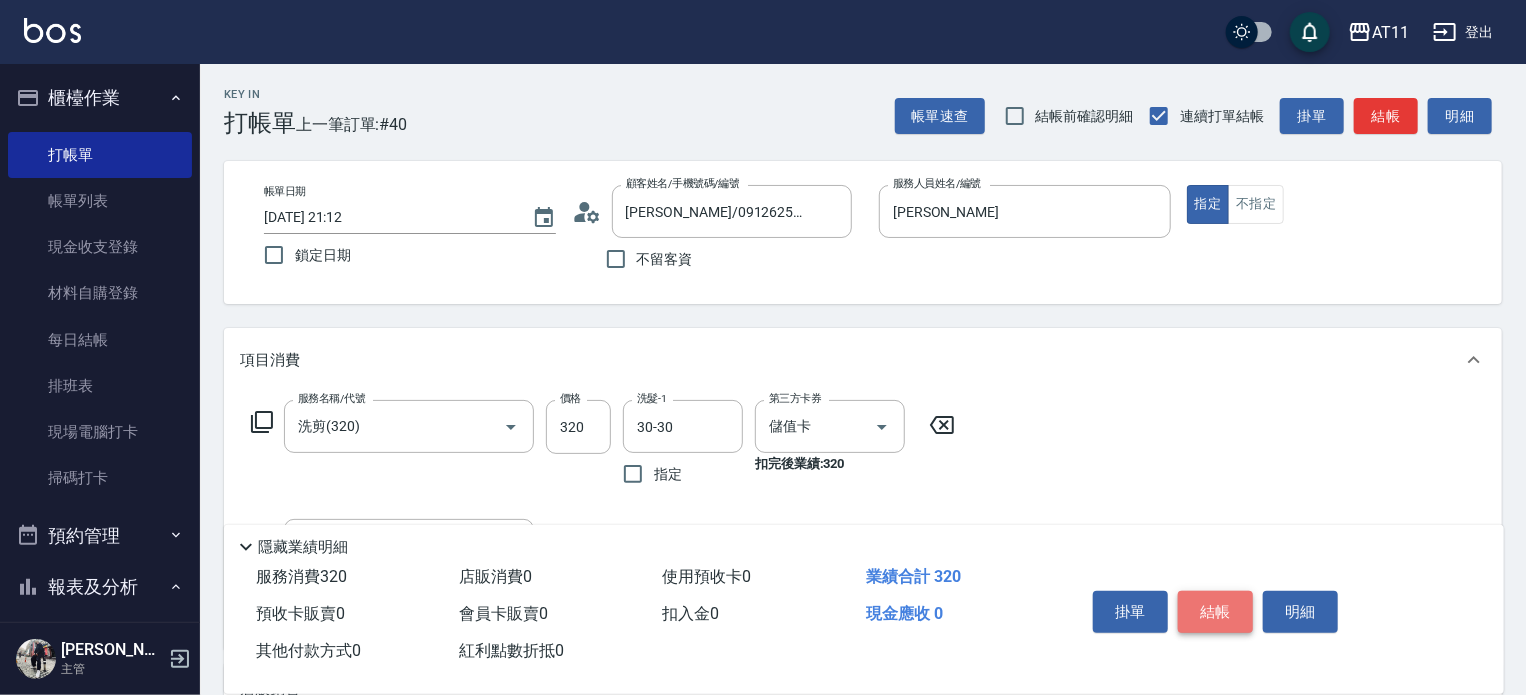 click on "結帳" at bounding box center (1215, 612) 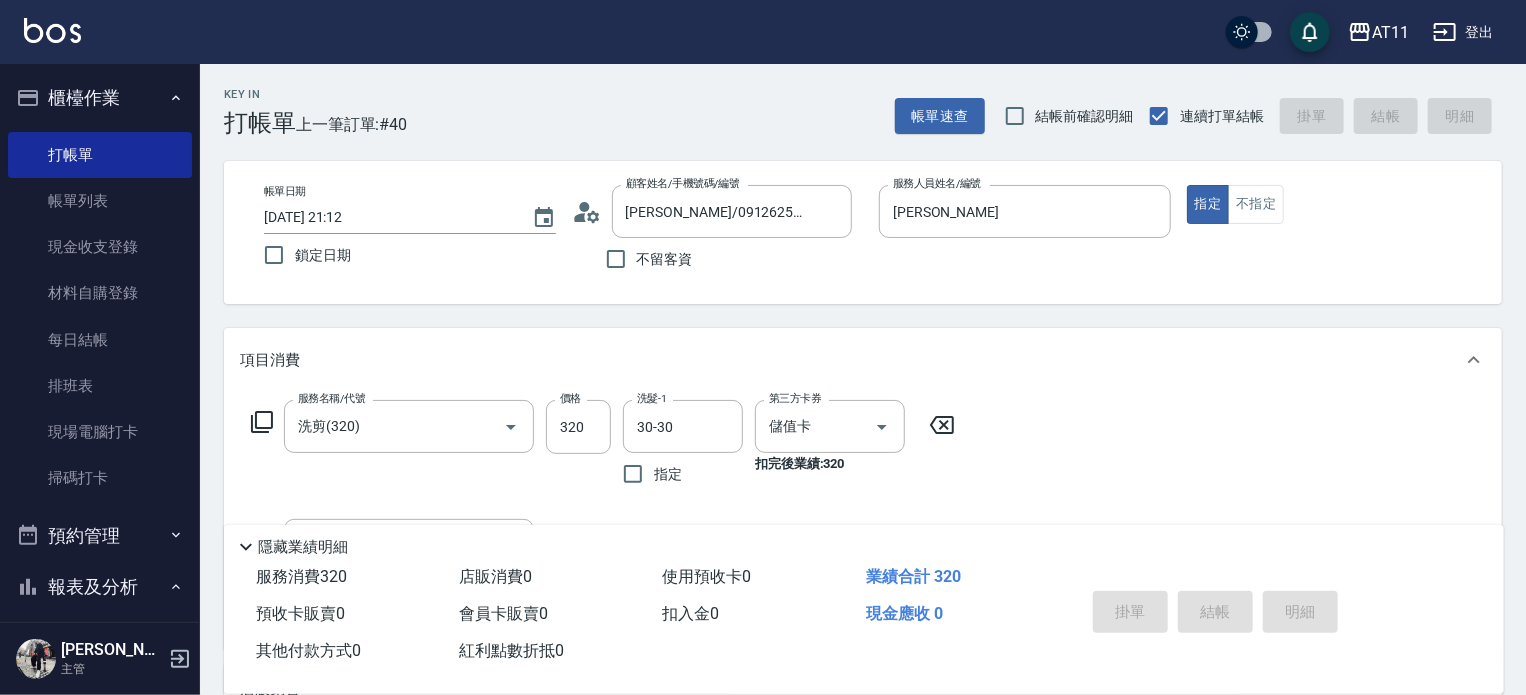 type on "[DATE] 21:13" 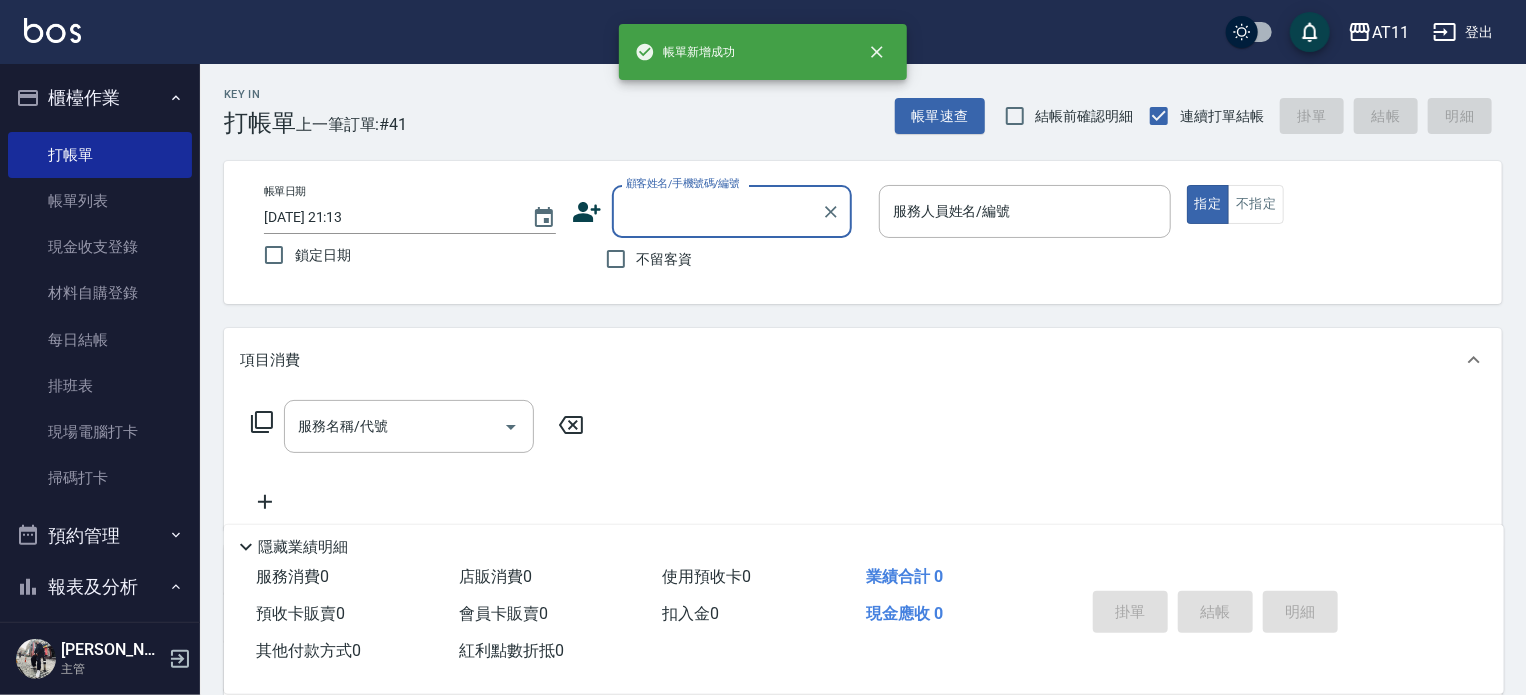 type on "C" 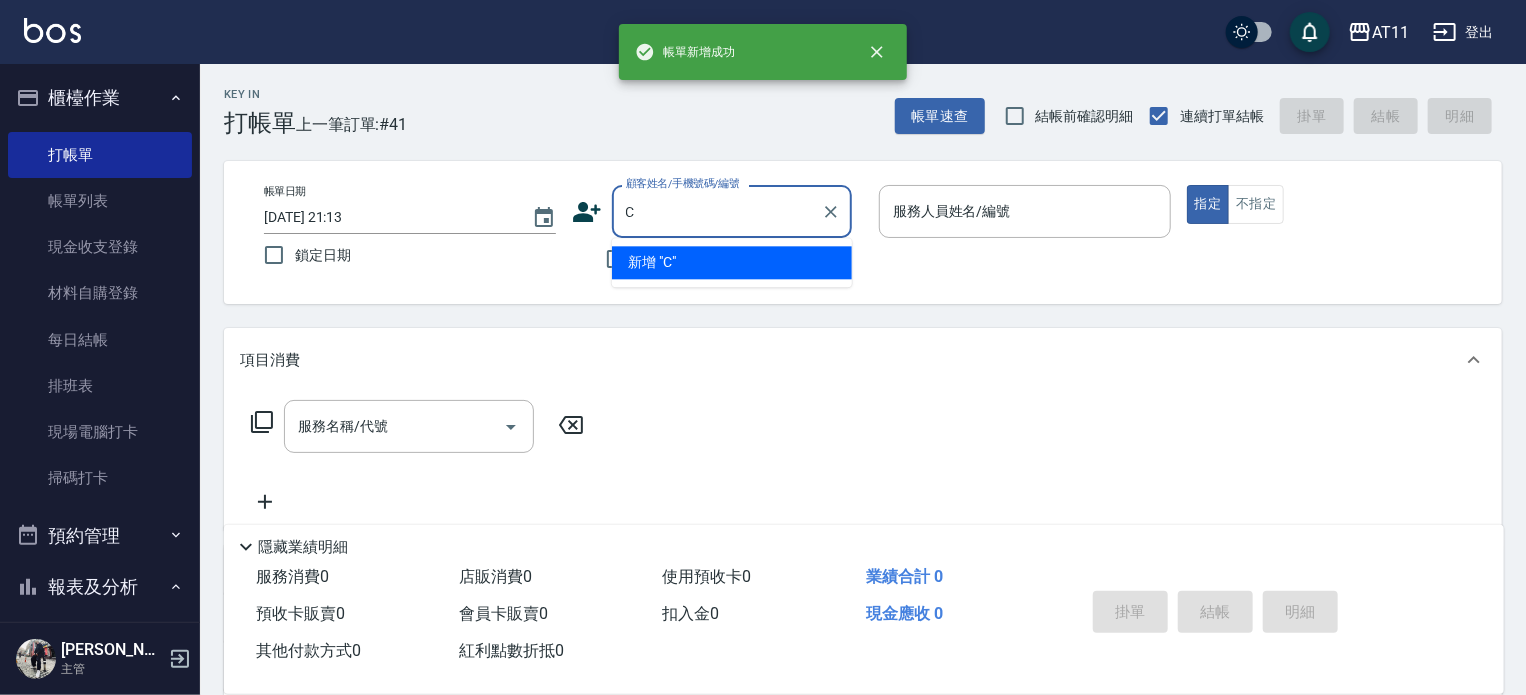 type 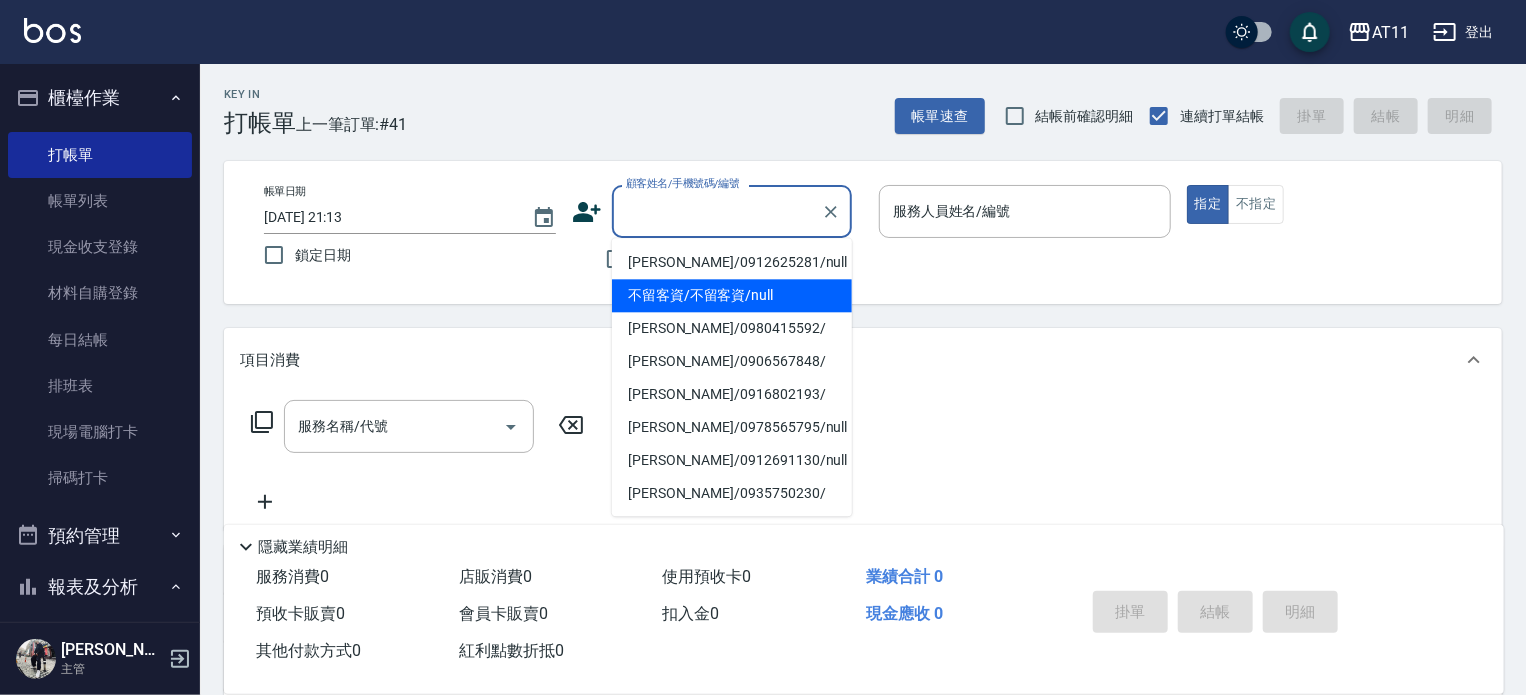click on "Key In 打帳單 上一筆訂單:#41 帳單速查 結帳前確認明細 連續打單結帳 掛單 結帳 明細 帳單日期 [DATE] 21:13 鎖定日期 顧客姓名/手機號碼/編號 顧客姓名/手機號碼/編號 不留客資 服務人員姓名/編號 服務人員姓名/編號 指定 不指定 項目消費 服務名稱/代號 服務名稱/代號 店販銷售 服務人員姓名/編號 服務人員姓名/編號 商品代號/名稱 商品代號/名稱 預收卡販賣 卡券名稱/代號 卡券名稱/代號 使用預收卡 其他付款方式 其他付款方式 其他付款方式 備註及來源 備註 備註 訂單來源 ​ 訂單來源 隱藏業績明細 服務消費  0 店販消費  0 使用預收卡  0 業績合計   0 預收卡販賣  0 會員卡販賣  0 扣入金  0 現金應收   0 其他付款方式  0 紅利點數折抵  0 掛單 結帳 明細" at bounding box center [863, 520] 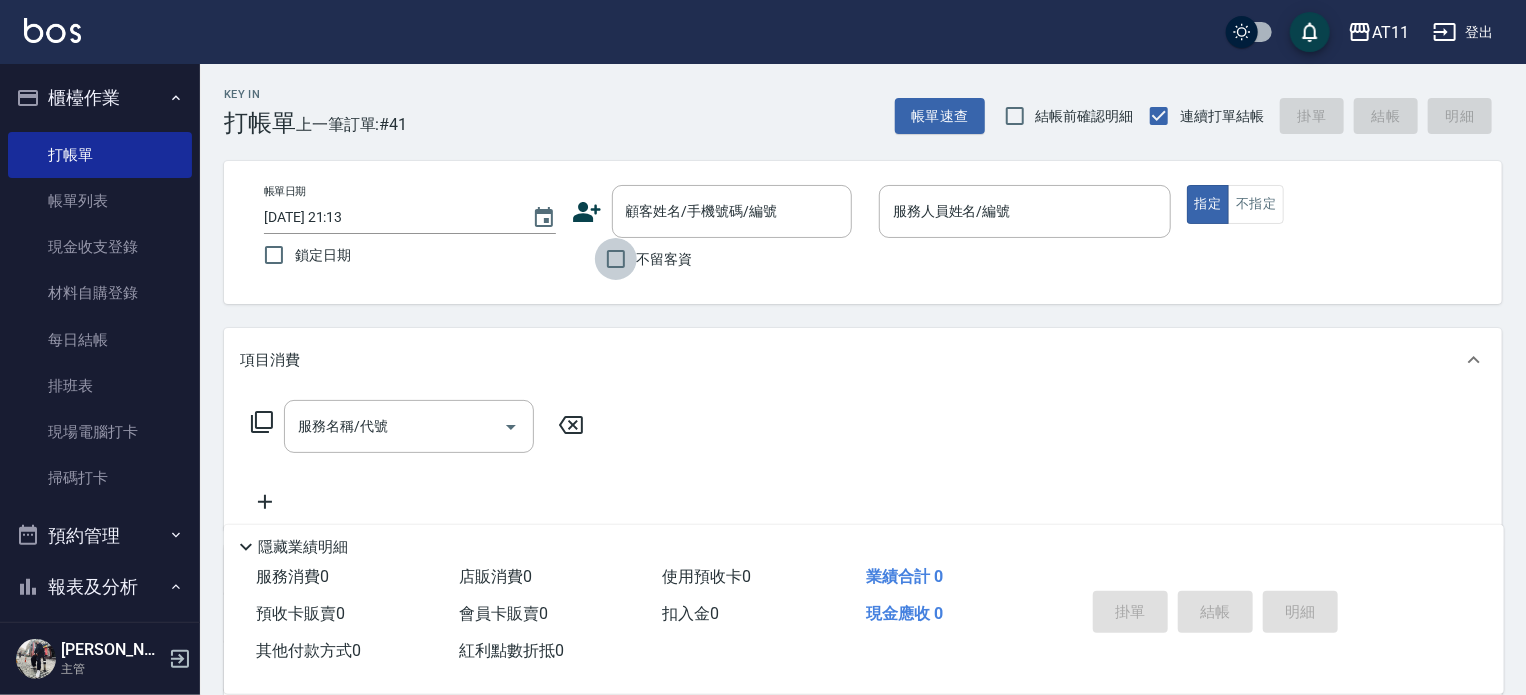 click on "不留客資" at bounding box center [616, 259] 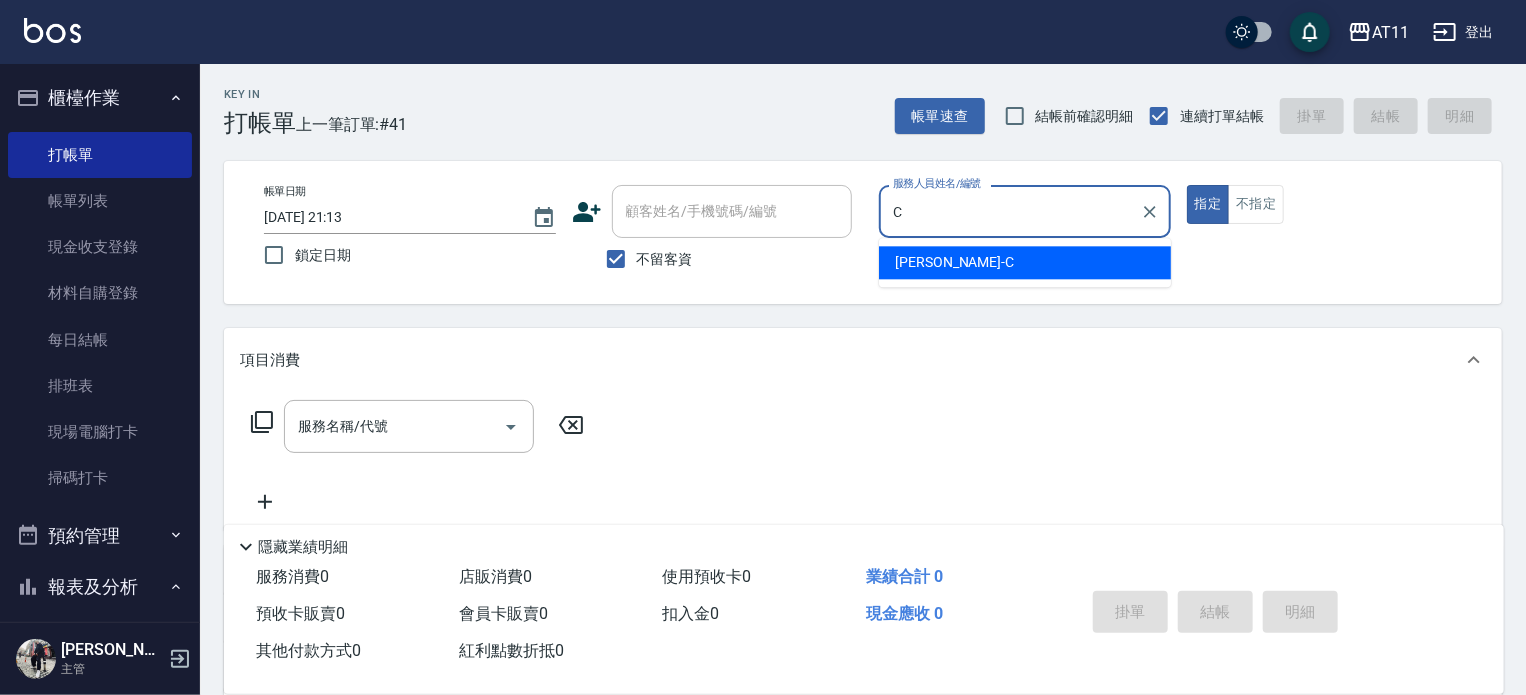 type on "[PERSON_NAME]" 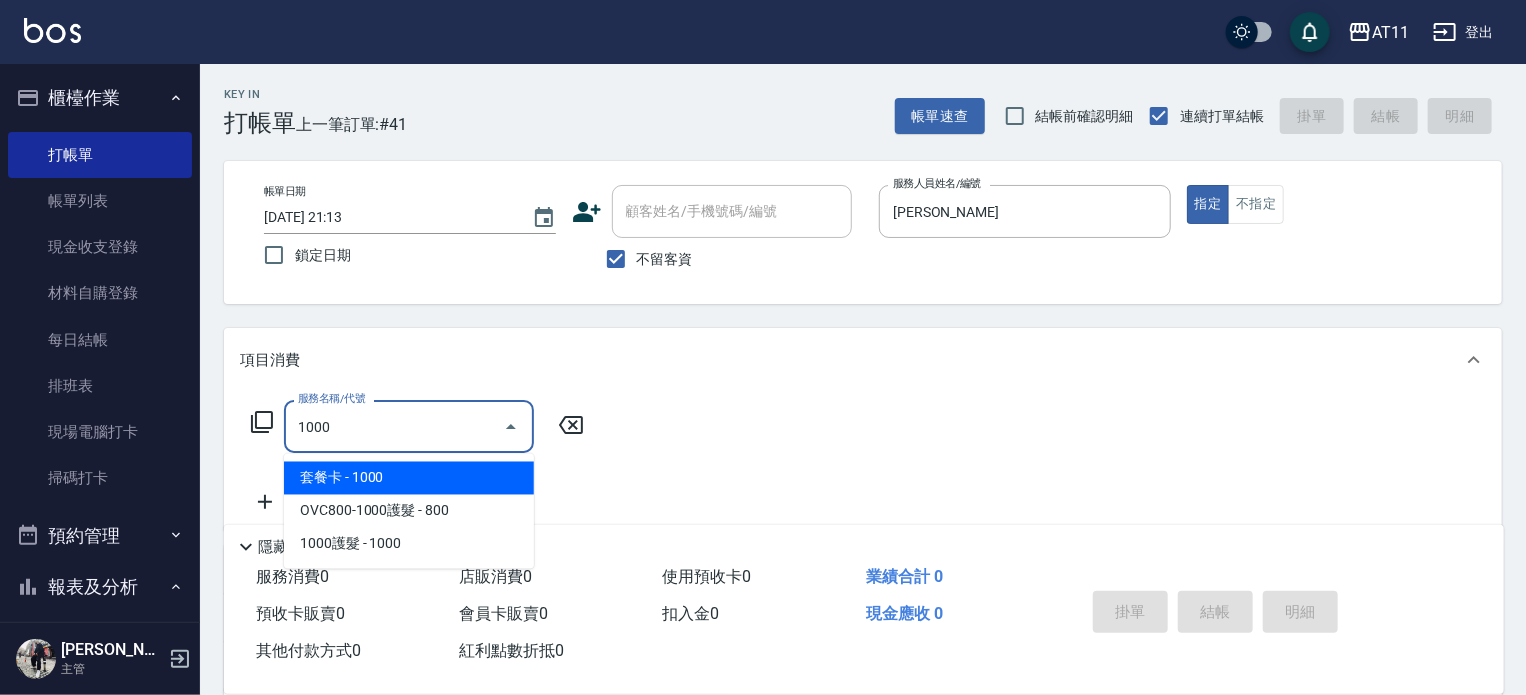 type on "套餐卡(1000)" 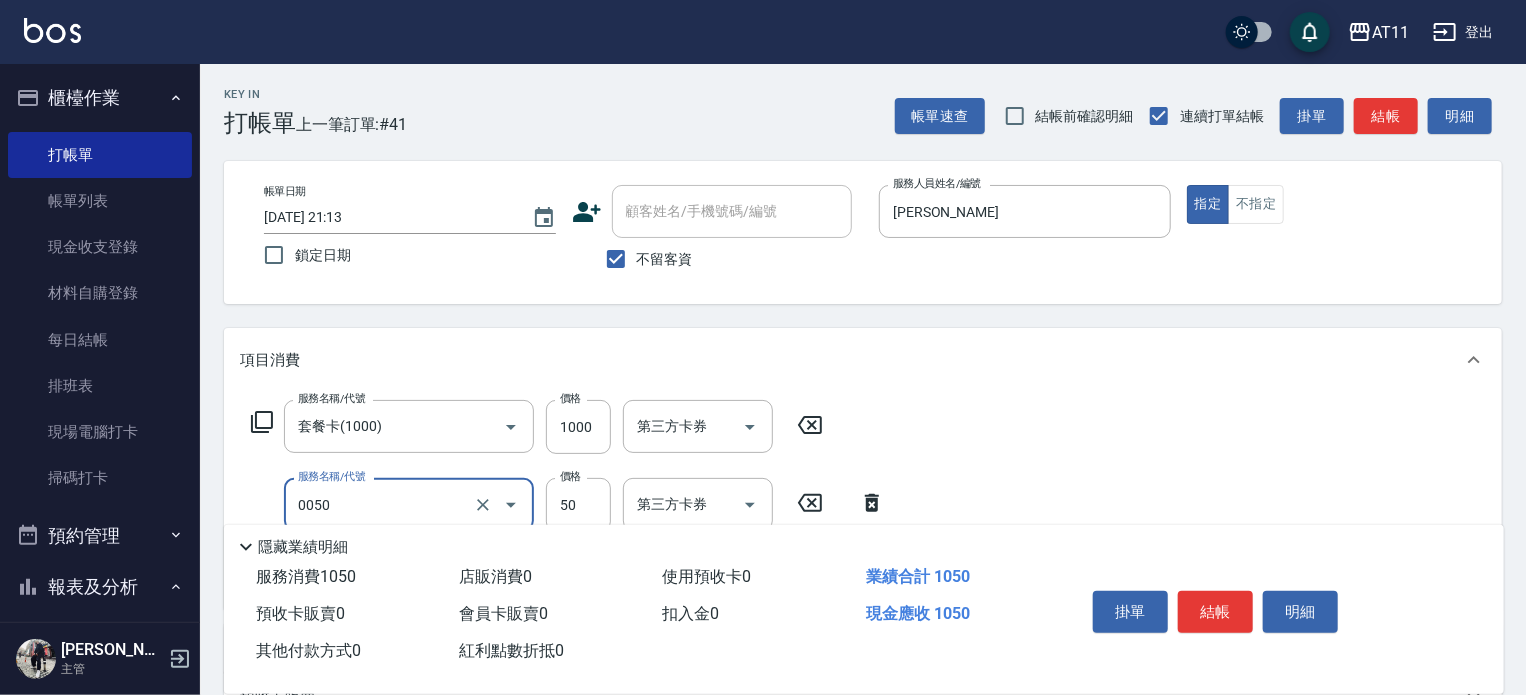 type on "剪瀏海(0050)" 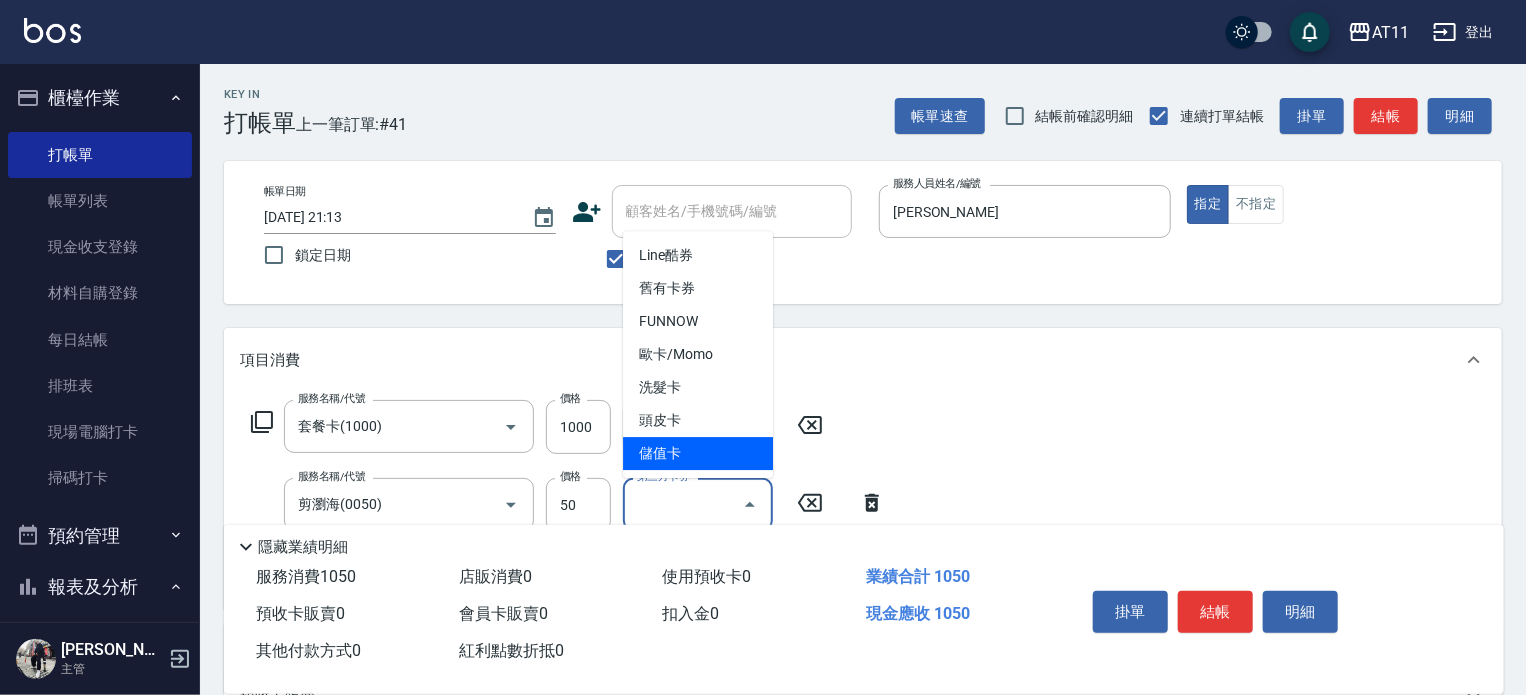type on "儲值卡" 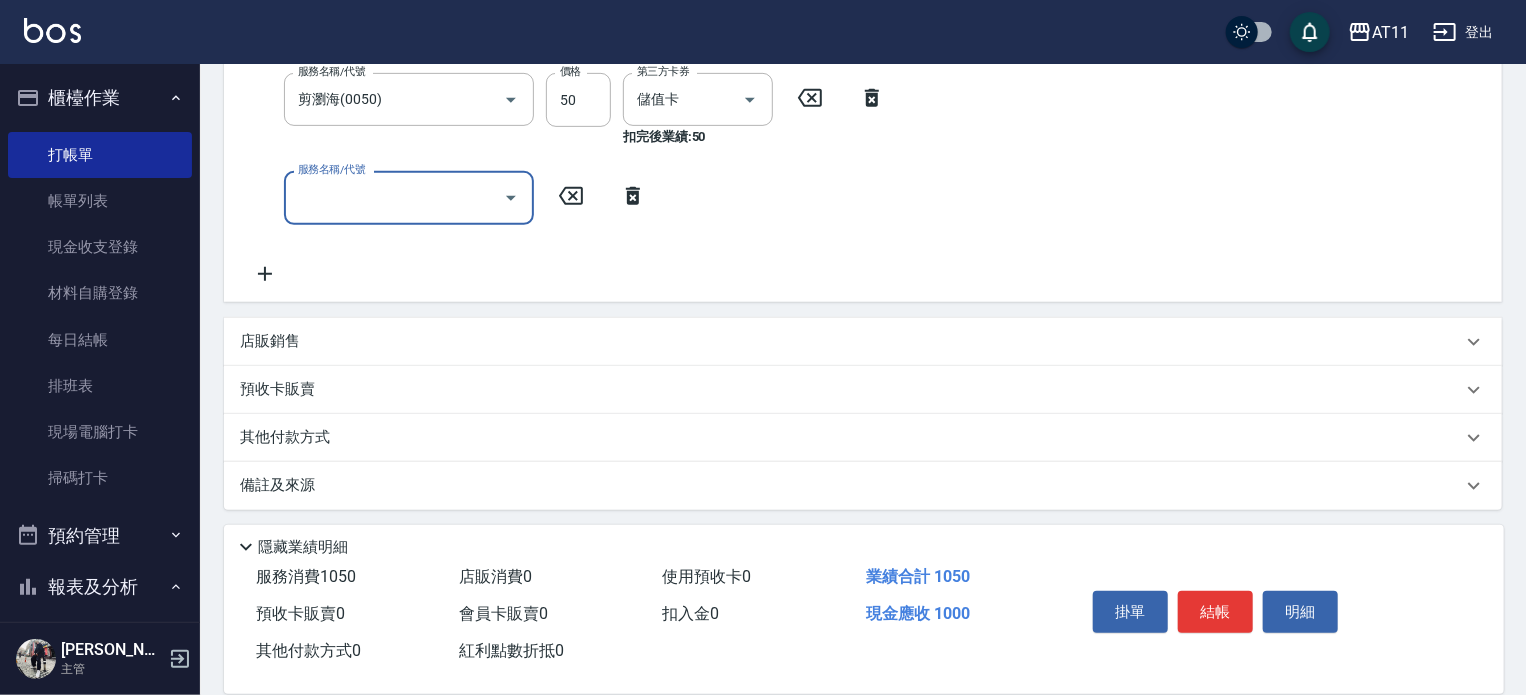 scroll, scrollTop: 409, scrollLeft: 0, axis: vertical 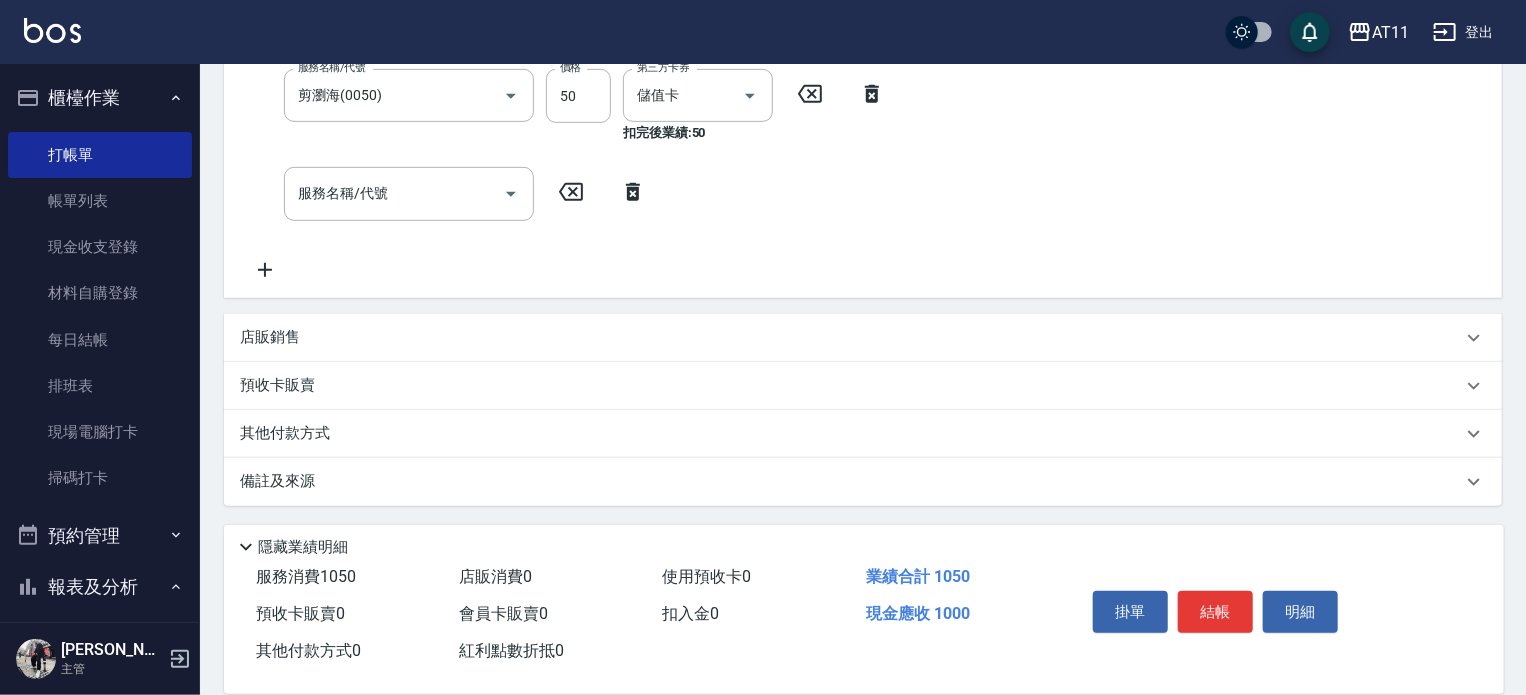 click on "其他付款方式" at bounding box center (851, 434) 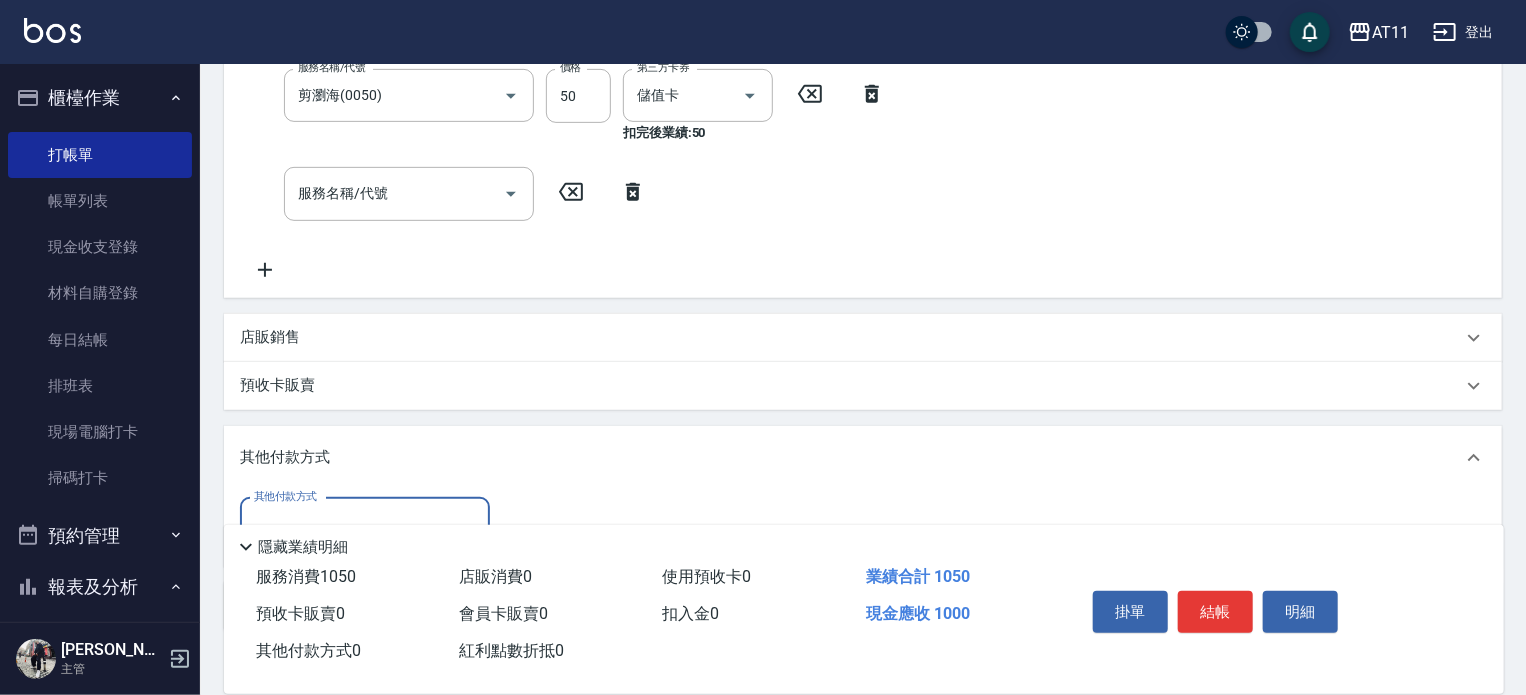 scroll, scrollTop: 466, scrollLeft: 0, axis: vertical 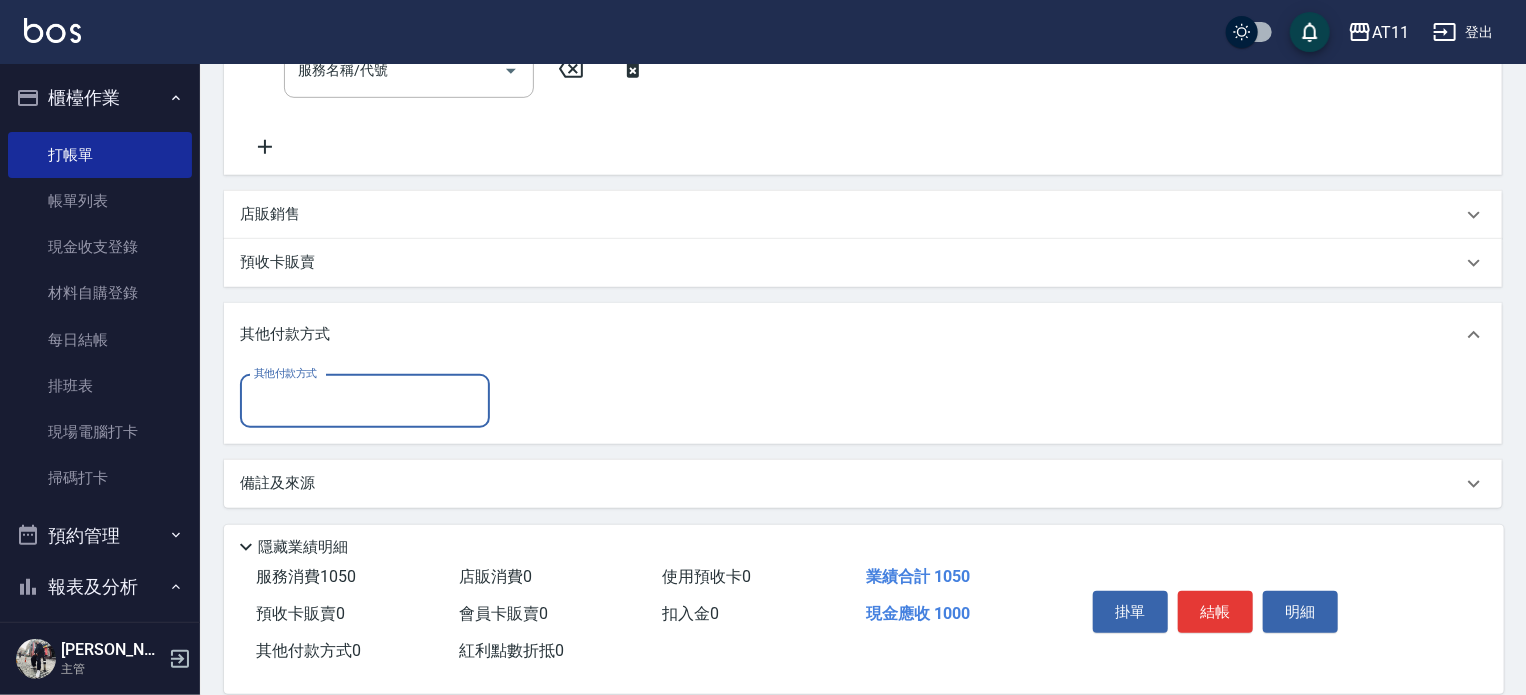 click on "其他付款方式" at bounding box center [365, 401] 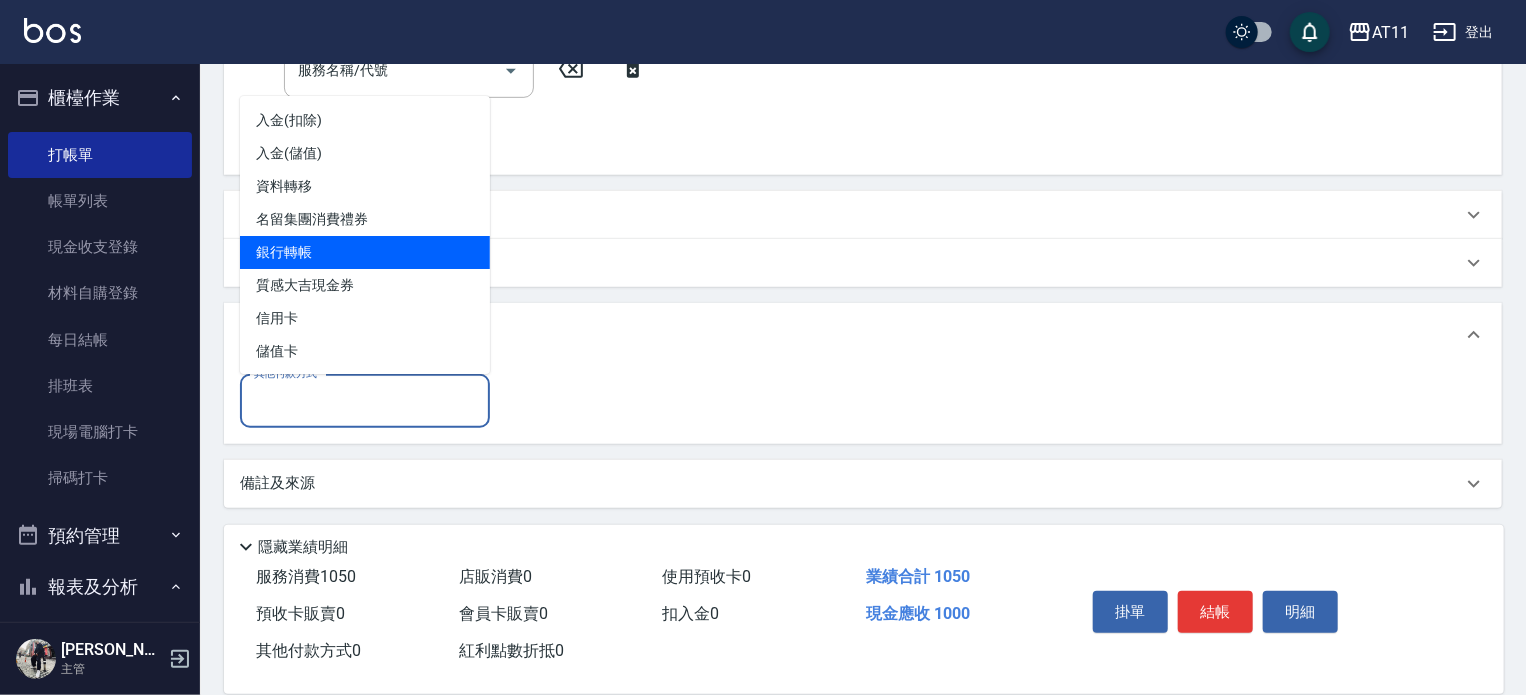 click on "銀行轉帳" at bounding box center [365, 252] 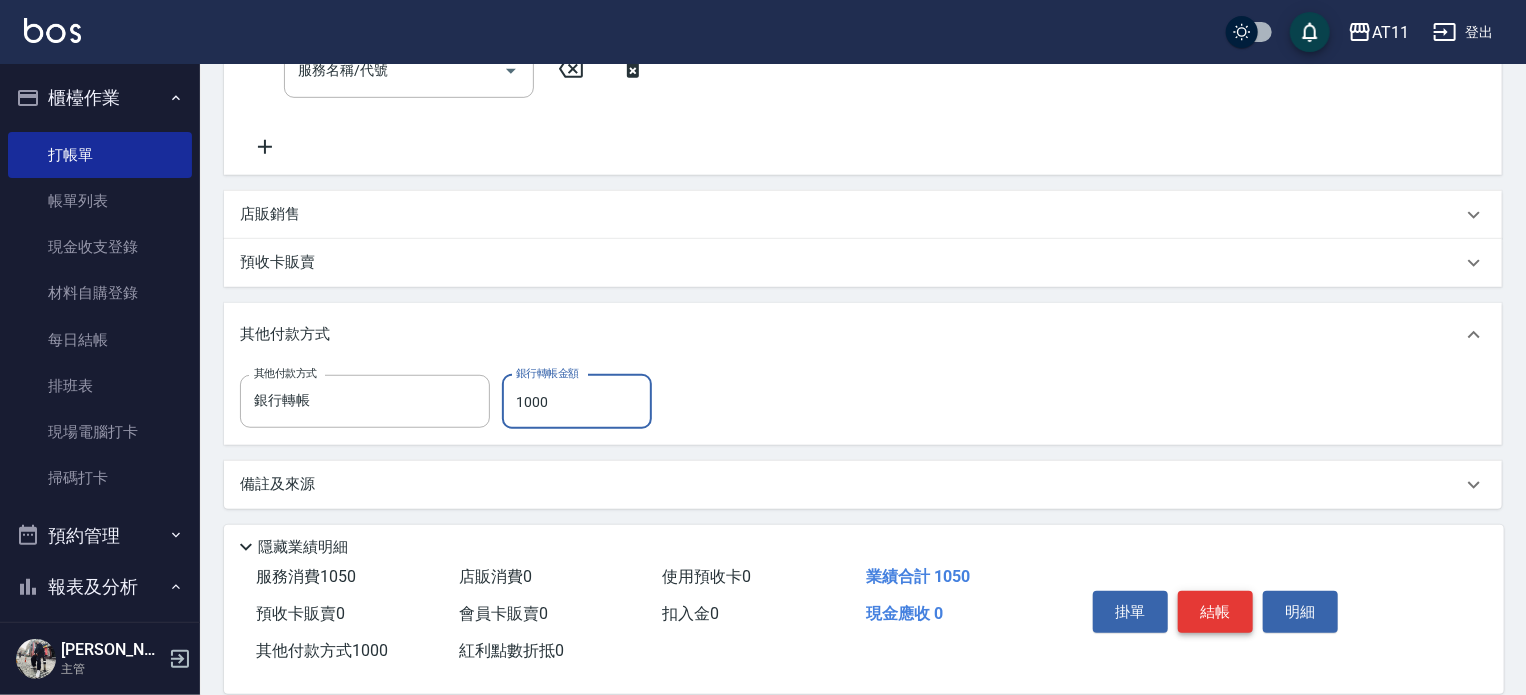 type on "1000" 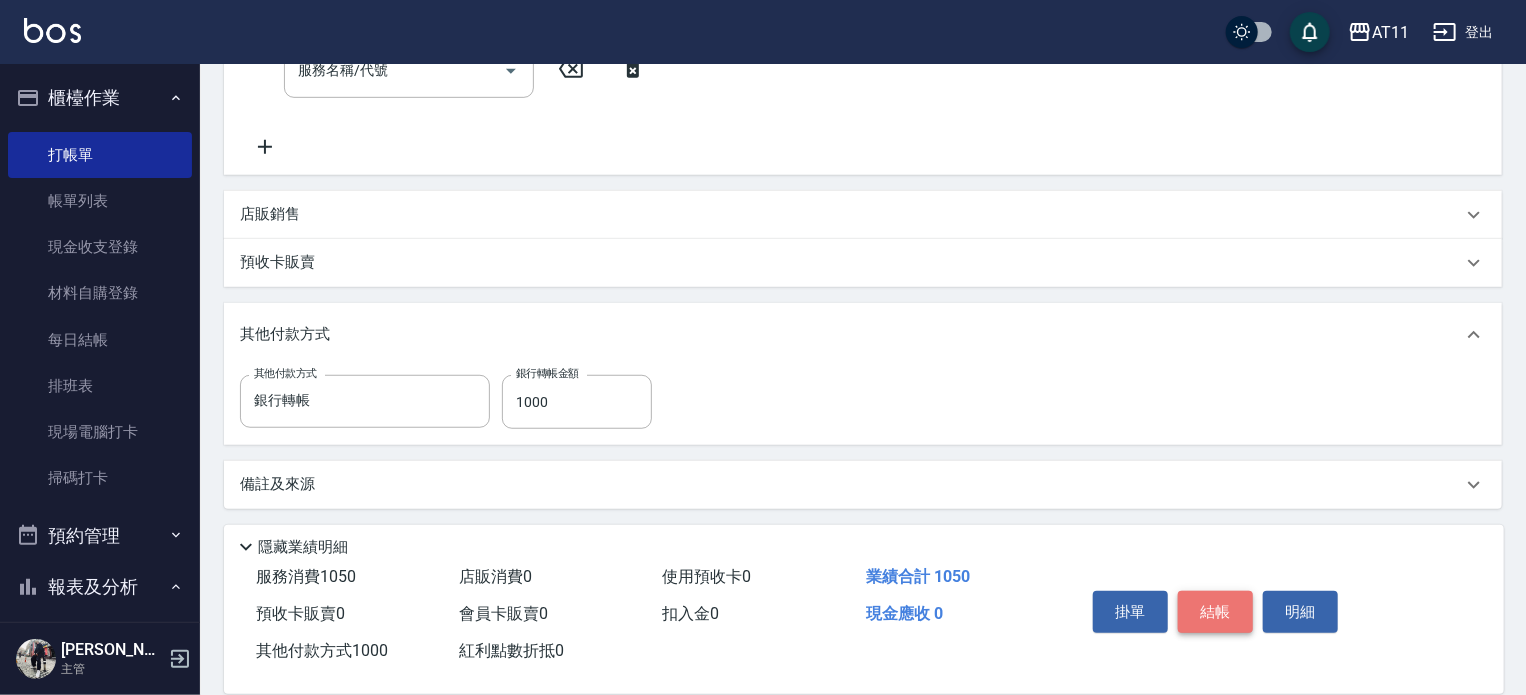 click on "結帳" at bounding box center (1215, 612) 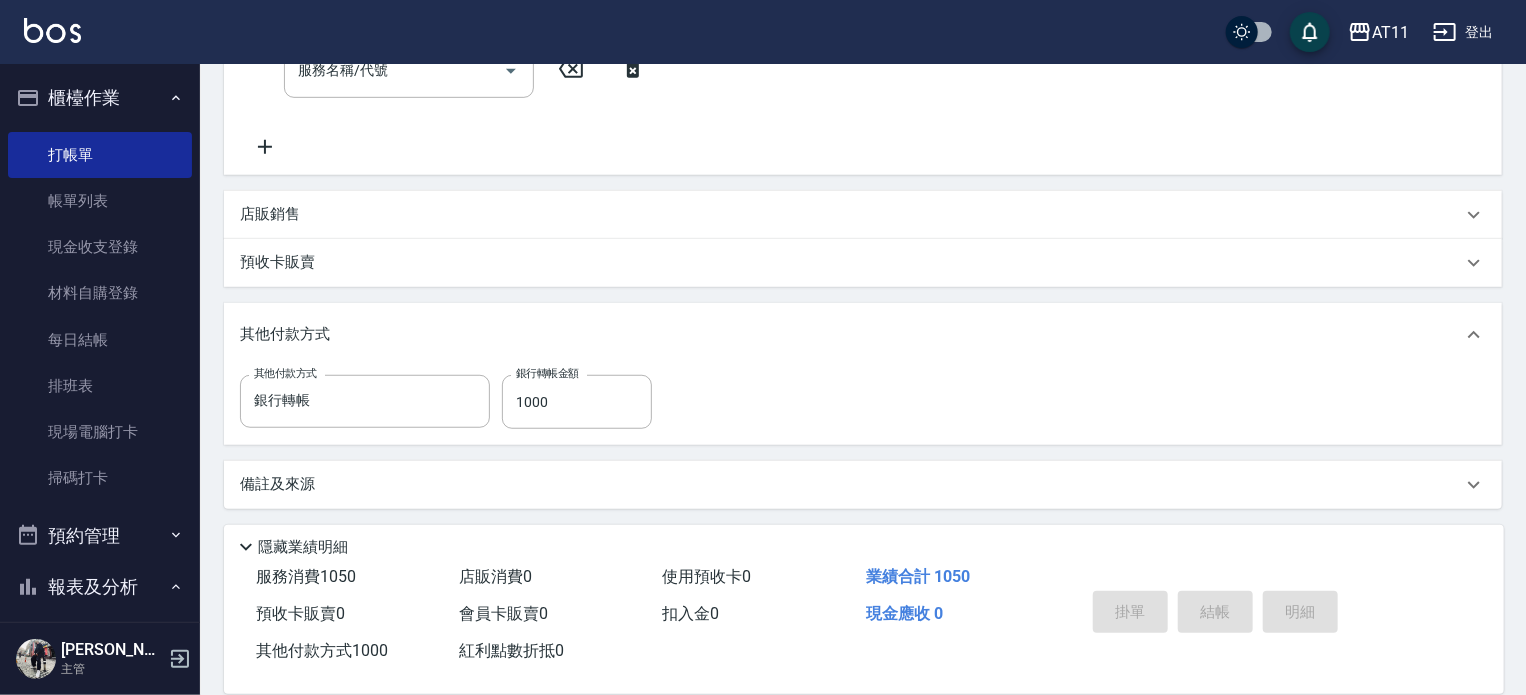 type on "[DATE] 21:14" 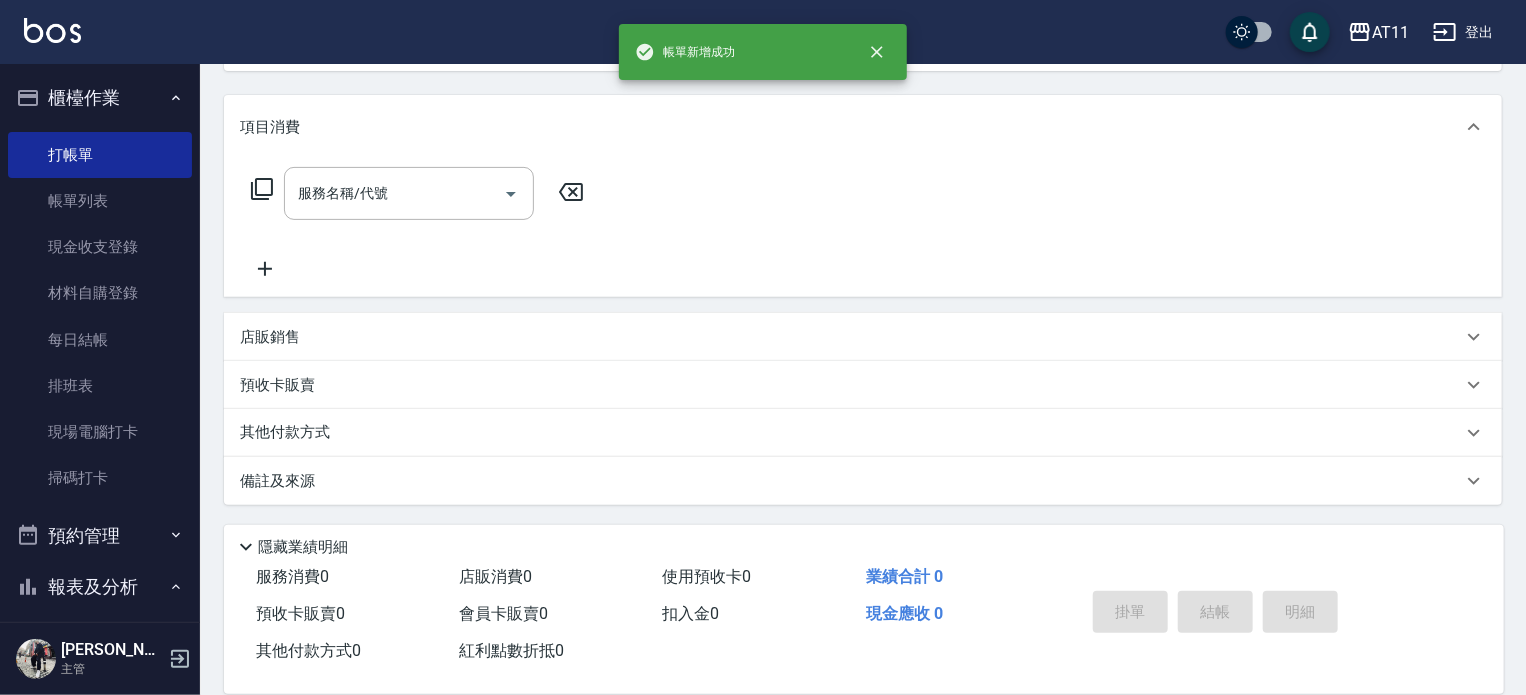 scroll, scrollTop: 0, scrollLeft: 0, axis: both 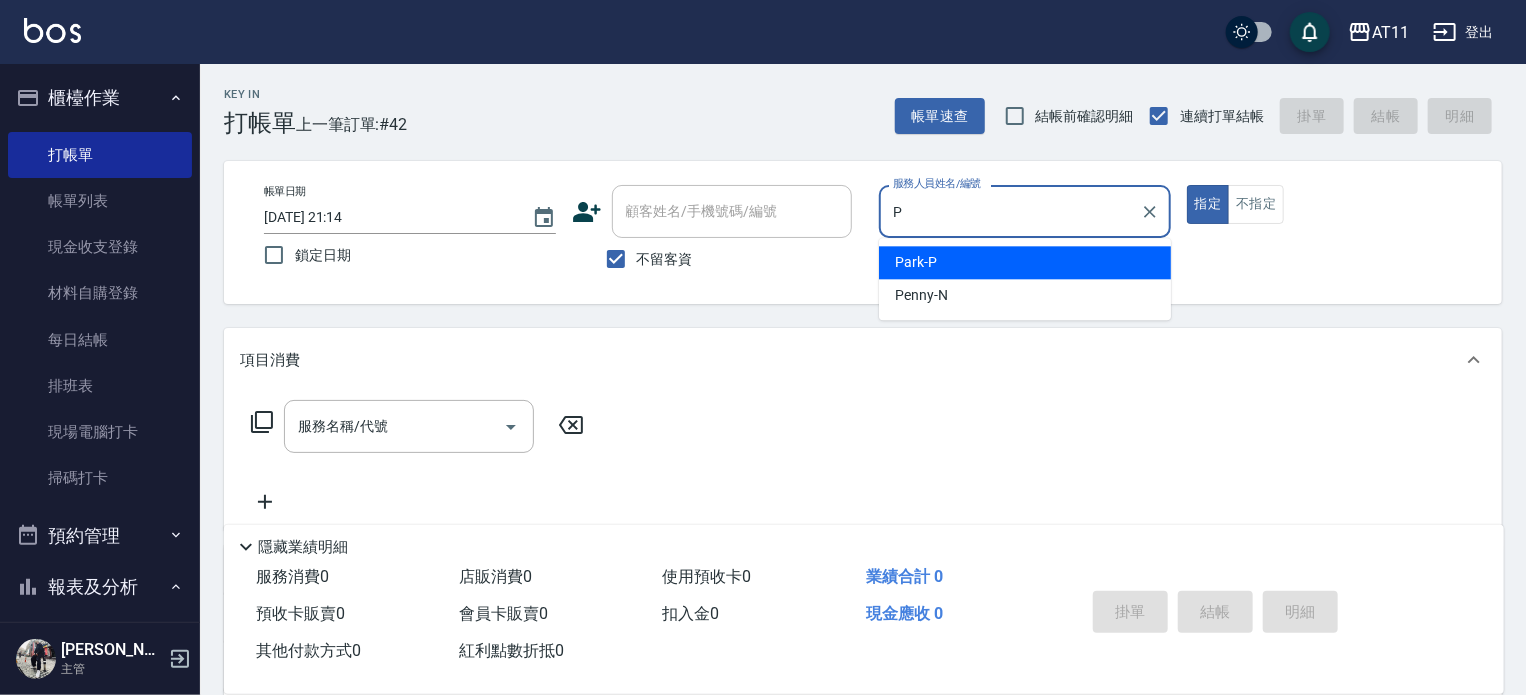 type on "Park-P" 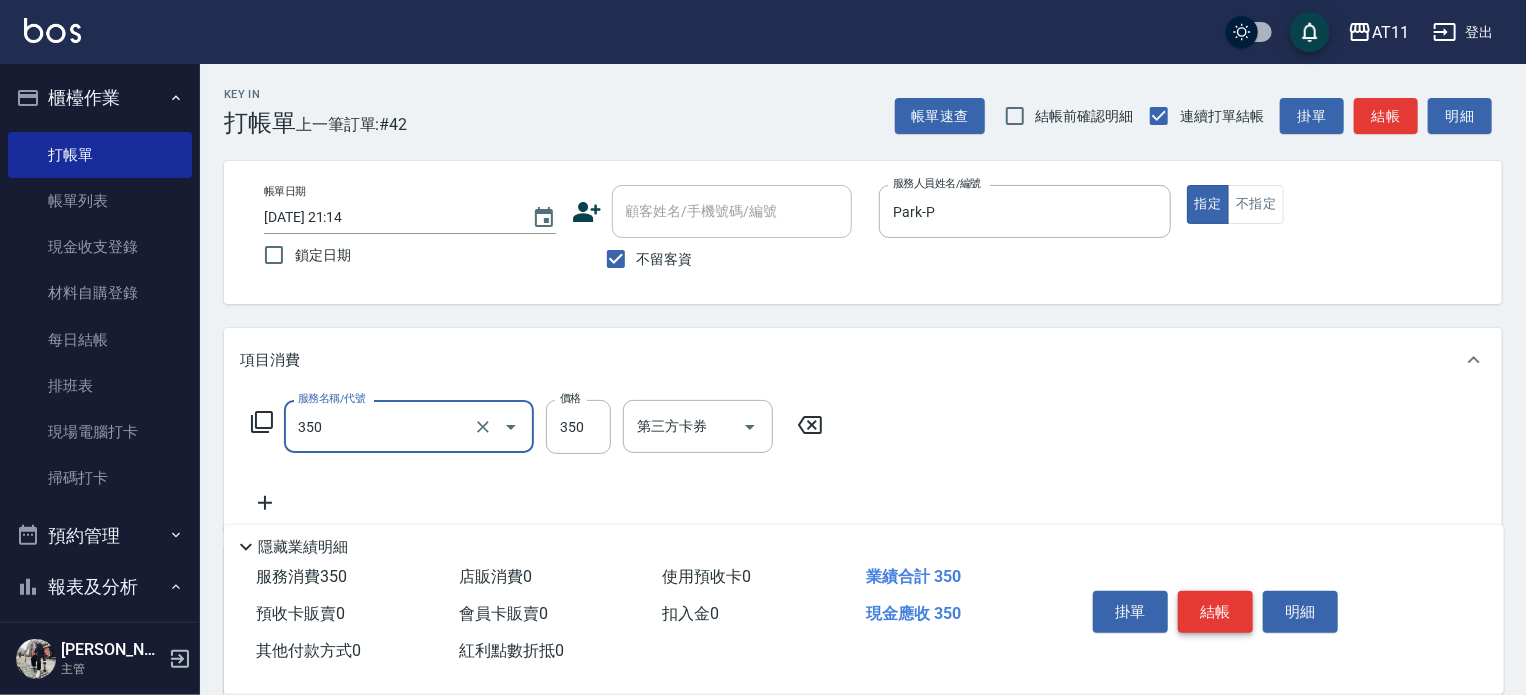 type on "洗髮(350)" 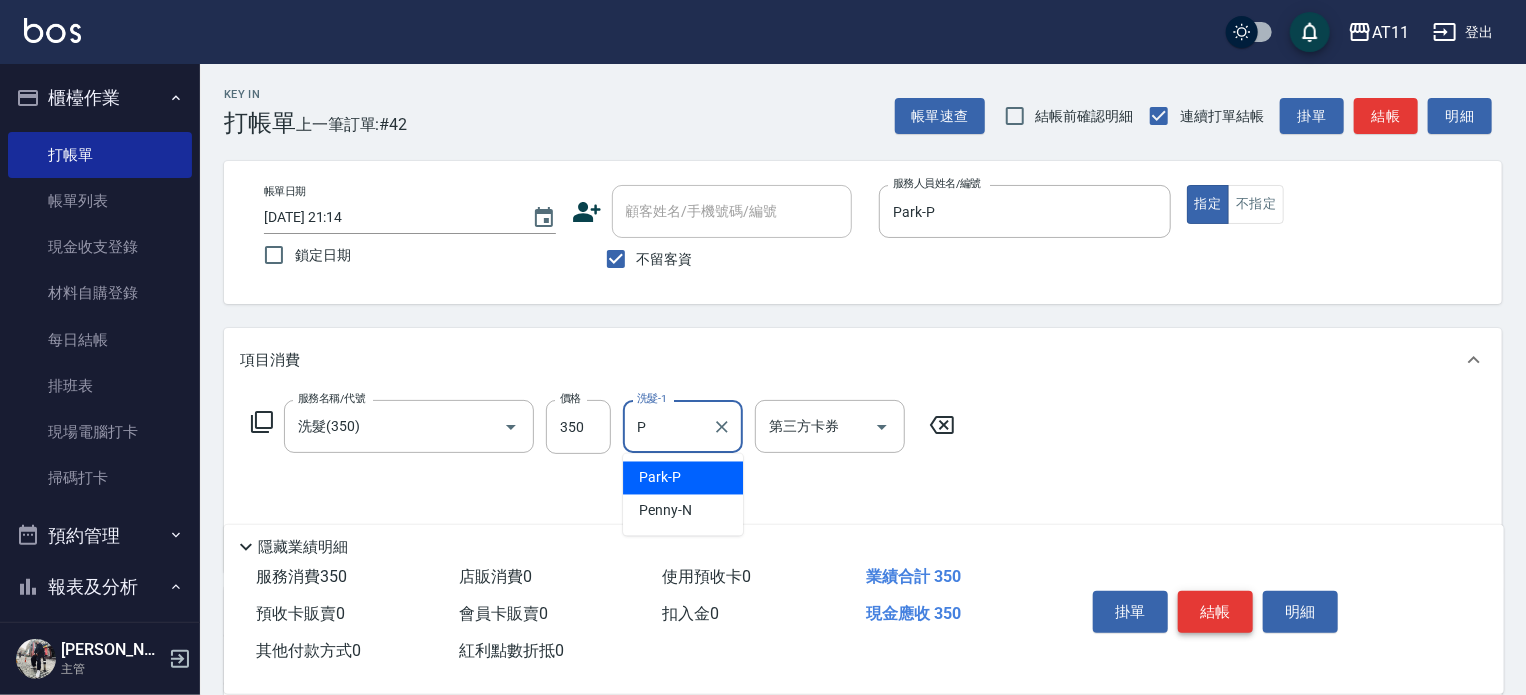 type on "Park-P" 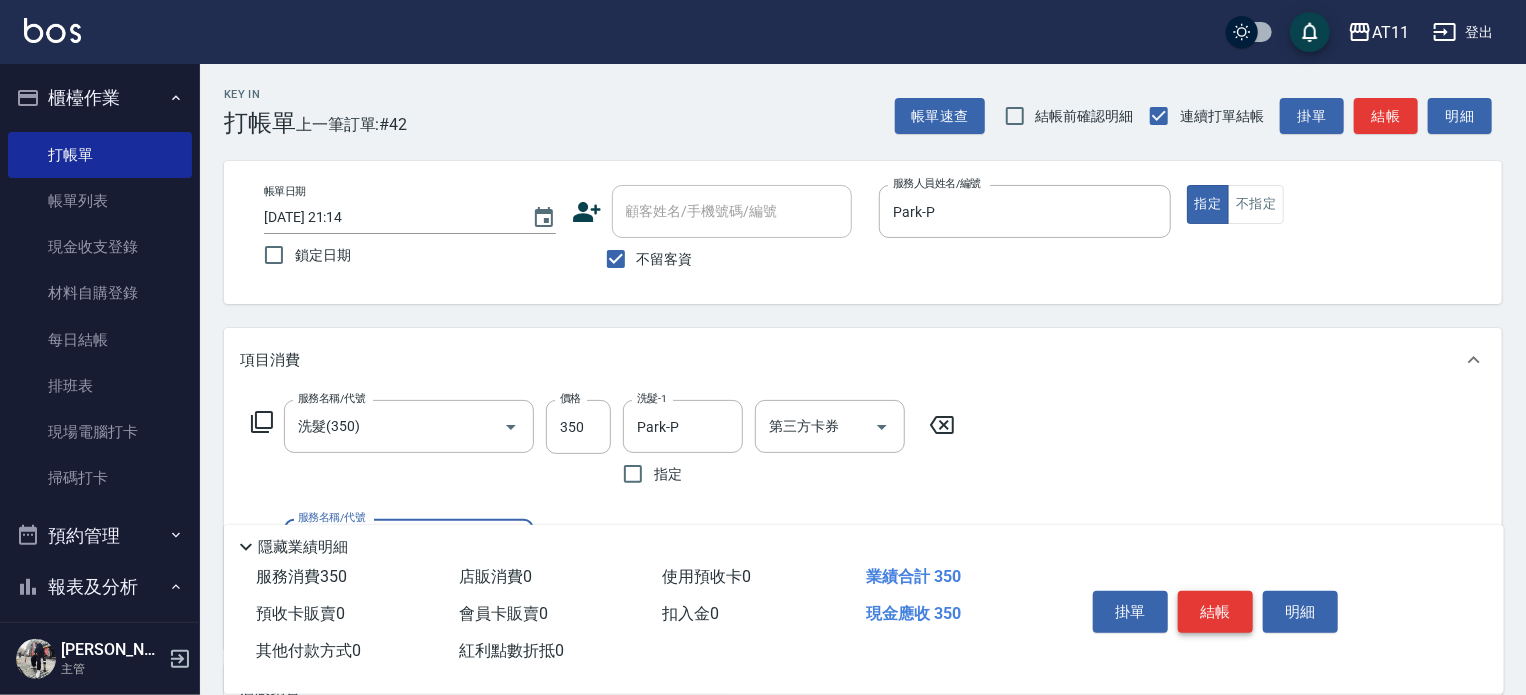 click on "結帳" at bounding box center [1215, 612] 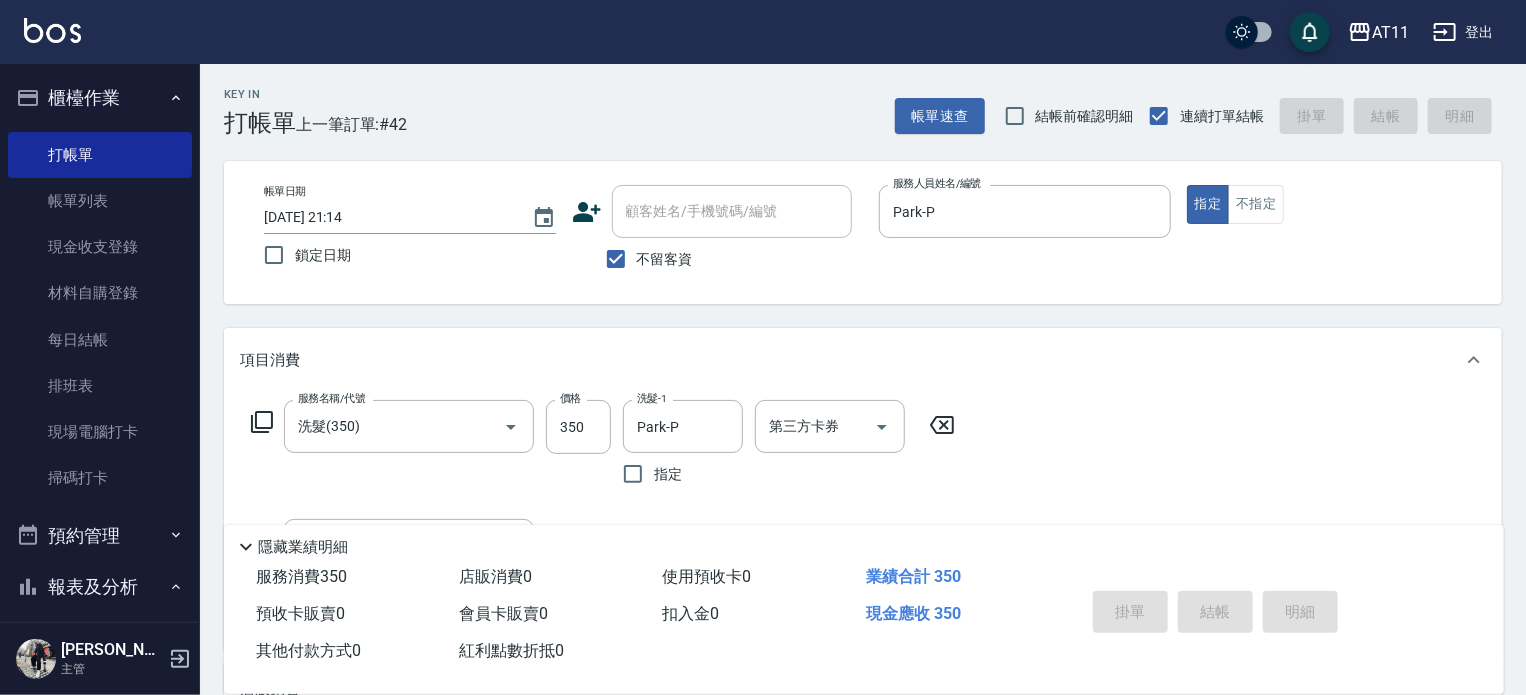 type 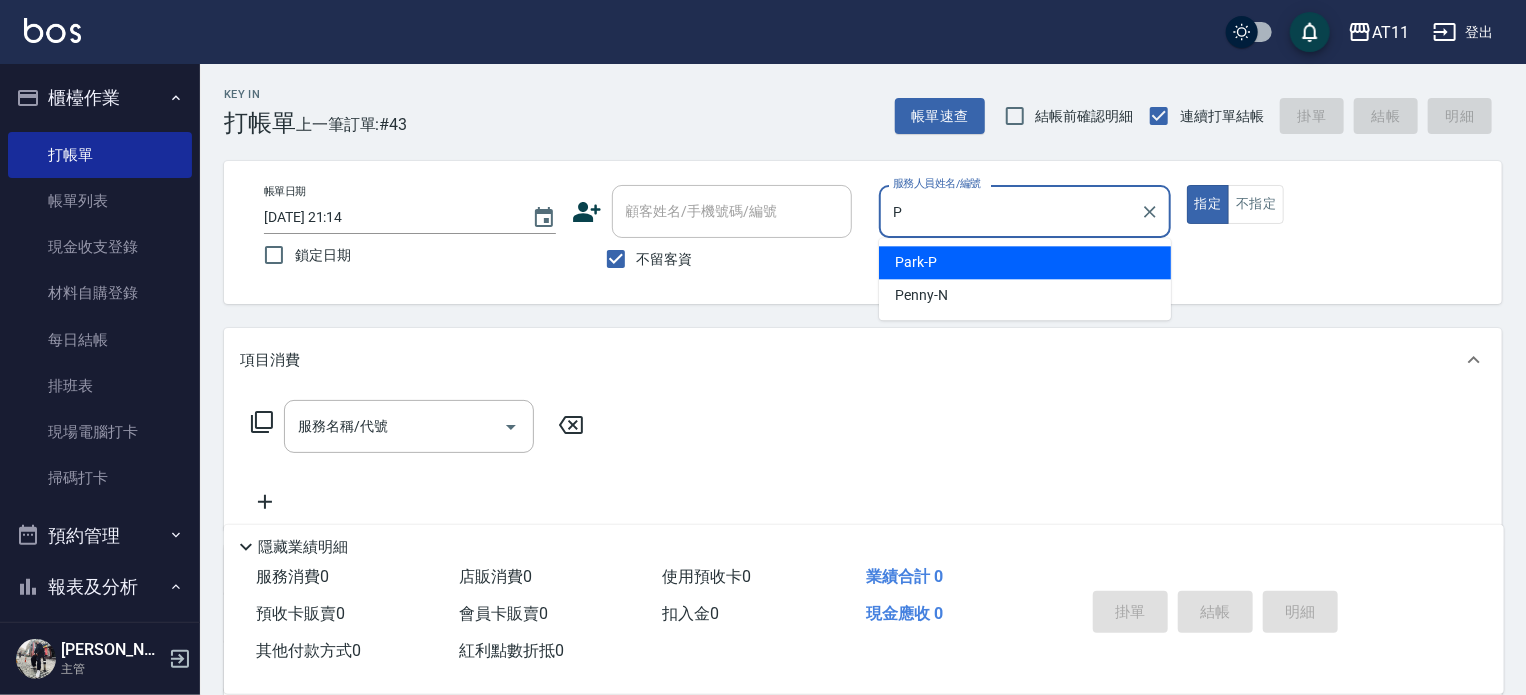 type on "Park-P" 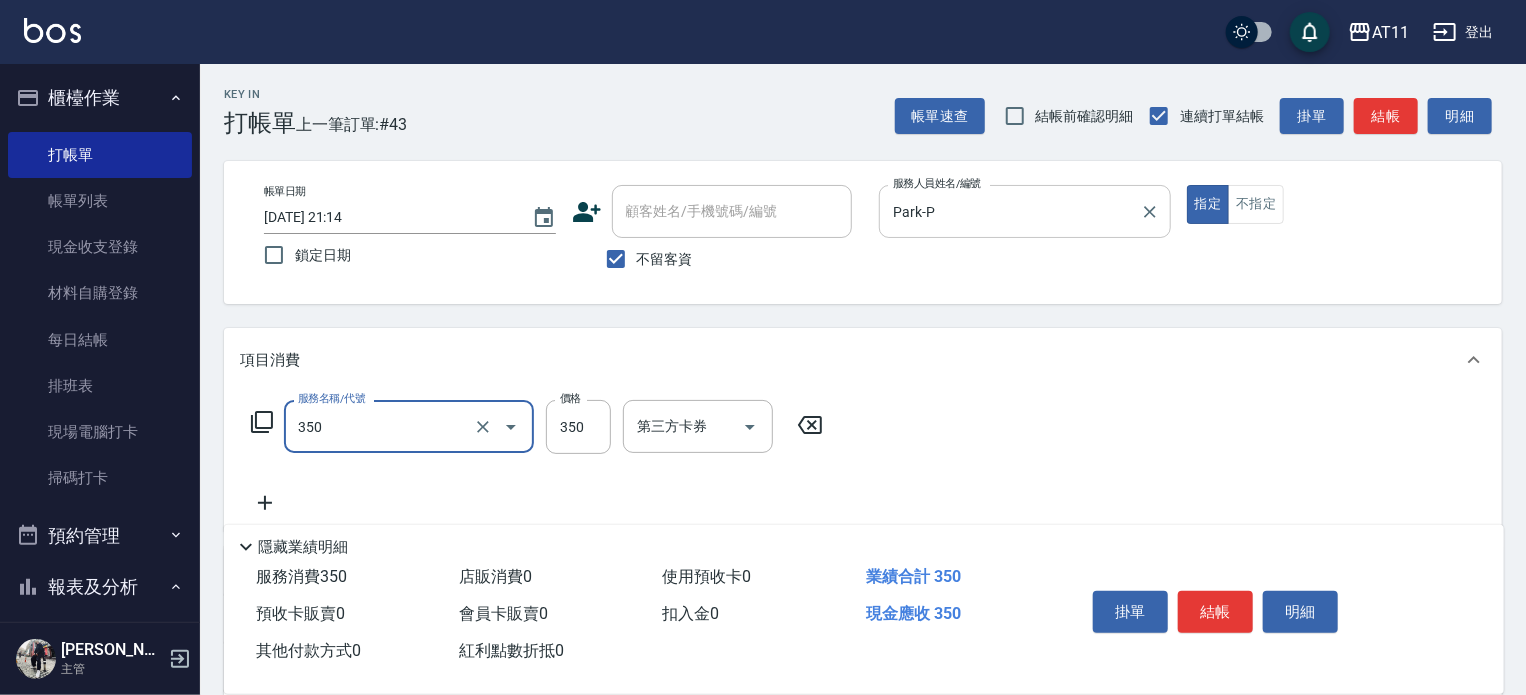 type on "洗髮(350)" 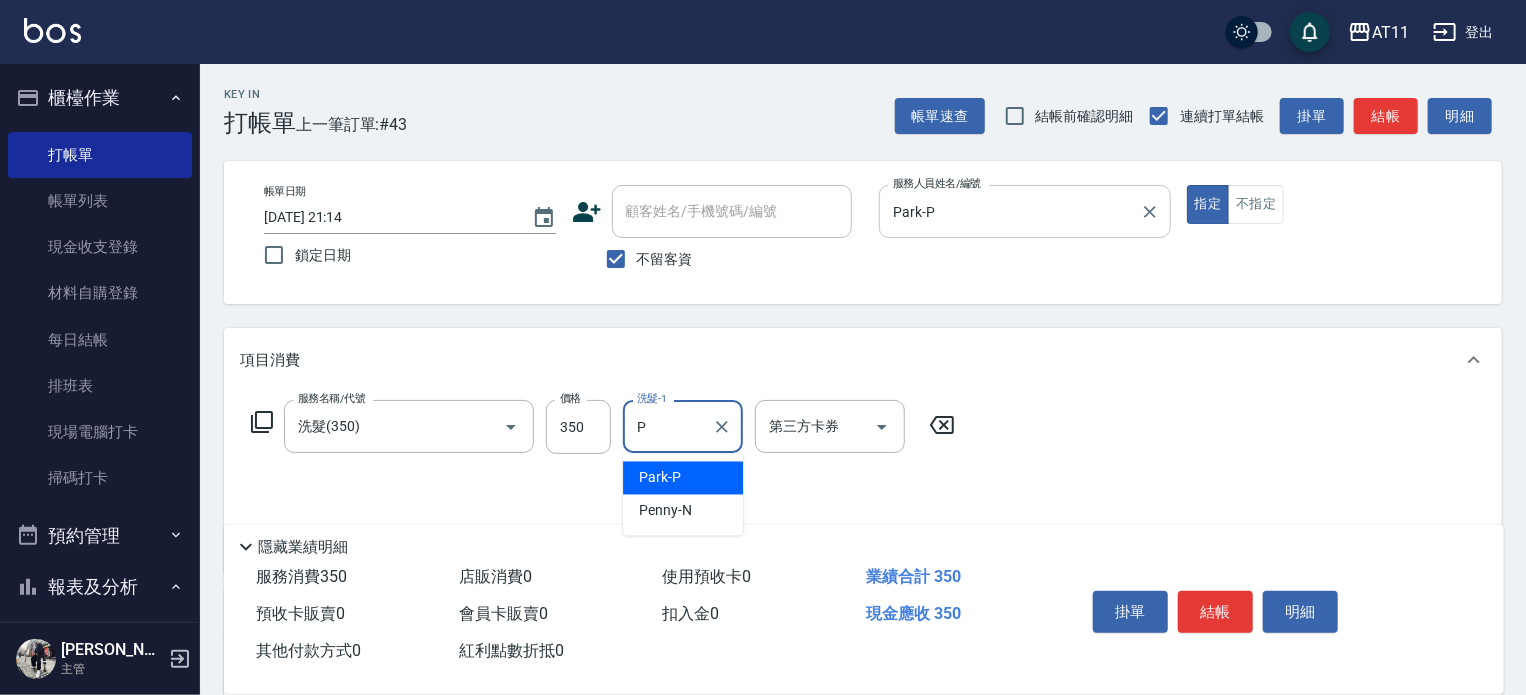 type on "Park-P" 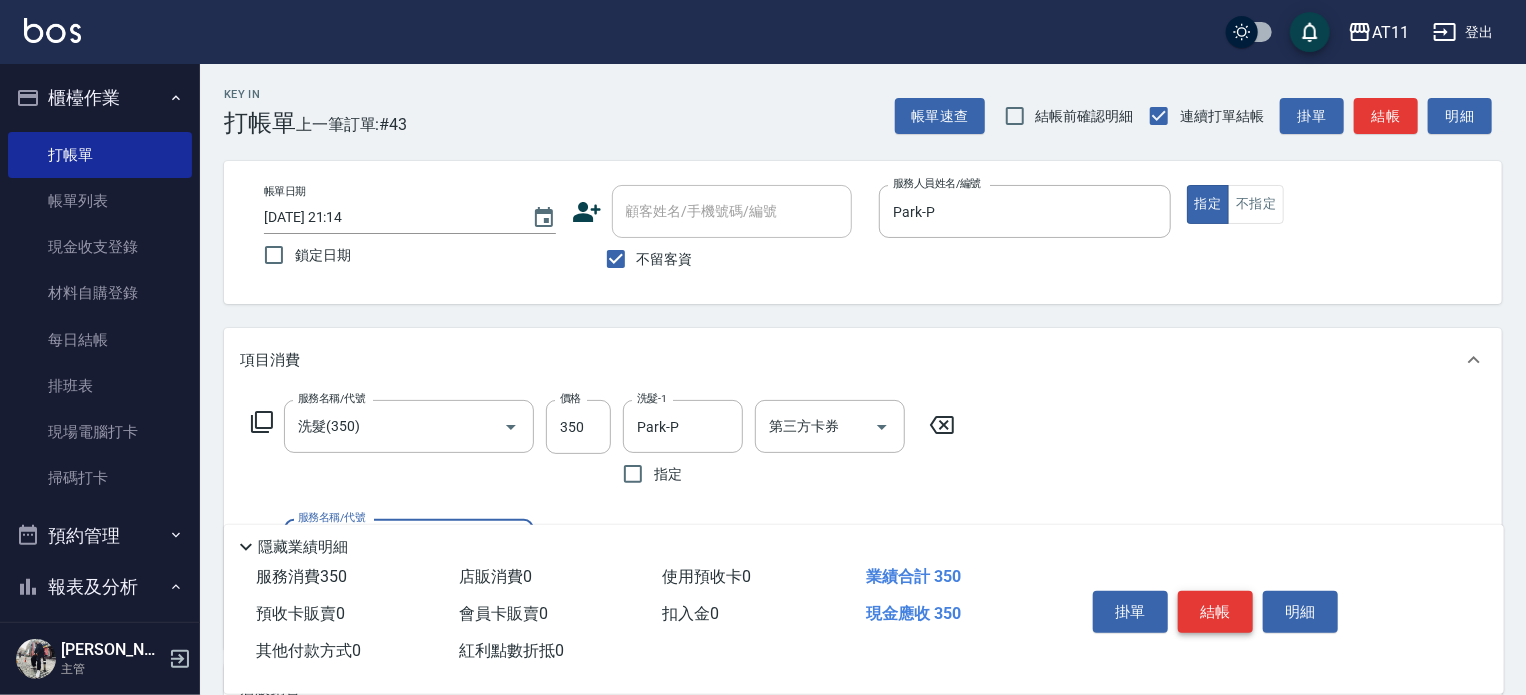 click on "結帳" at bounding box center (1215, 612) 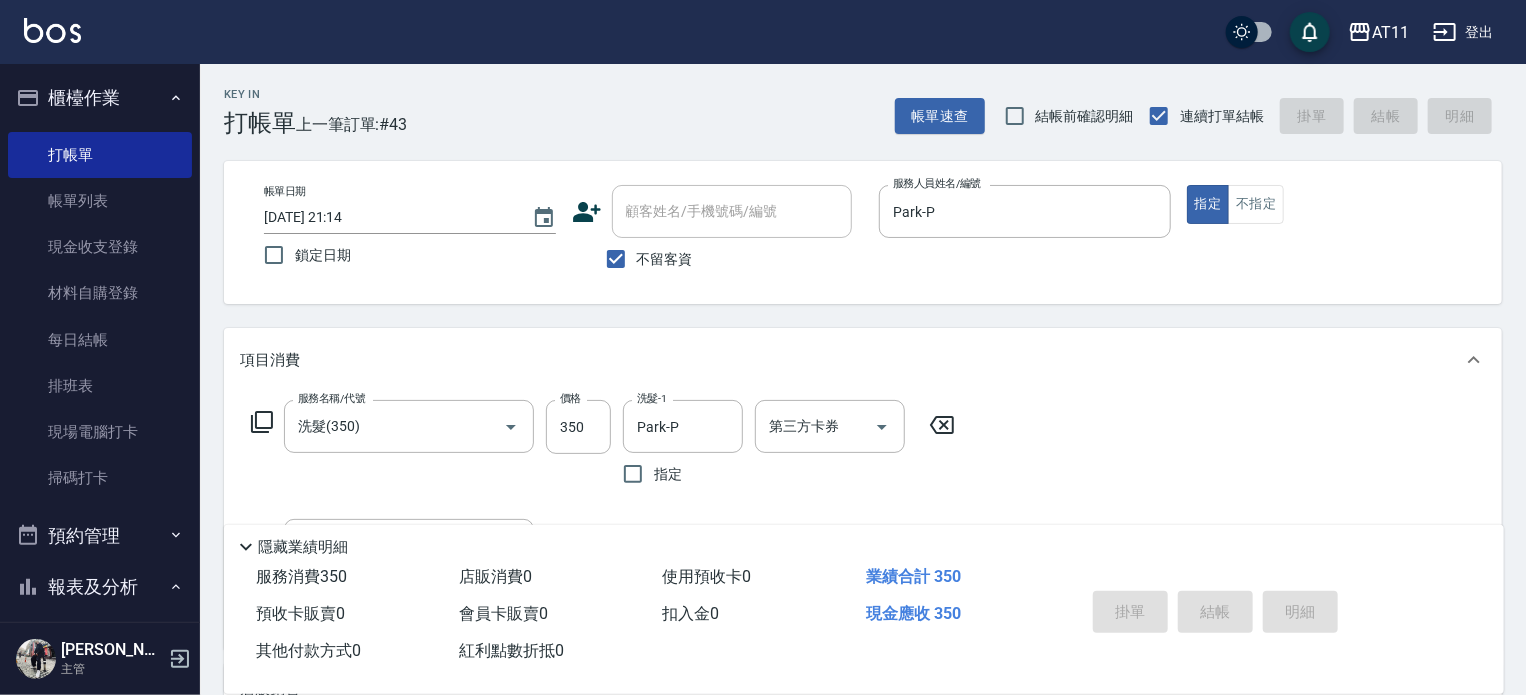 type 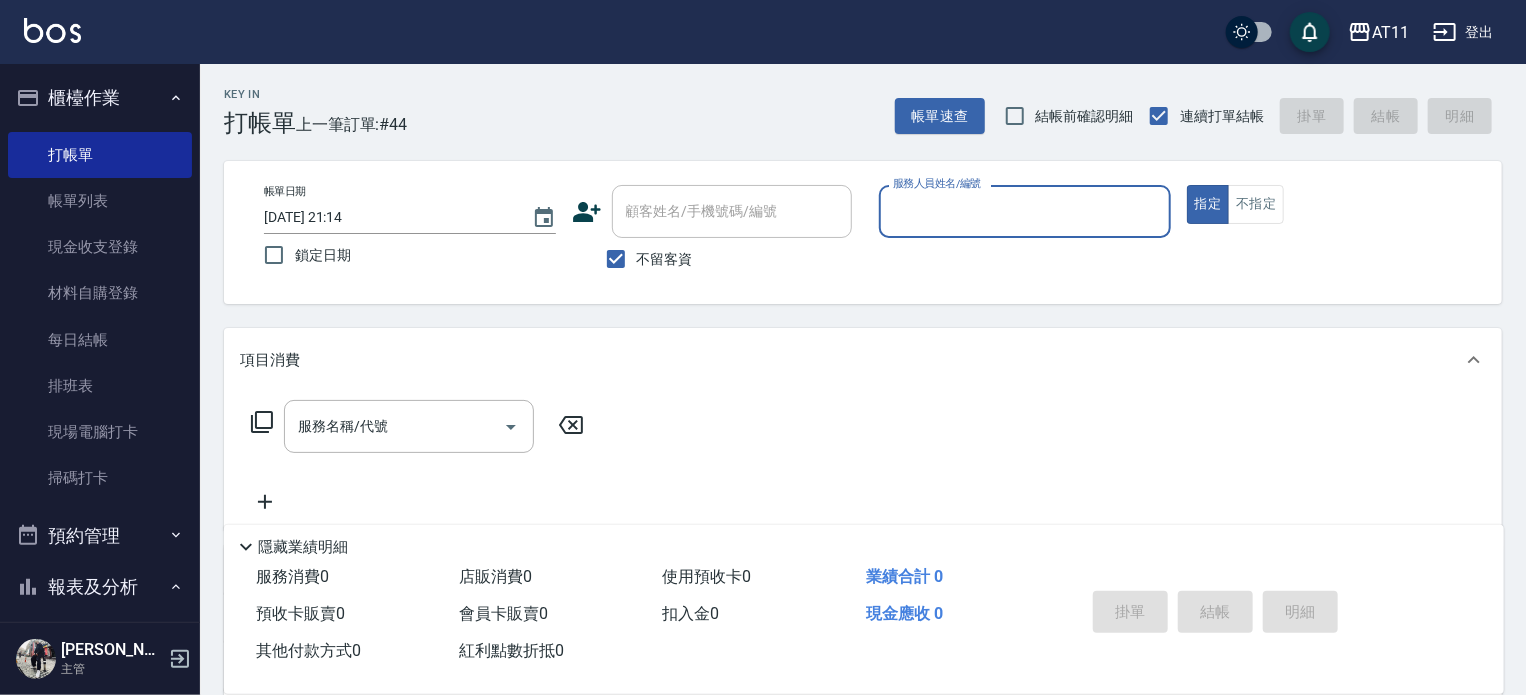 click on "櫃檯作業" at bounding box center [100, 98] 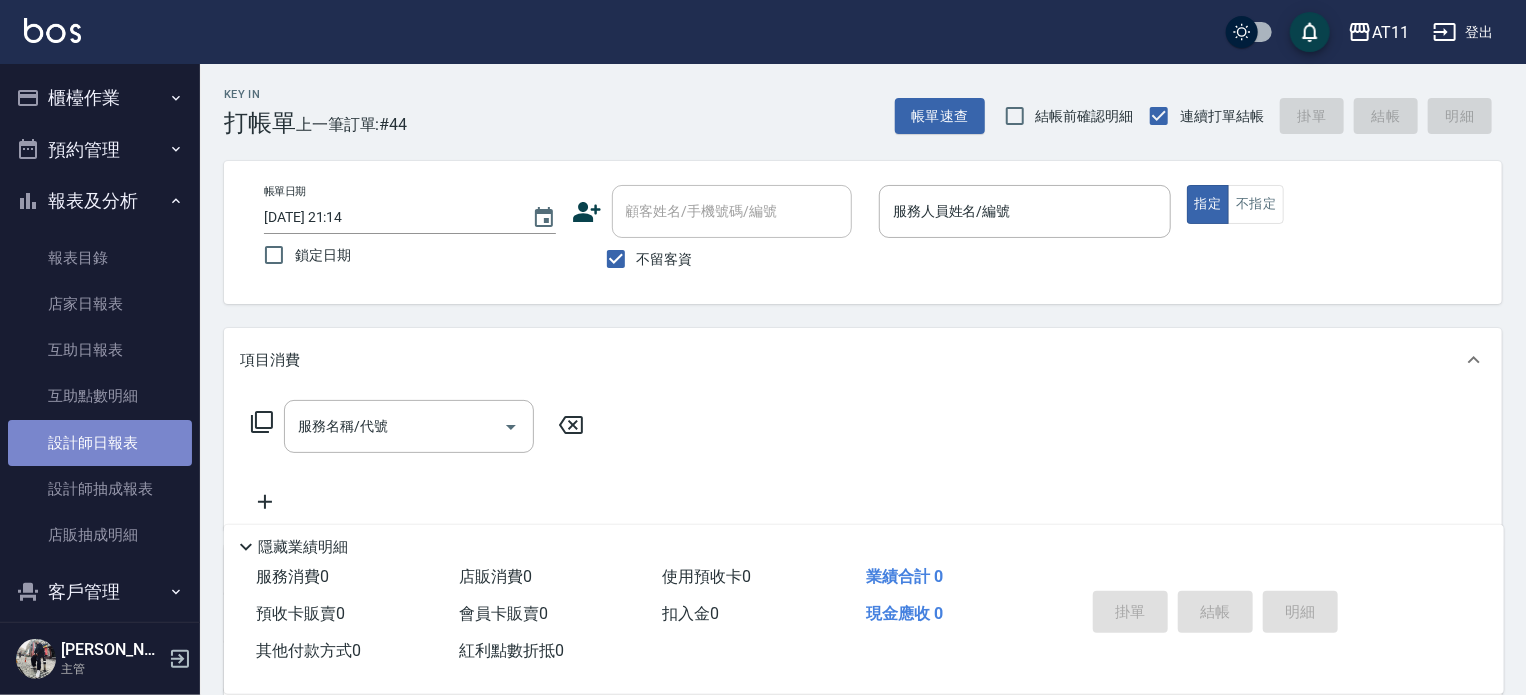 click on "設計師日報表" at bounding box center [100, 443] 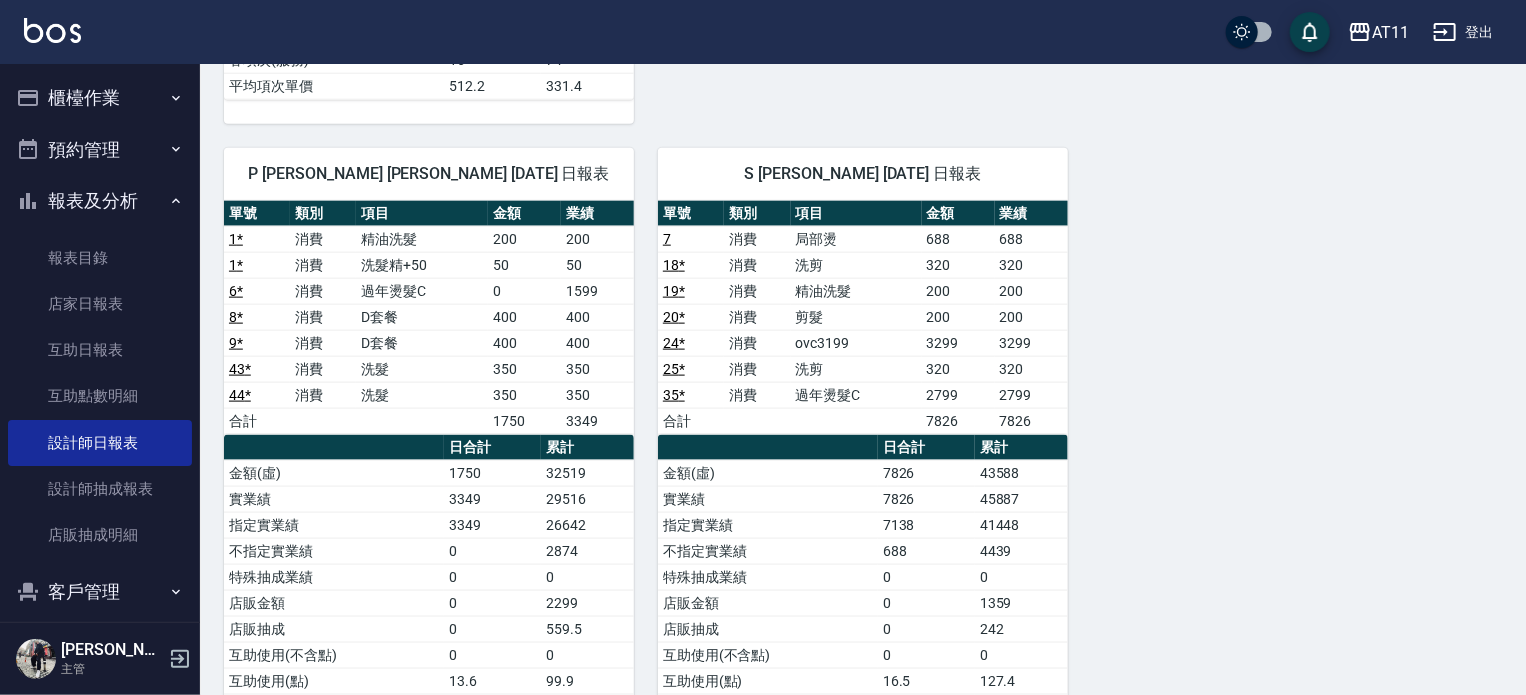 scroll, scrollTop: 1300, scrollLeft: 0, axis: vertical 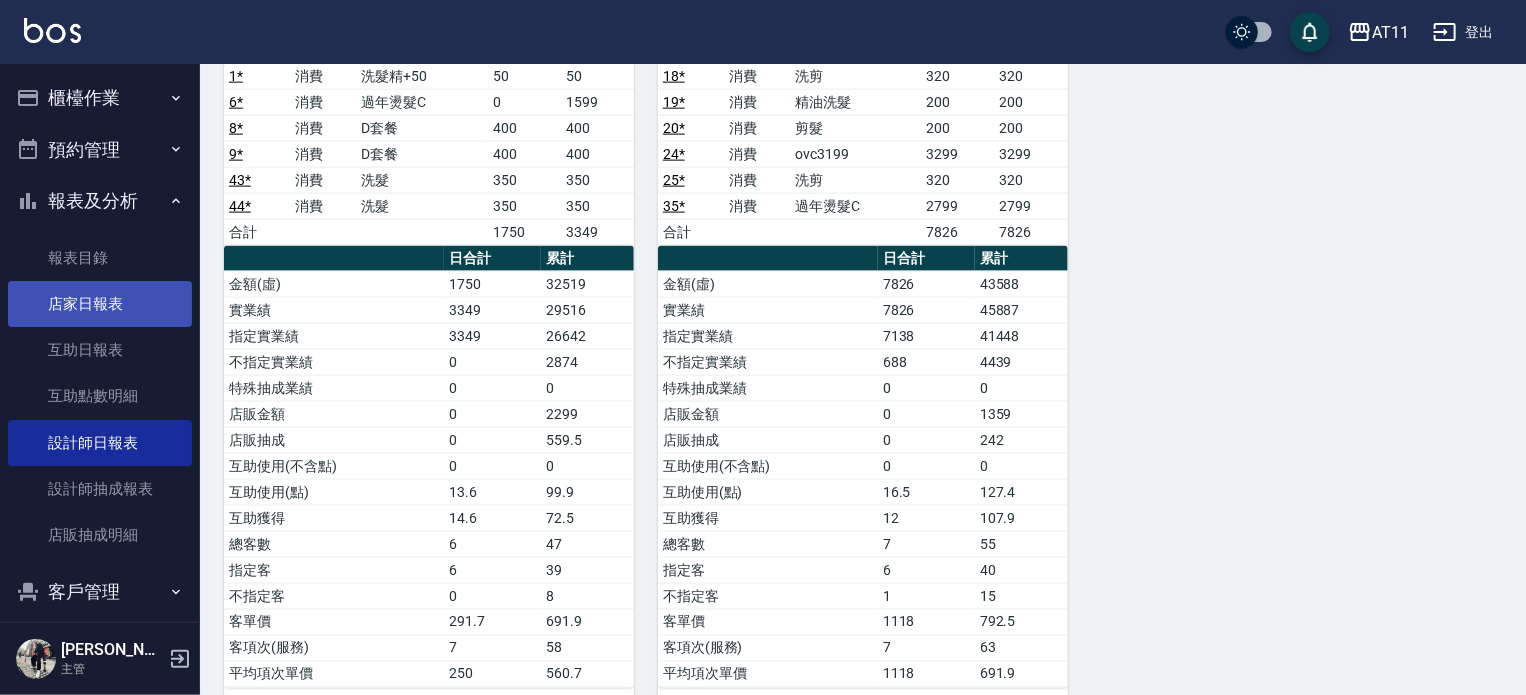 click on "店家日報表" at bounding box center [100, 304] 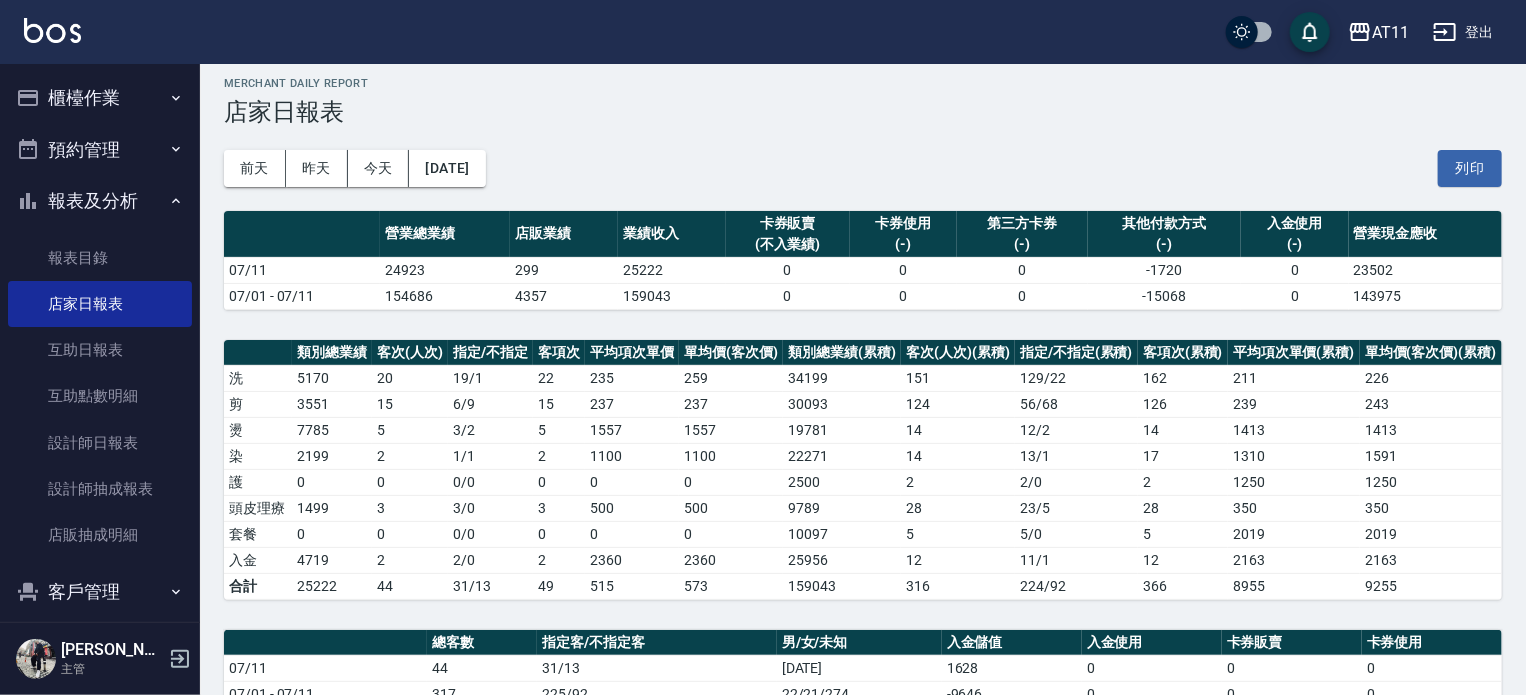 scroll, scrollTop: 0, scrollLeft: 0, axis: both 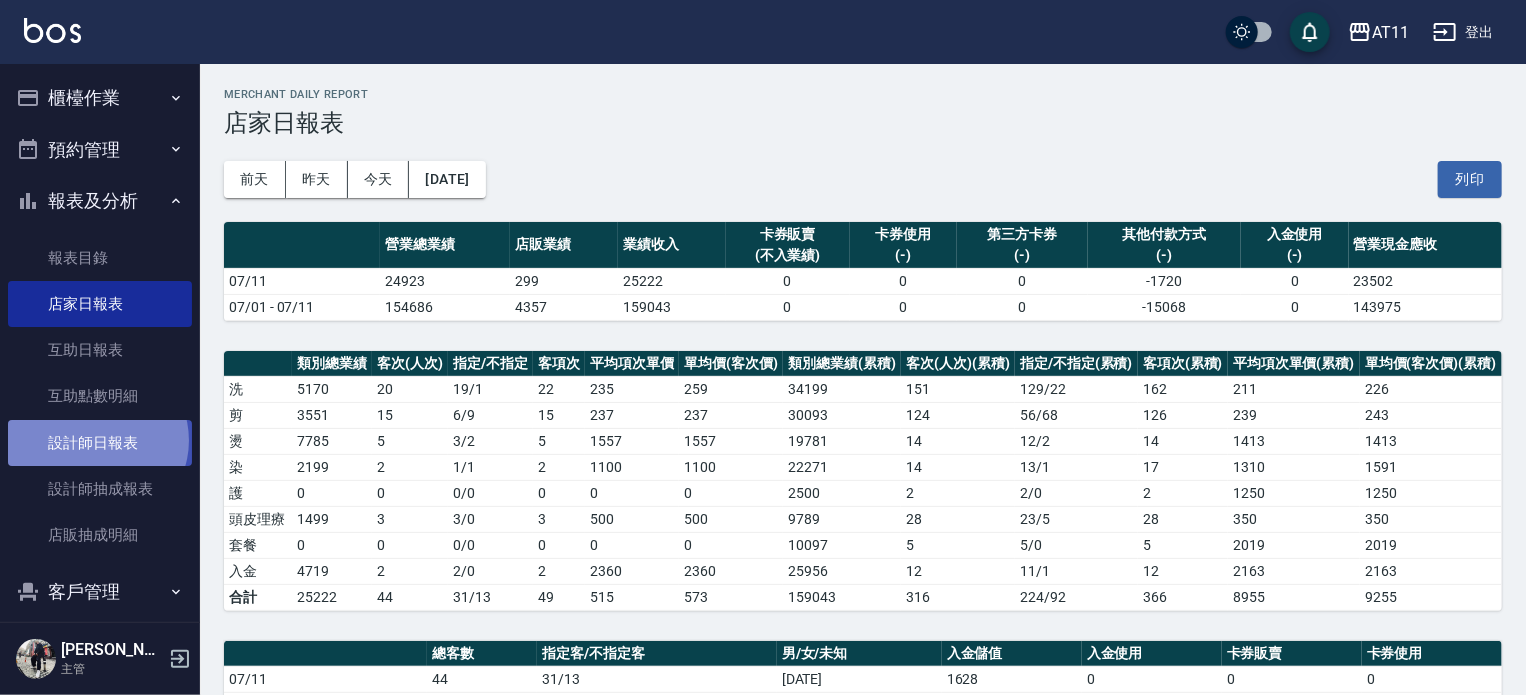 click on "設計師日報表" at bounding box center [100, 443] 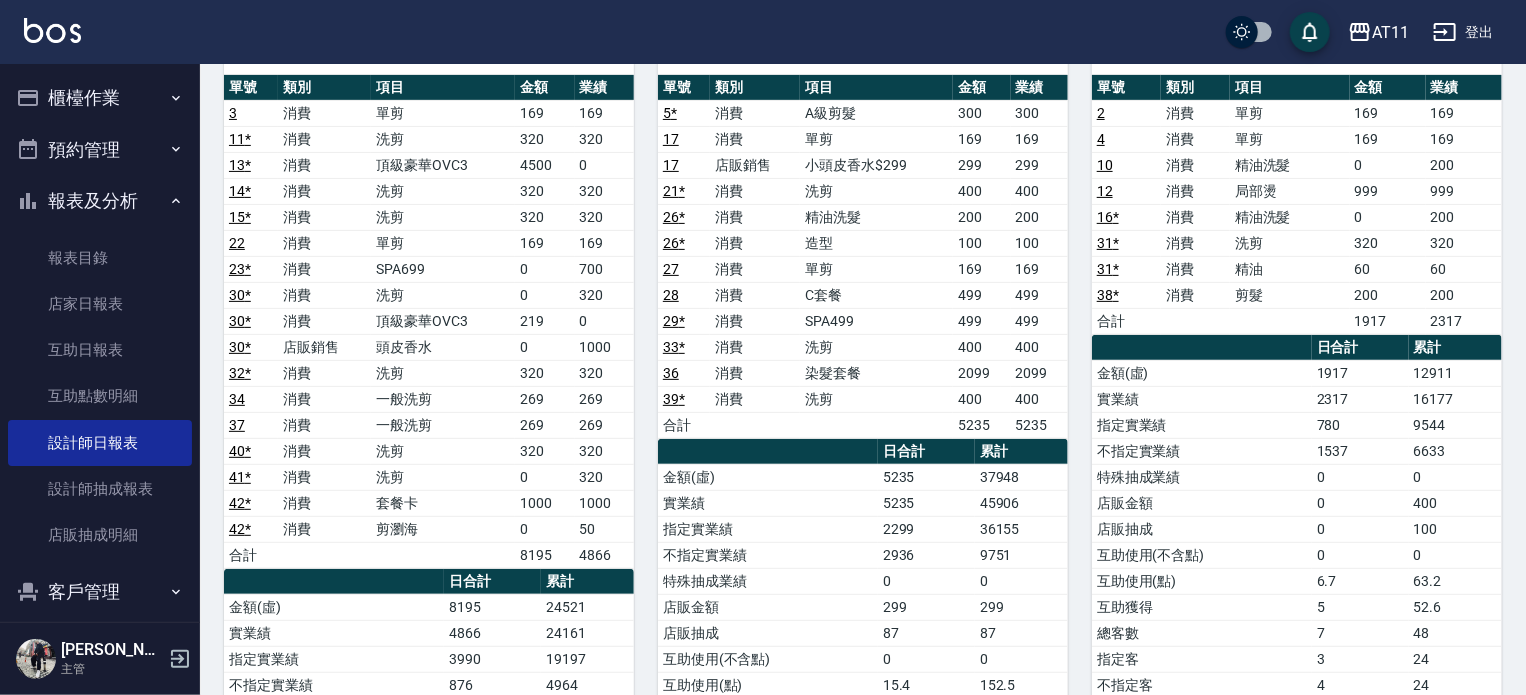 scroll, scrollTop: 0, scrollLeft: 0, axis: both 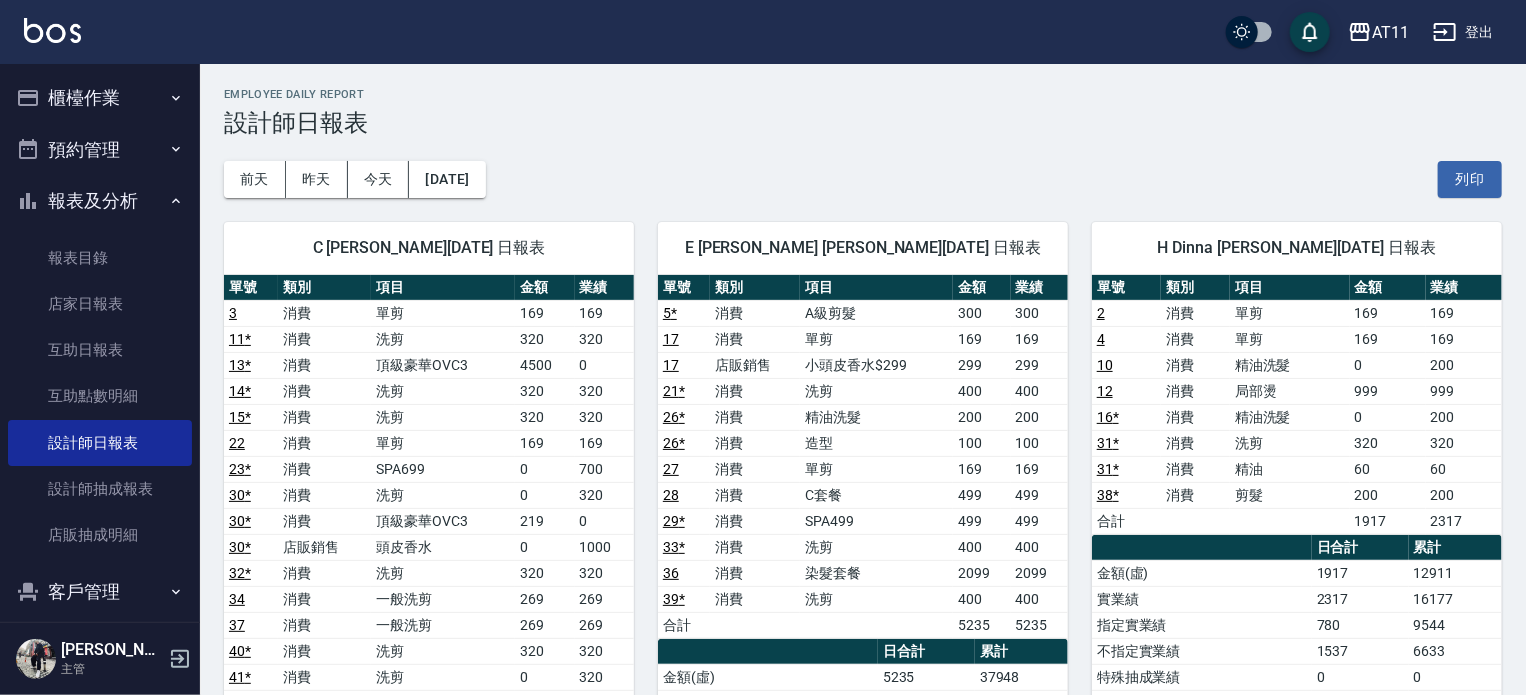 click on "櫃檯作業" at bounding box center [100, 98] 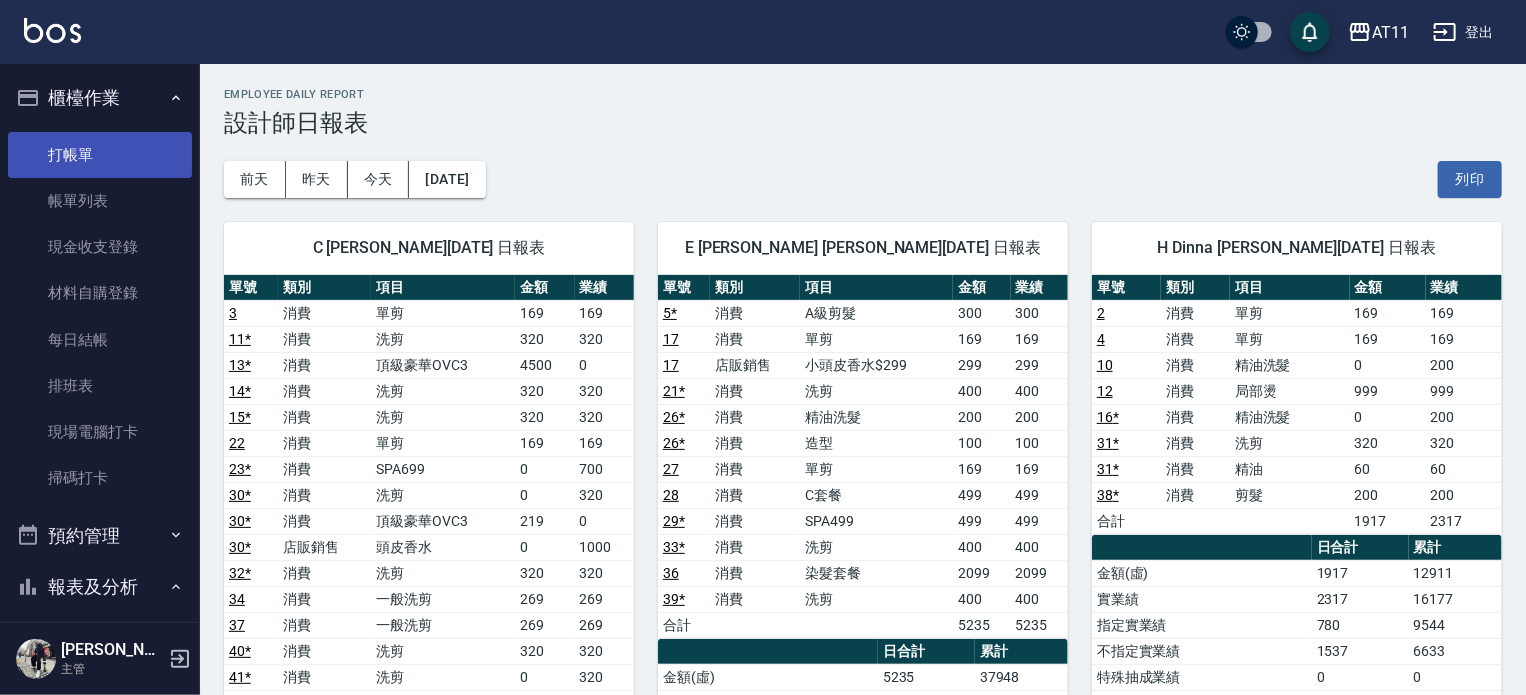 click on "打帳單" at bounding box center [100, 155] 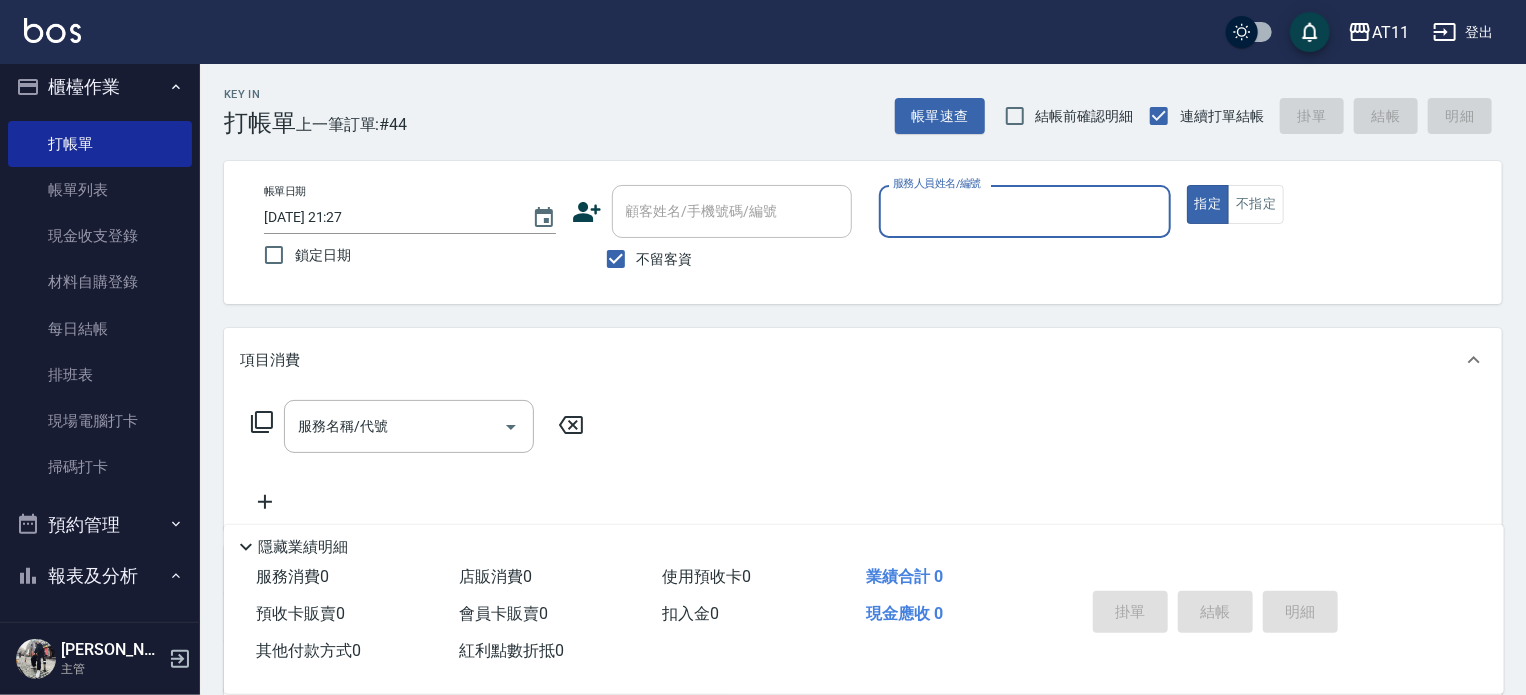 scroll, scrollTop: 0, scrollLeft: 0, axis: both 